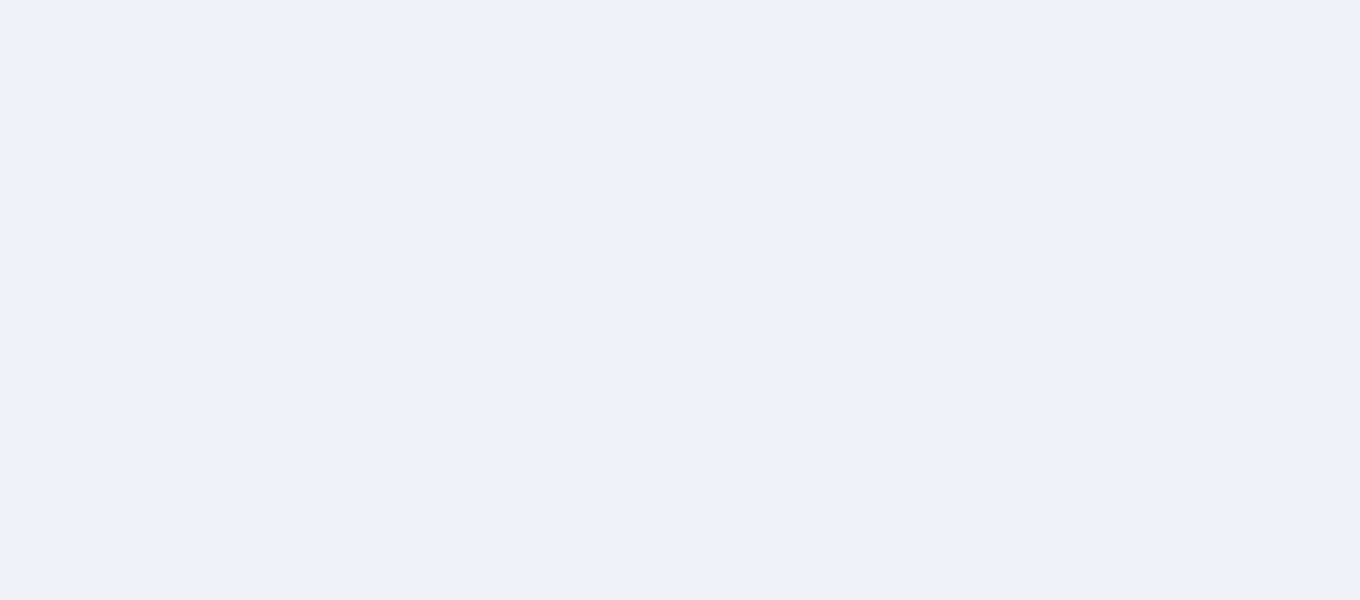 scroll, scrollTop: 0, scrollLeft: 0, axis: both 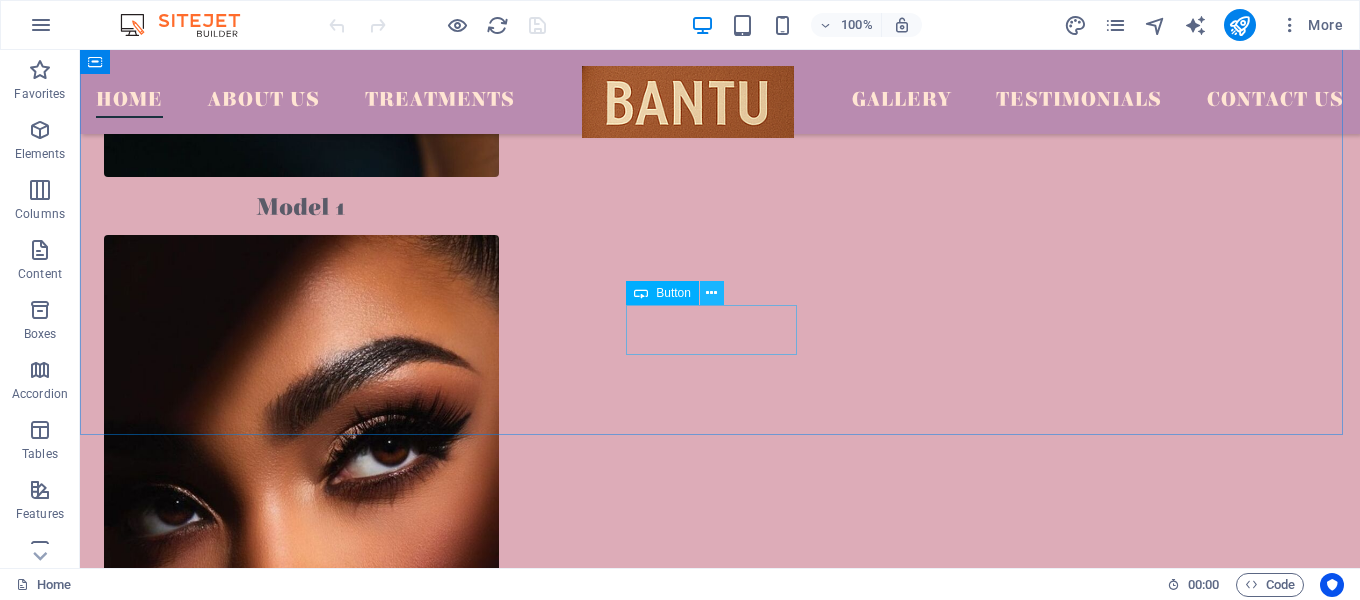 click at bounding box center (711, 293) 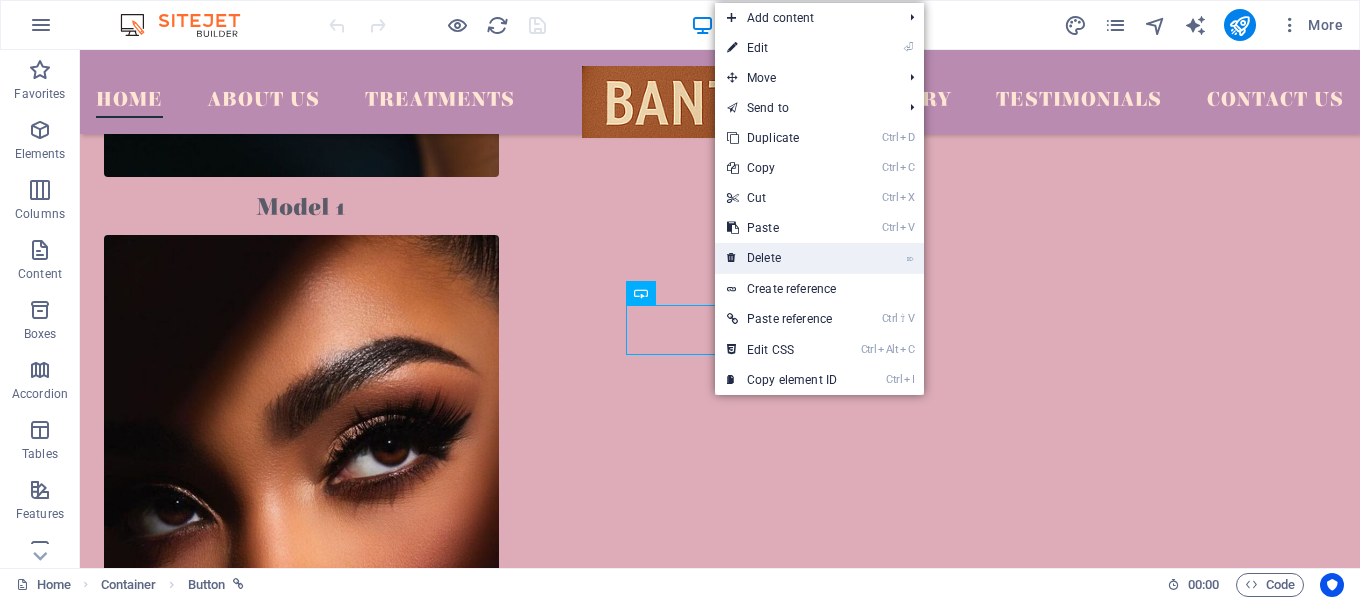 click on "⌦  Delete" at bounding box center (782, 258) 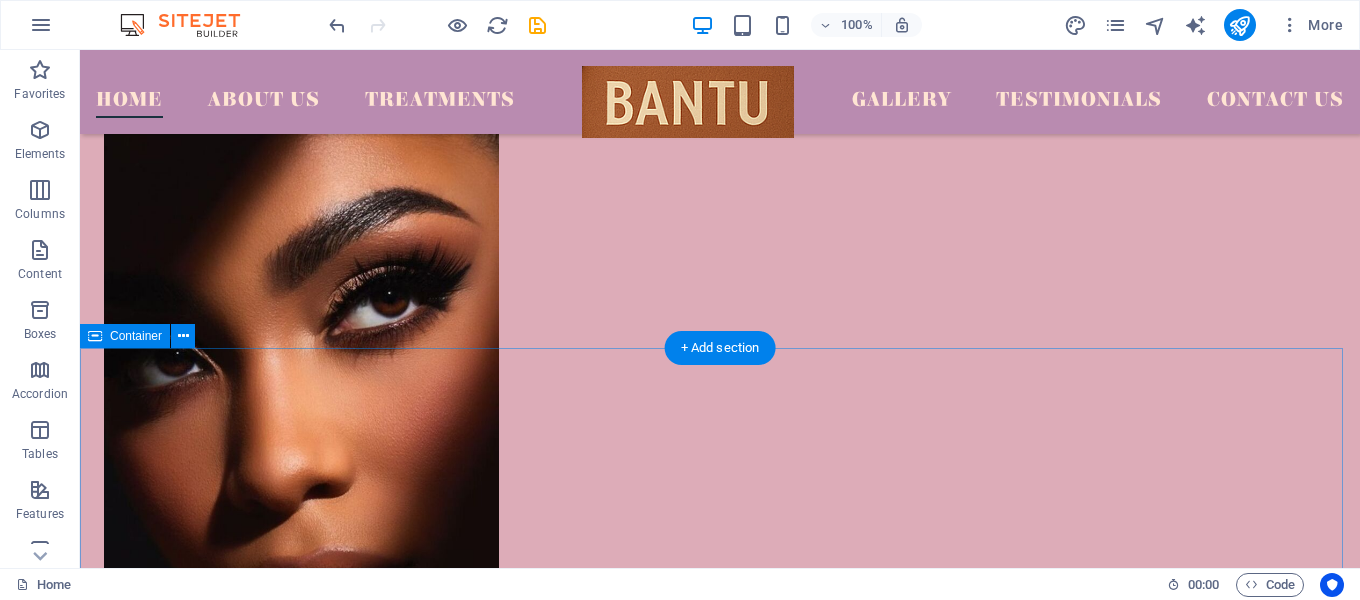 scroll, scrollTop: 3109, scrollLeft: 0, axis: vertical 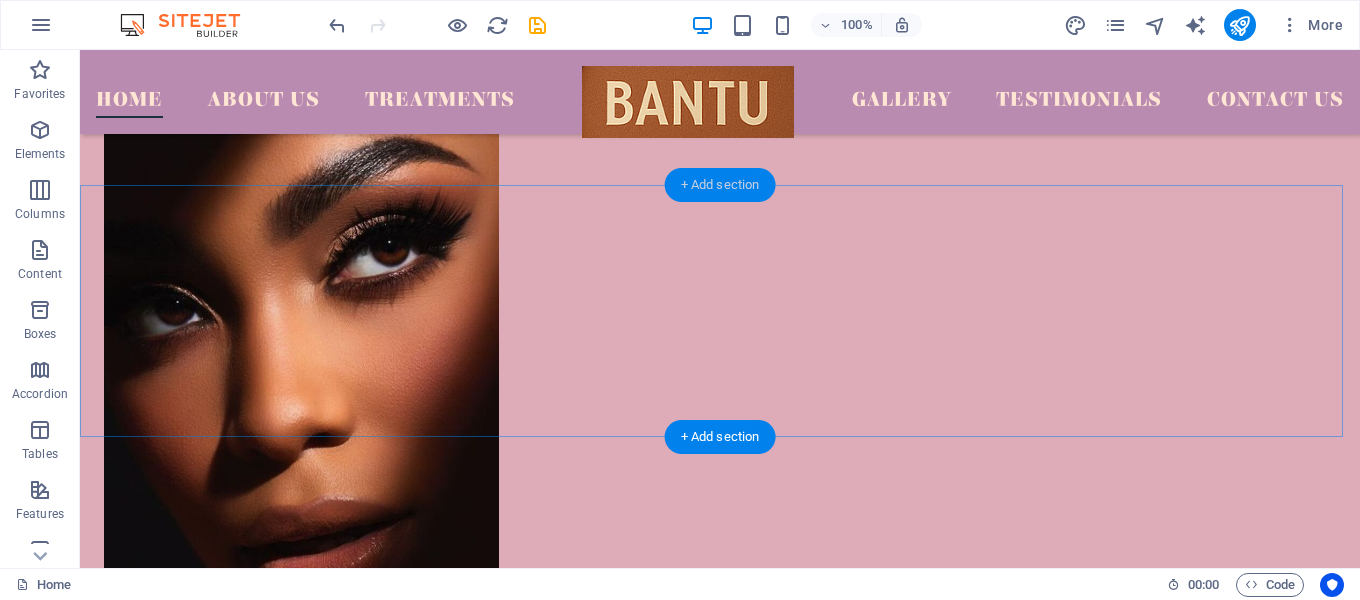 drag, startPoint x: 714, startPoint y: 181, endPoint x: 290, endPoint y: 133, distance: 426.70834 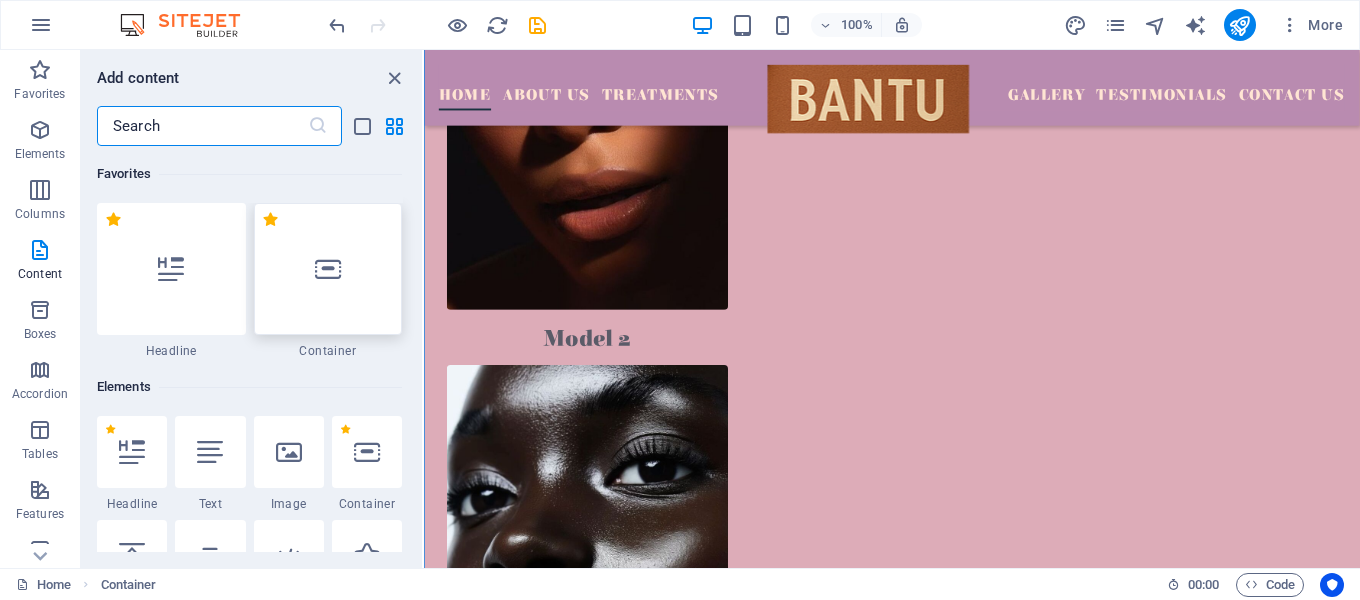 scroll, scrollTop: 2425, scrollLeft: 0, axis: vertical 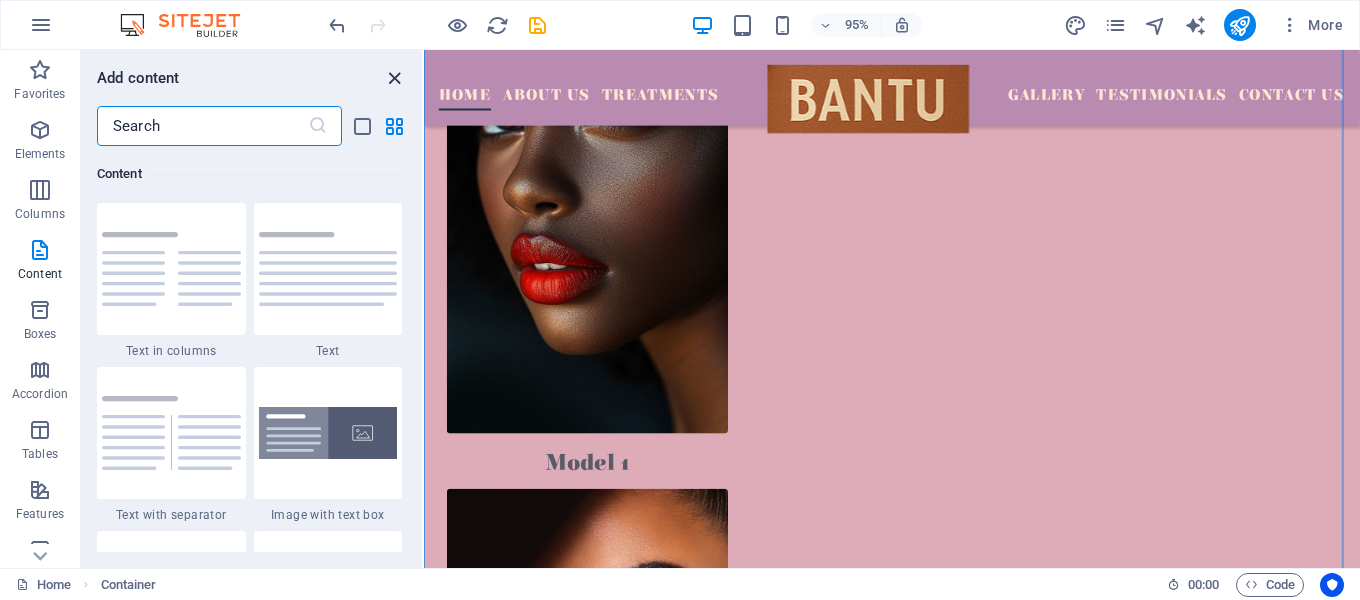 drag, startPoint x: 396, startPoint y: 78, endPoint x: 333, endPoint y: 29, distance: 79.81228 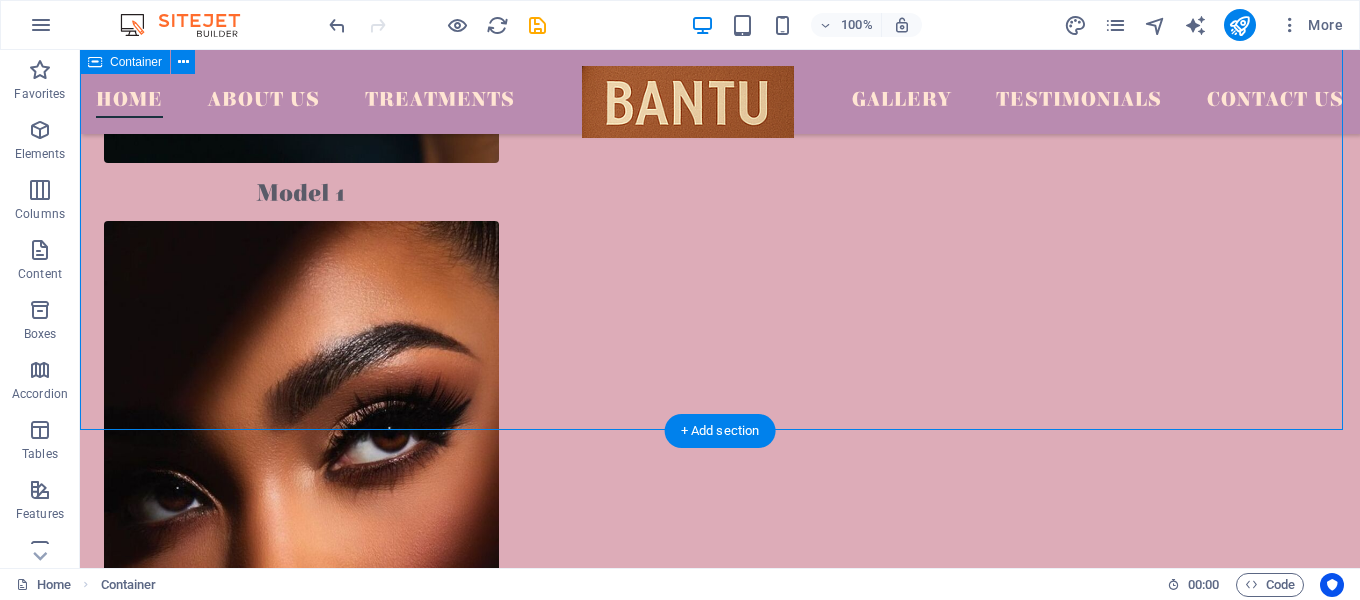 scroll, scrollTop: 2958, scrollLeft: 0, axis: vertical 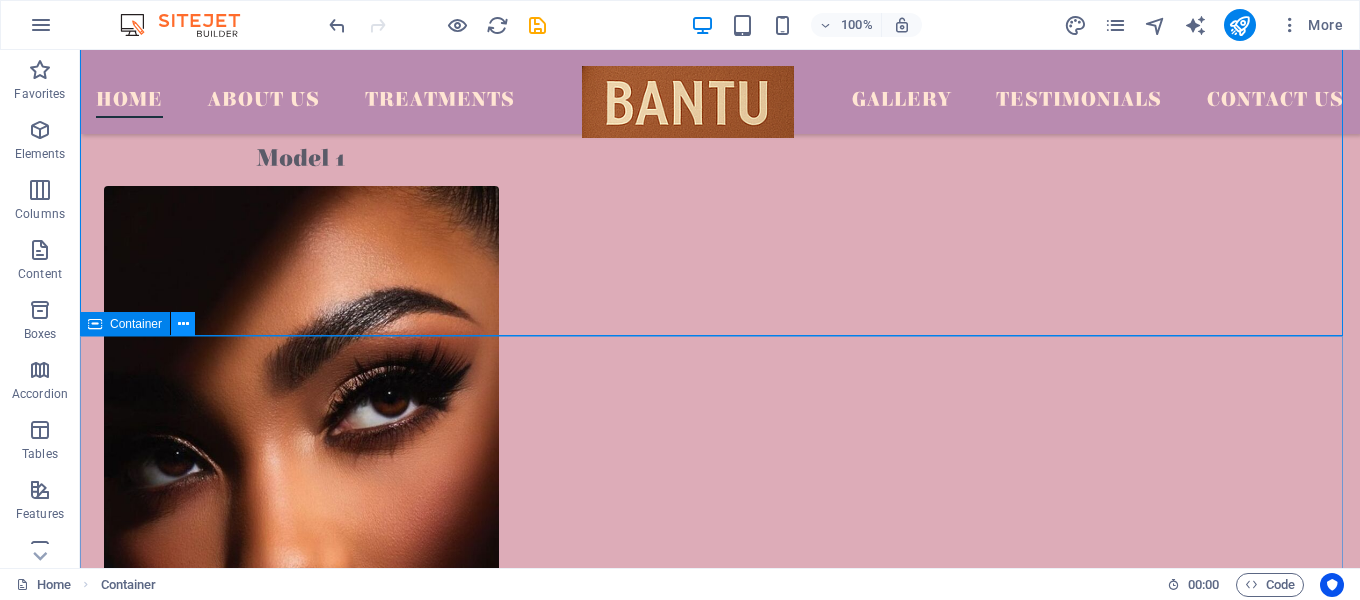 click at bounding box center [183, 324] 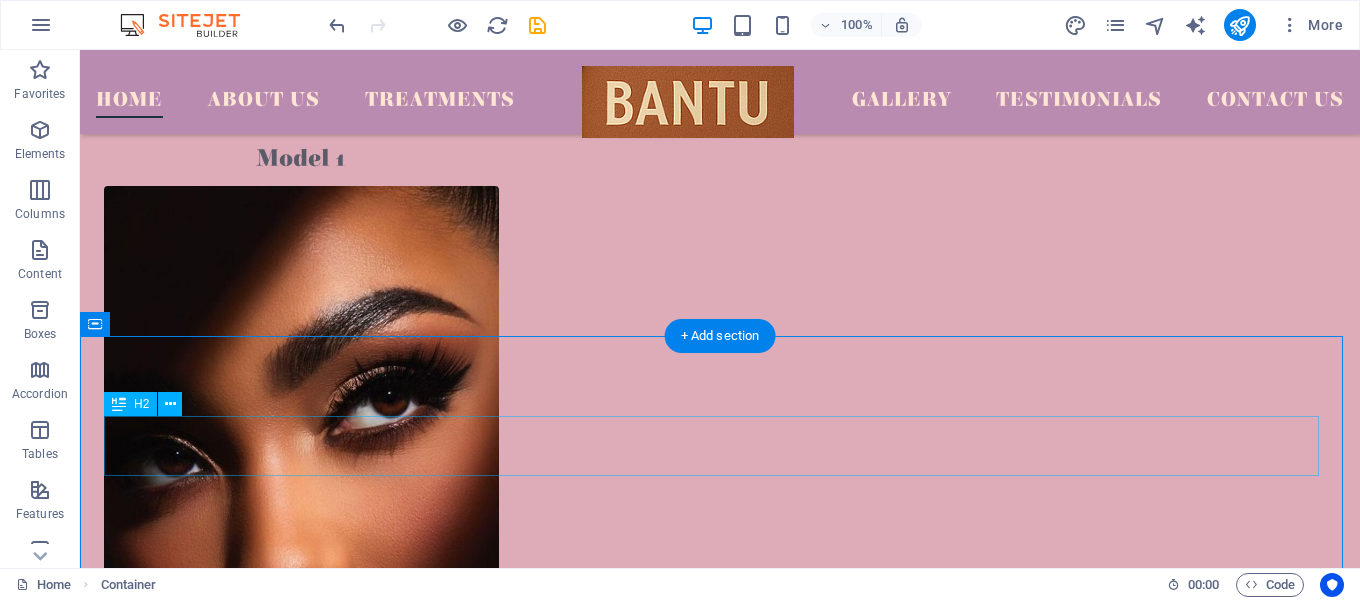 click on "Your kind words have an impact" at bounding box center (720, 1862) 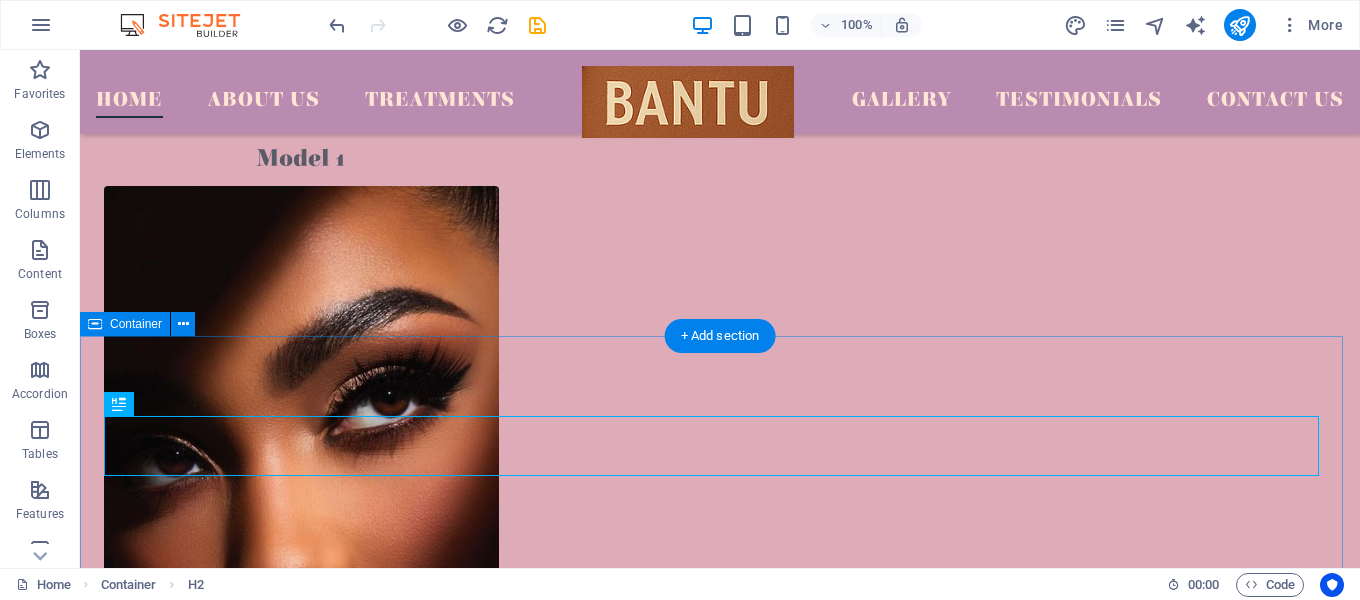click on "Your kind words have an impact Don’t take our word for it. Have a look at our hundreds of happy clients who got rejuvenated with our treatments." at bounding box center (720, 1864) 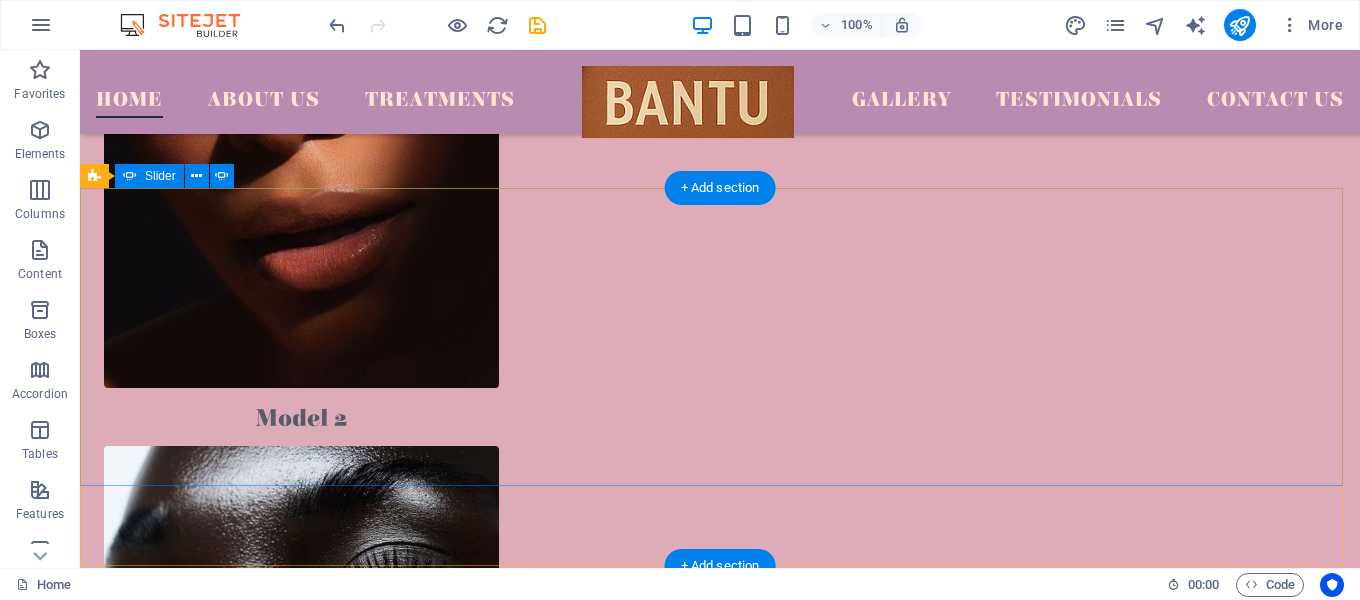 scroll, scrollTop: 3358, scrollLeft: 0, axis: vertical 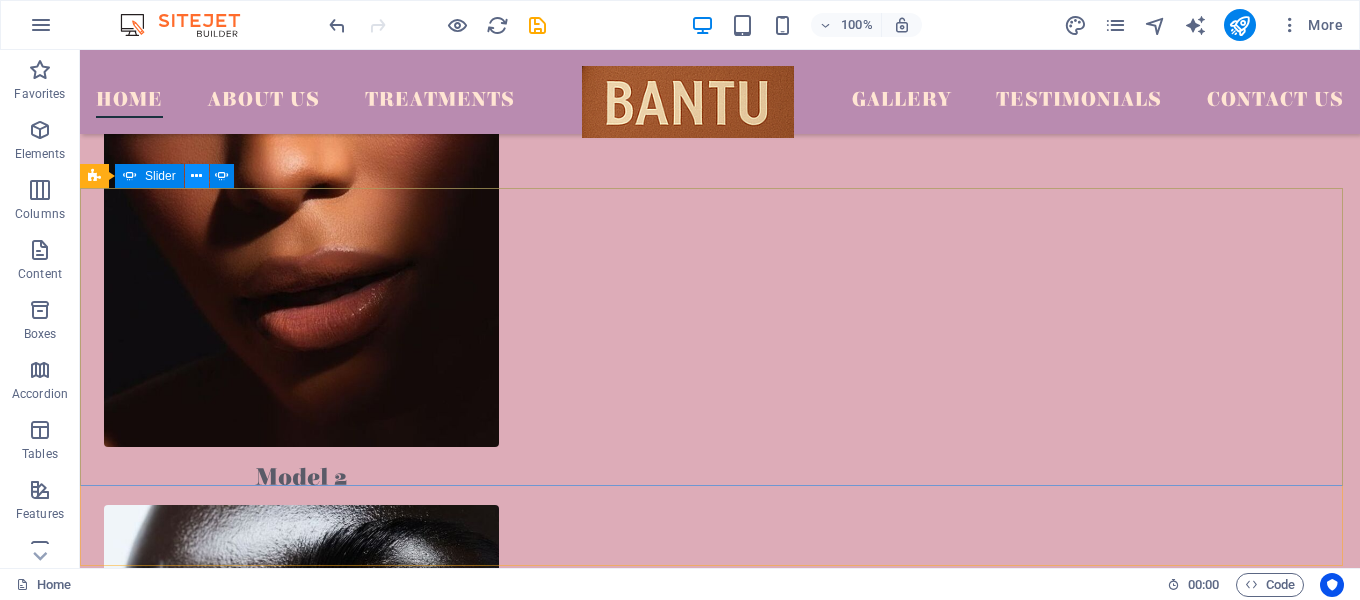 click at bounding box center (196, 176) 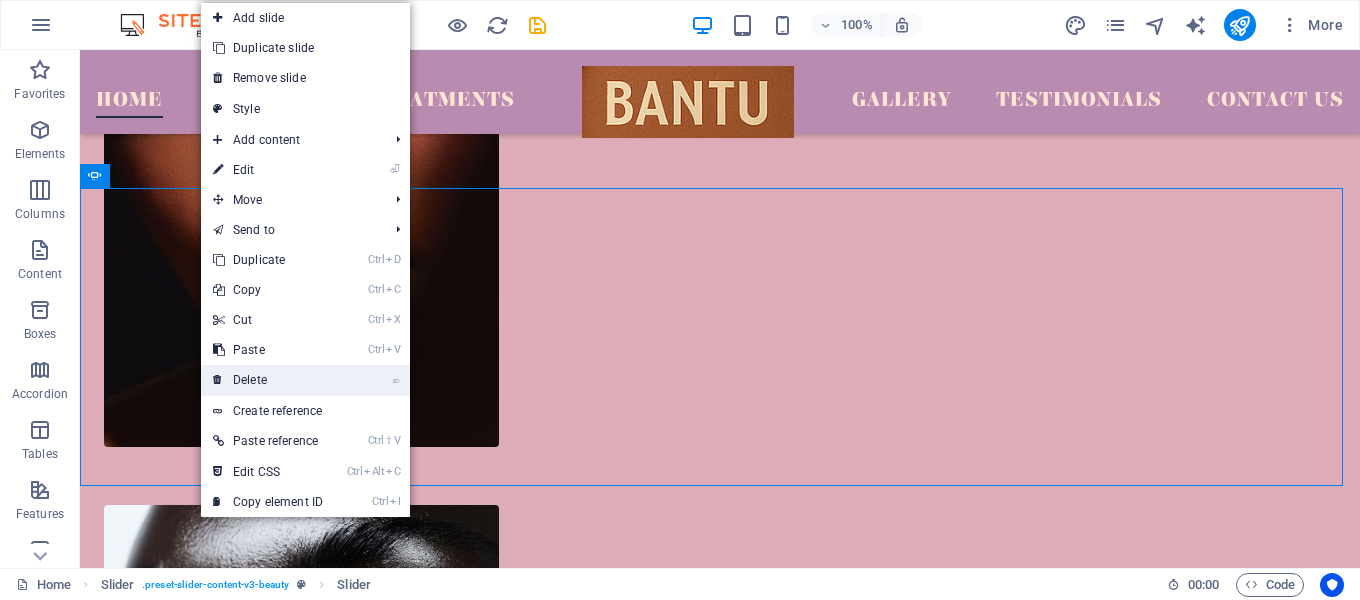 click on "⌦  Delete" at bounding box center [268, 380] 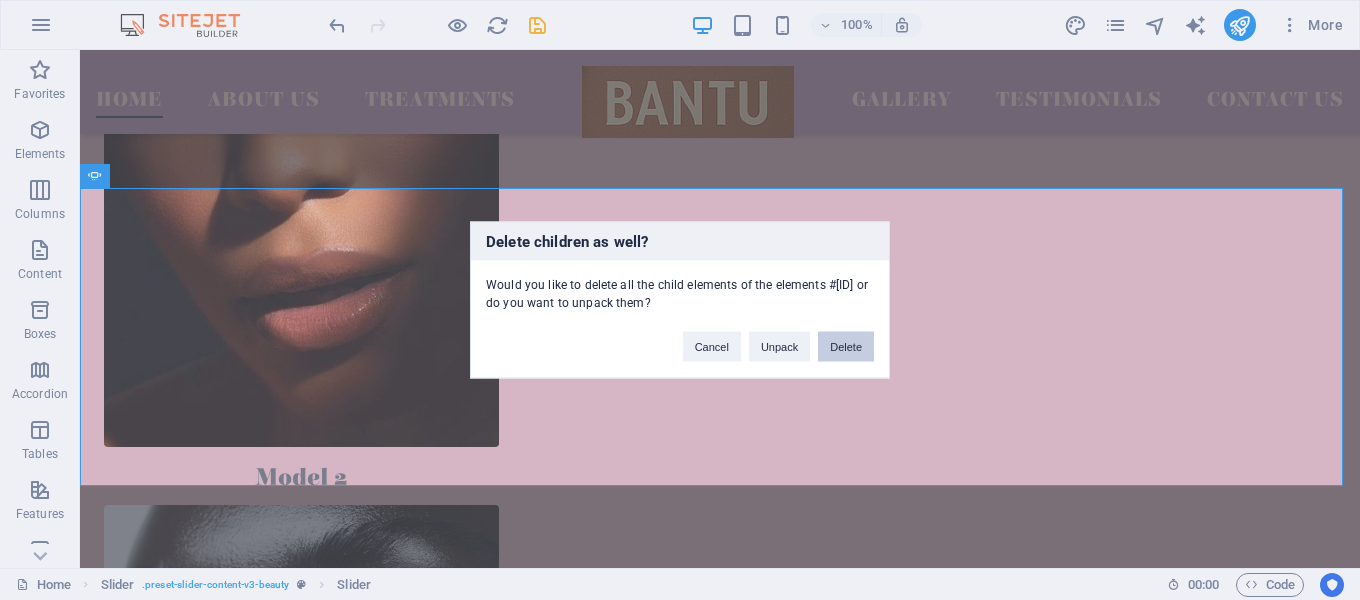 click on "Delete" at bounding box center [846, 347] 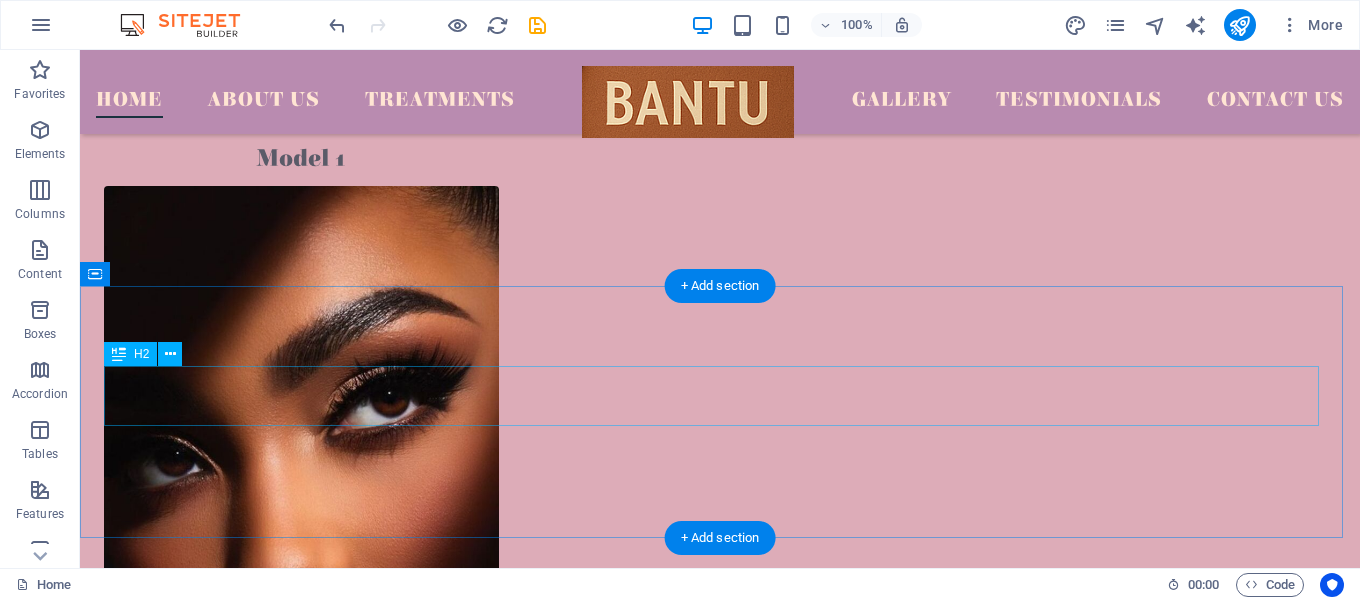 scroll, scrollTop: 3058, scrollLeft: 0, axis: vertical 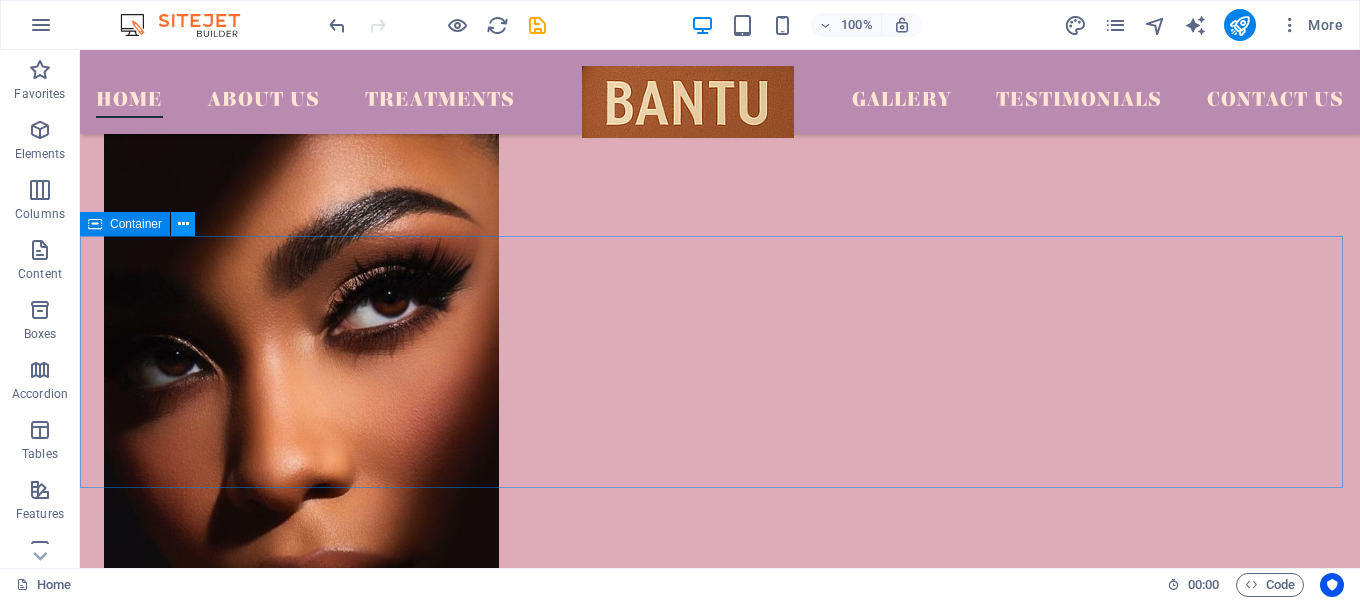 click at bounding box center [183, 224] 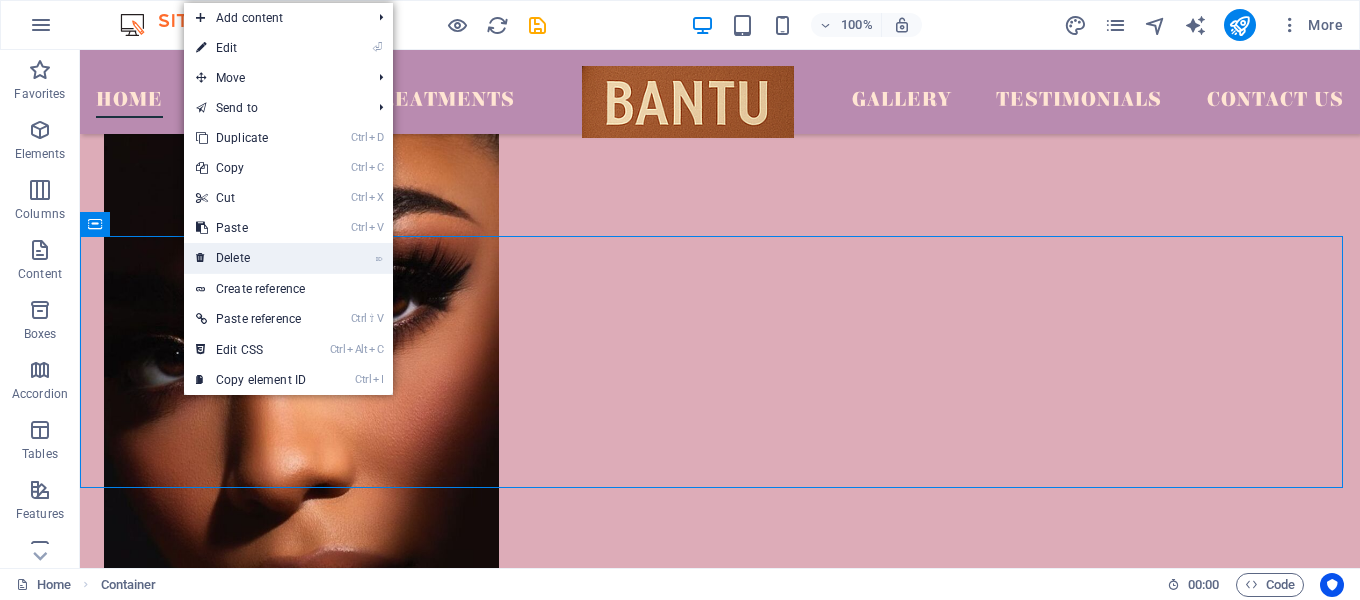 click on "⌦  Delete" at bounding box center [251, 258] 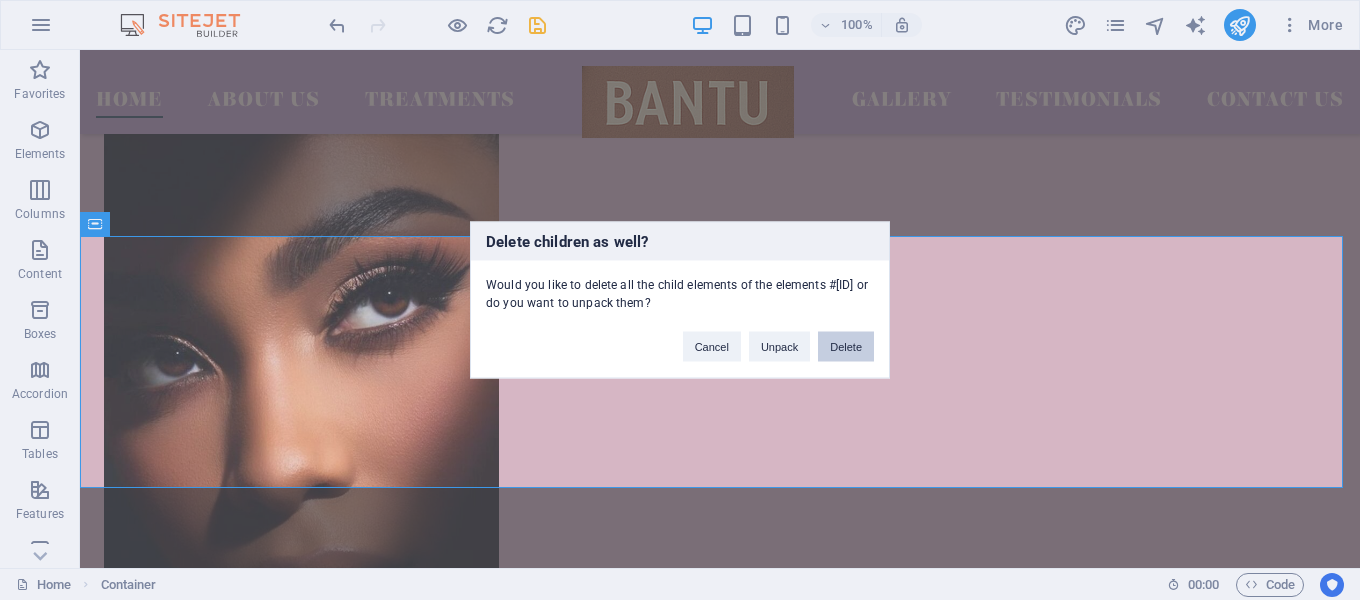 drag, startPoint x: 842, startPoint y: 349, endPoint x: 762, endPoint y: 299, distance: 94.33981 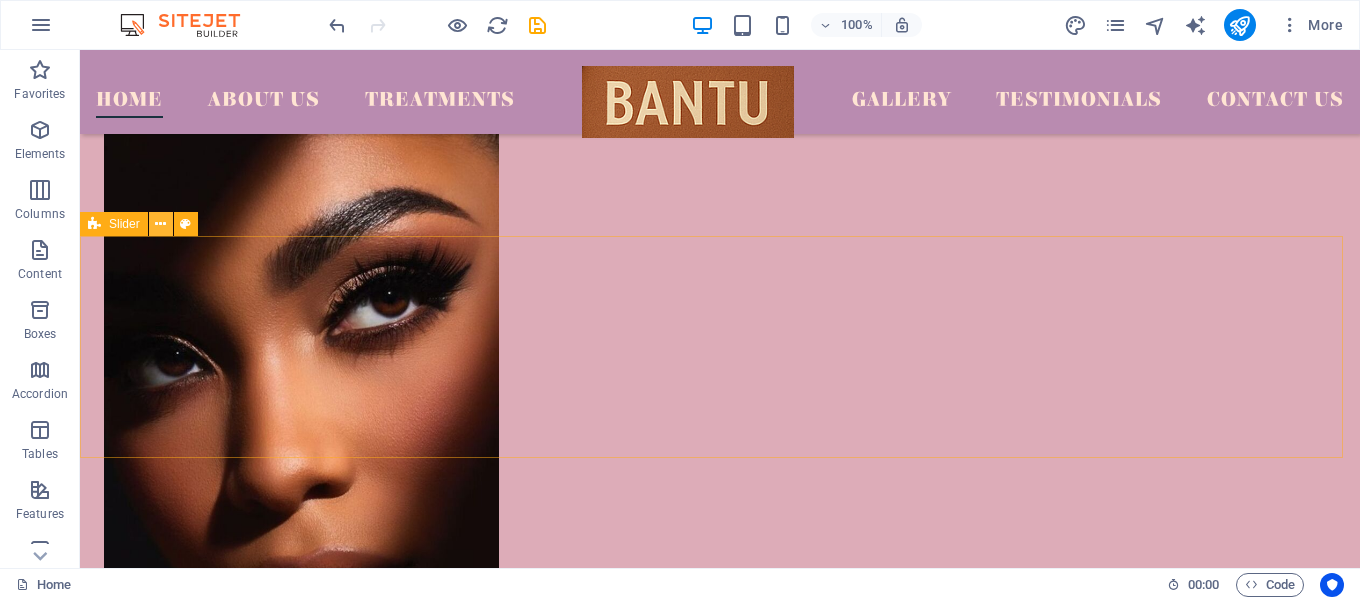 click at bounding box center [160, 224] 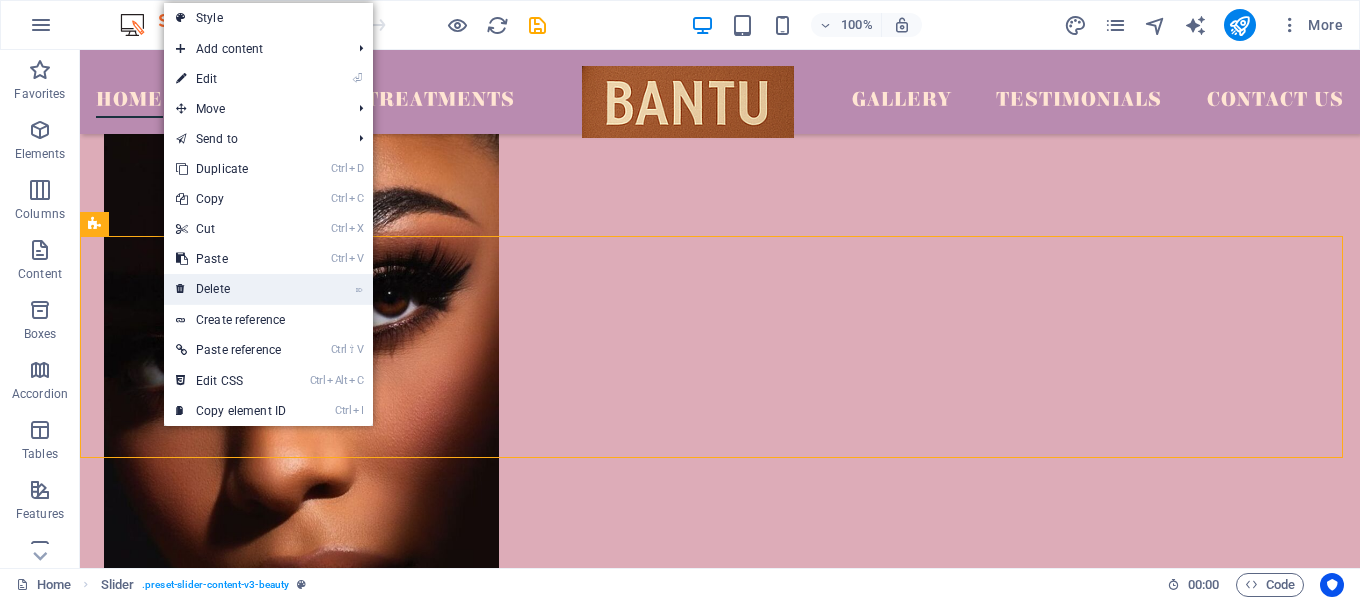 click on "⌦  Delete" at bounding box center (231, 289) 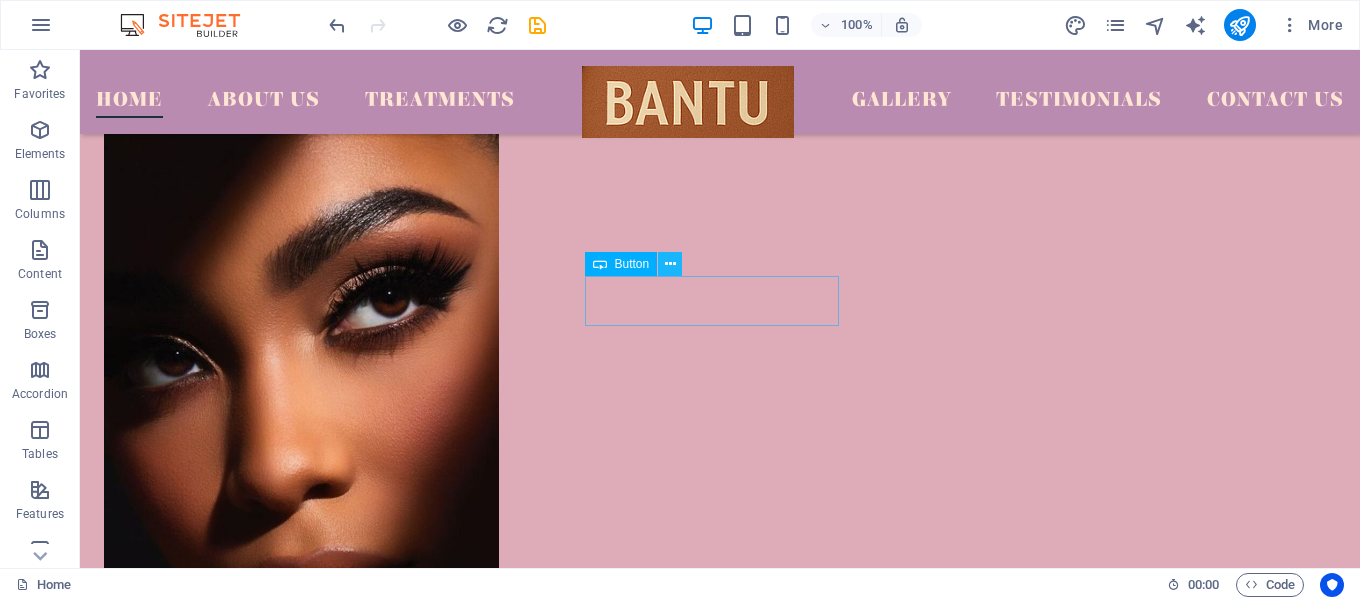 click at bounding box center [670, 264] 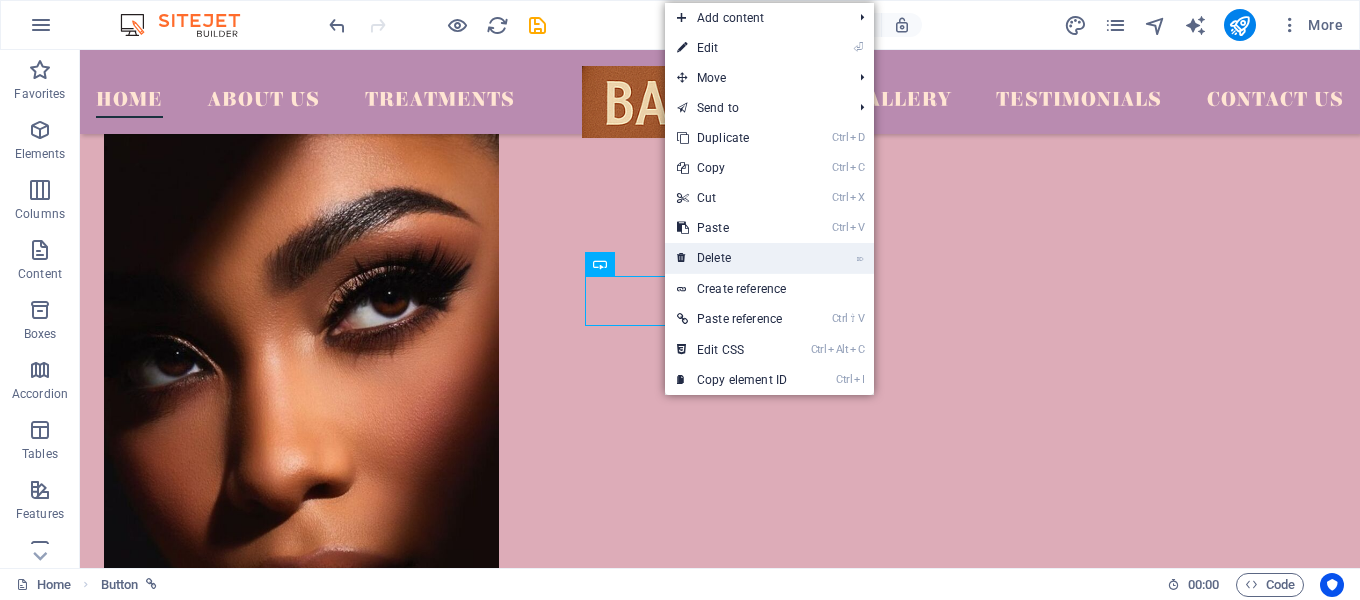 click on "⌦  Delete" at bounding box center (732, 258) 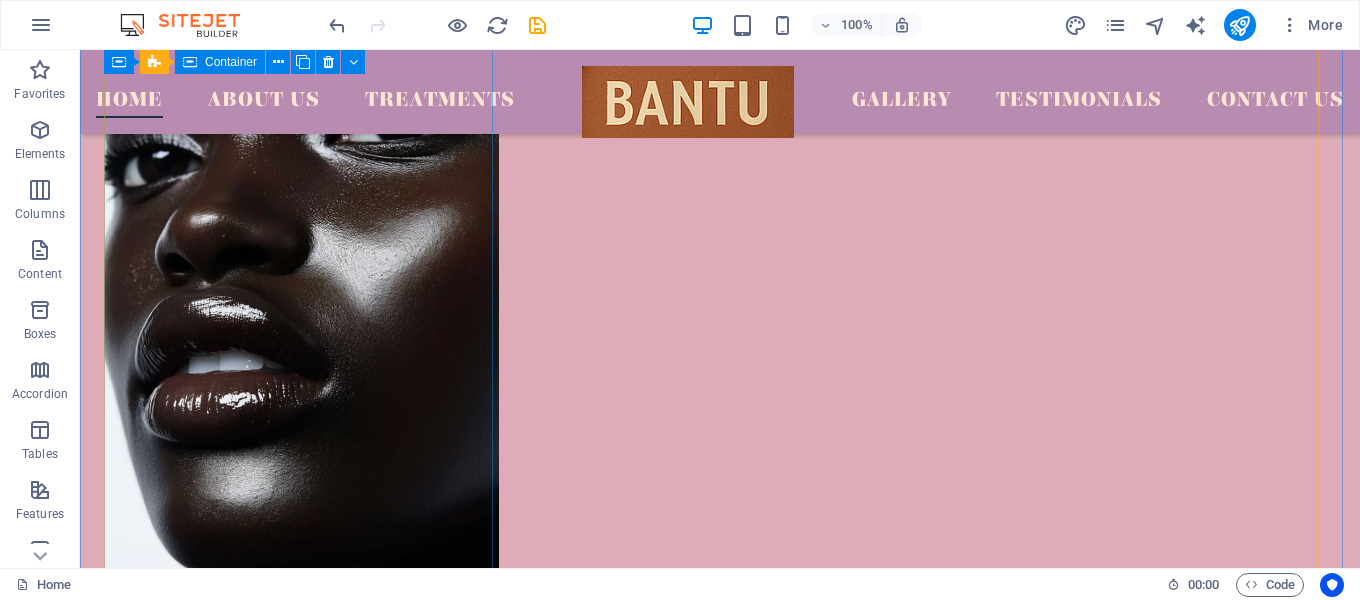 scroll, scrollTop: 4058, scrollLeft: 0, axis: vertical 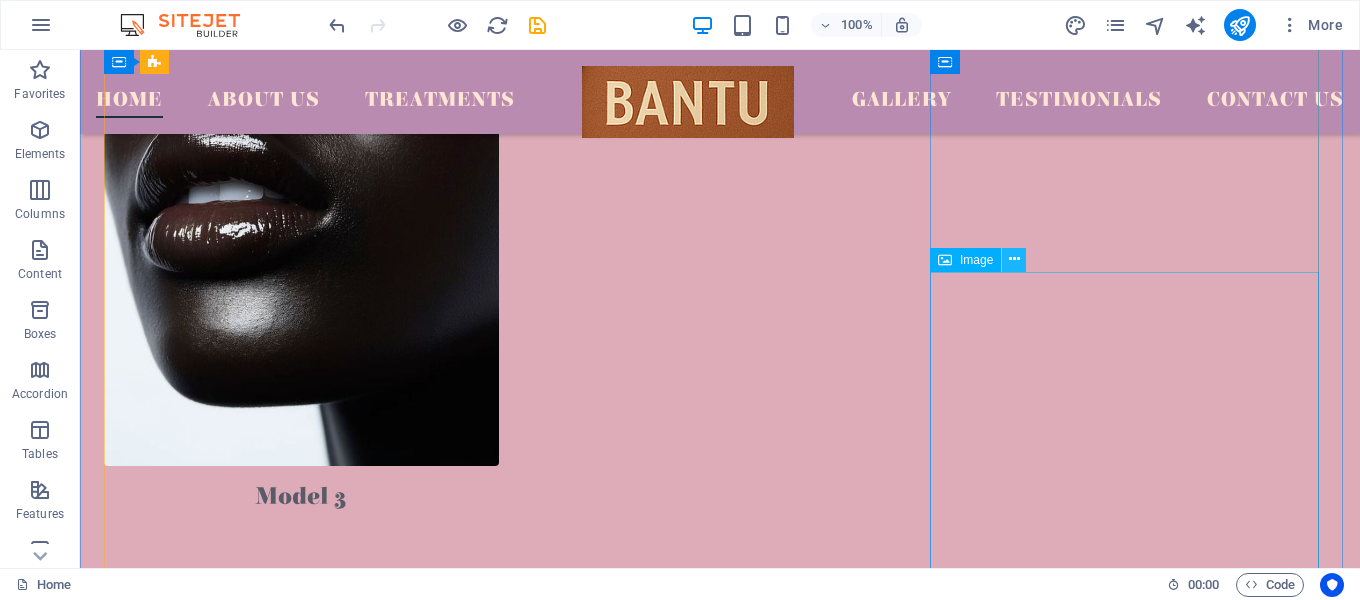 click at bounding box center (1014, 259) 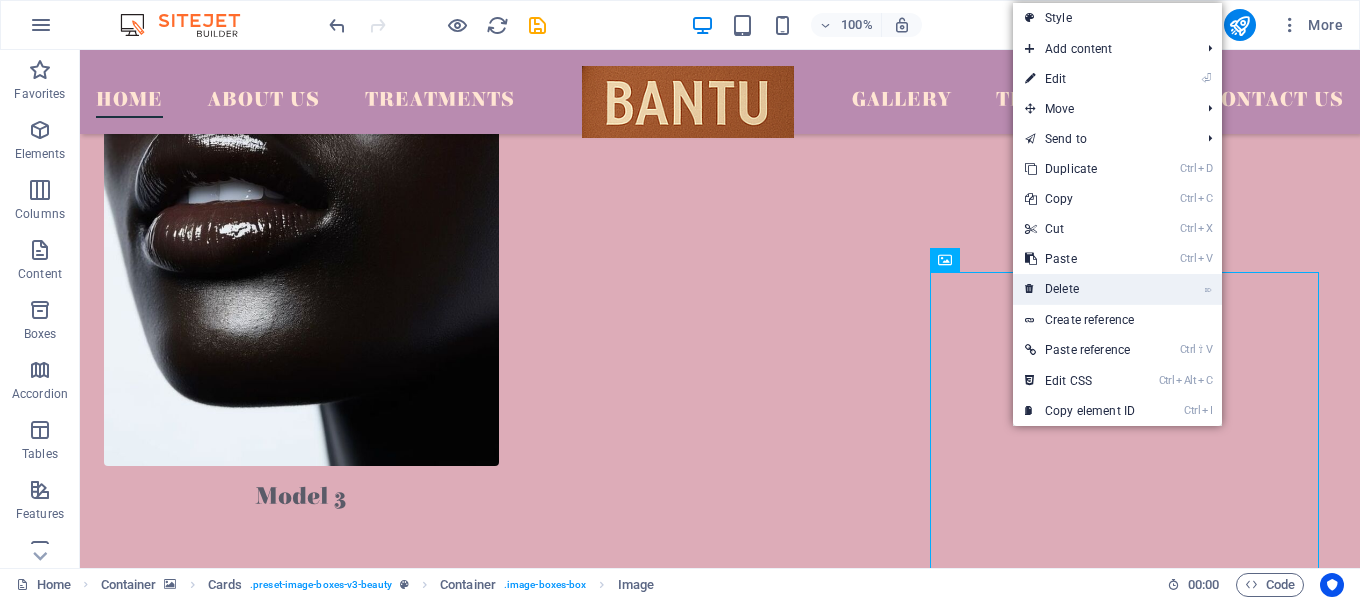 click on "⌦  Delete" at bounding box center (1080, 289) 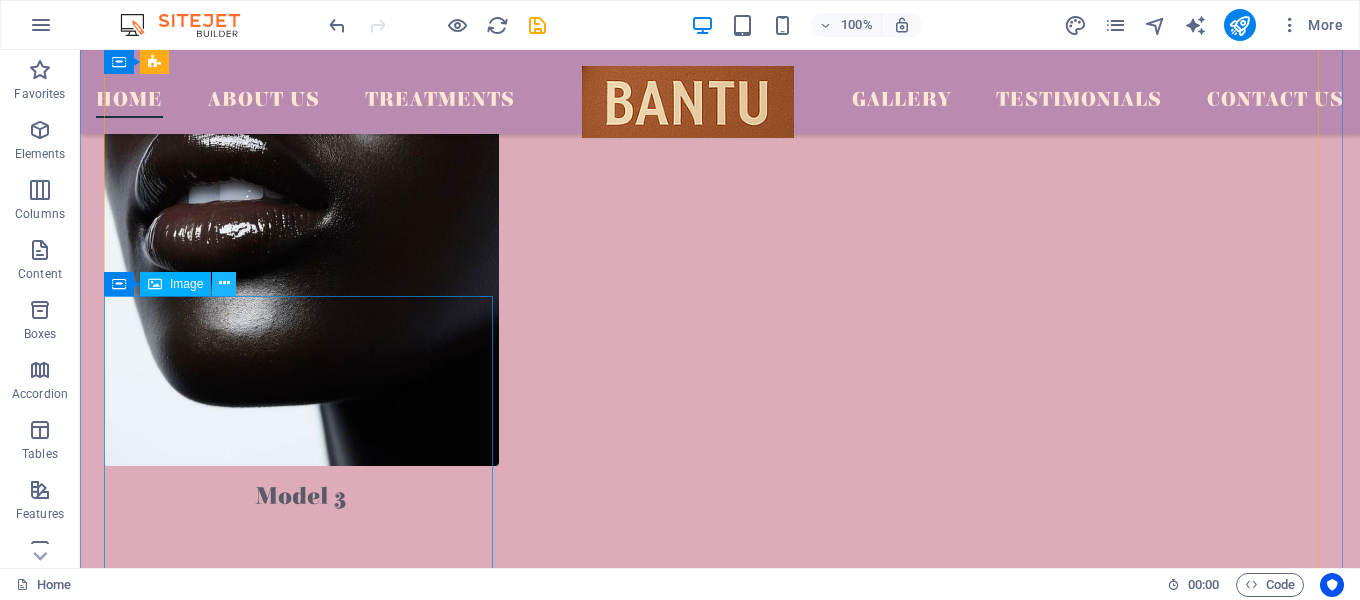 click at bounding box center (224, 283) 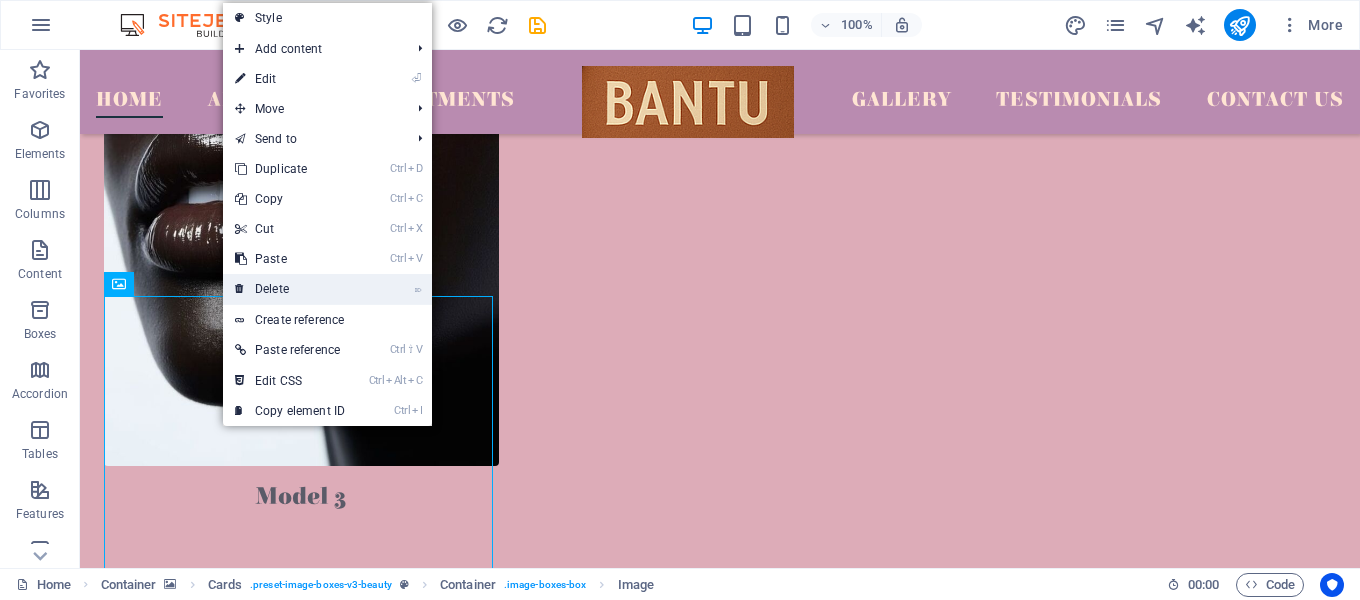 click on "⌦  Delete" at bounding box center [290, 289] 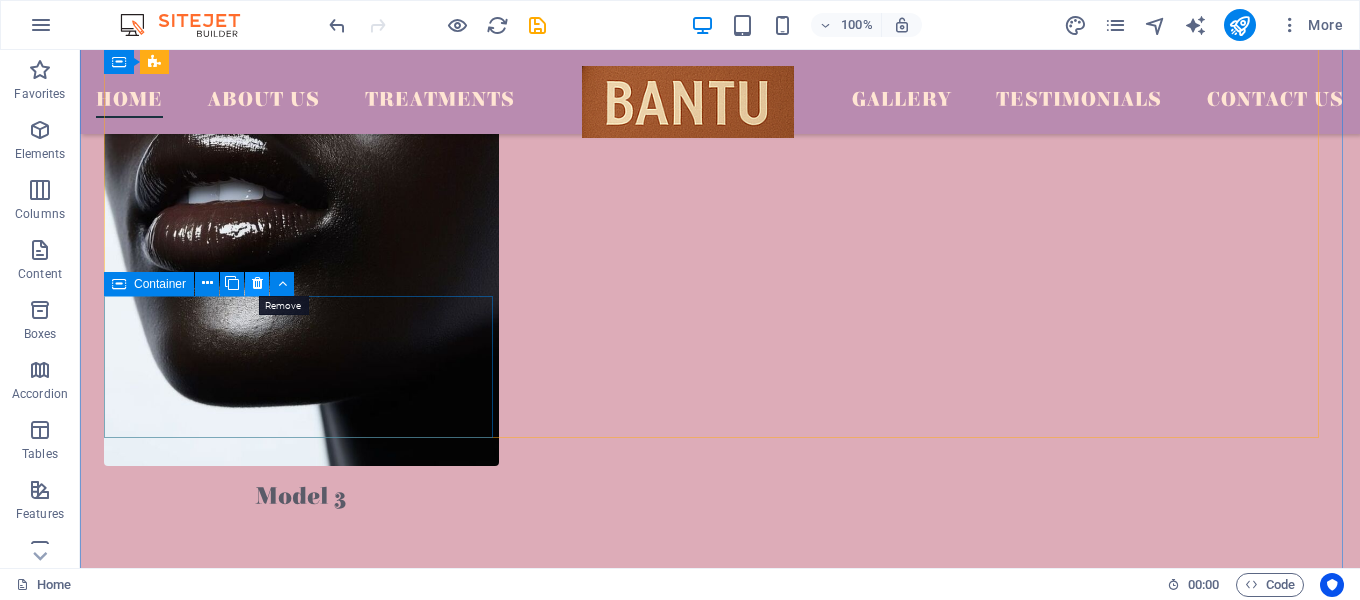 drag, startPoint x: 252, startPoint y: 285, endPoint x: 174, endPoint y: 236, distance: 92.11406 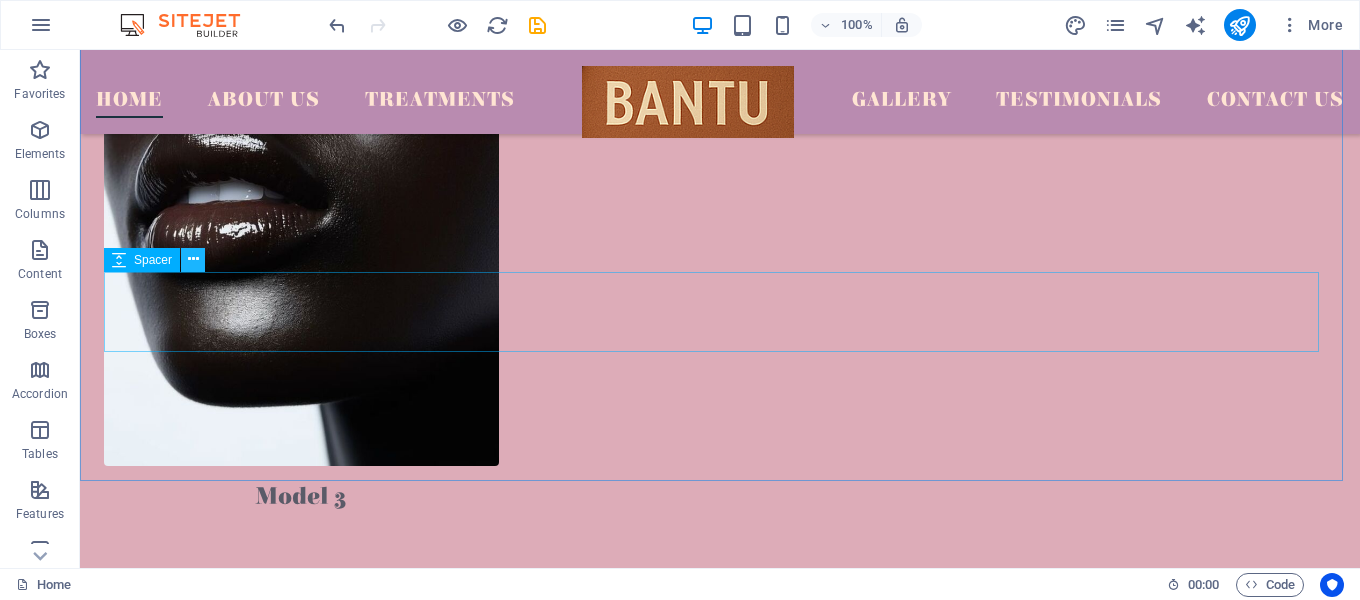 click at bounding box center (193, 259) 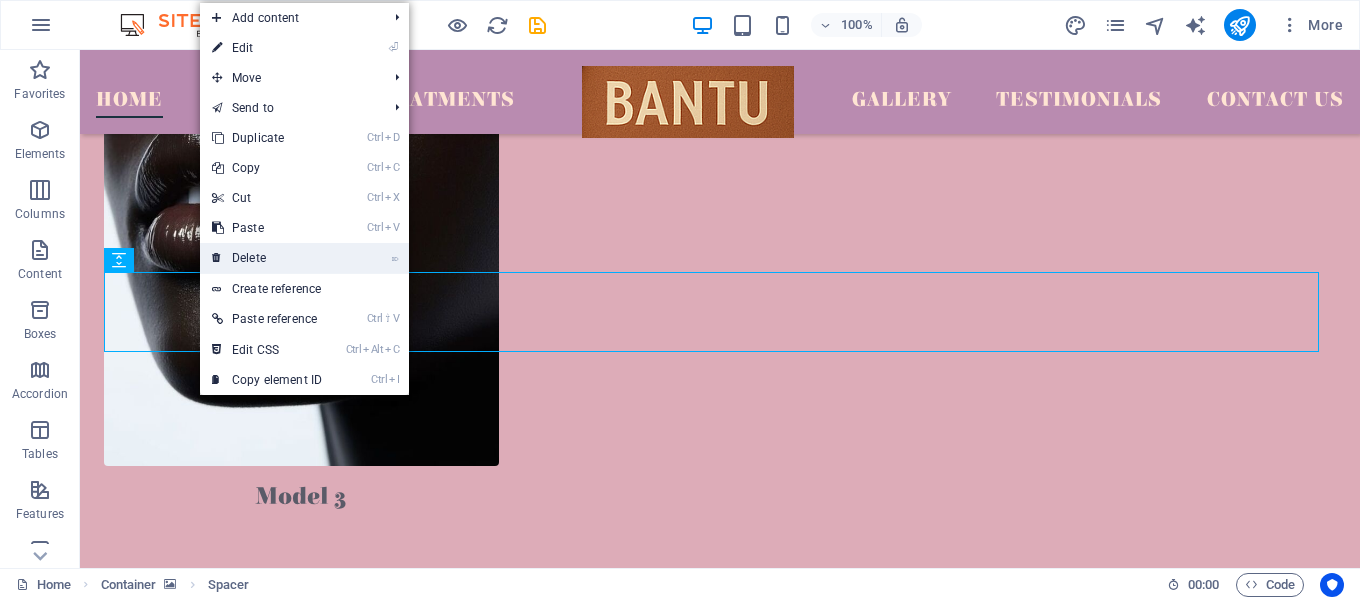 drag, startPoint x: 245, startPoint y: 251, endPoint x: 184, endPoint y: 213, distance: 71.867935 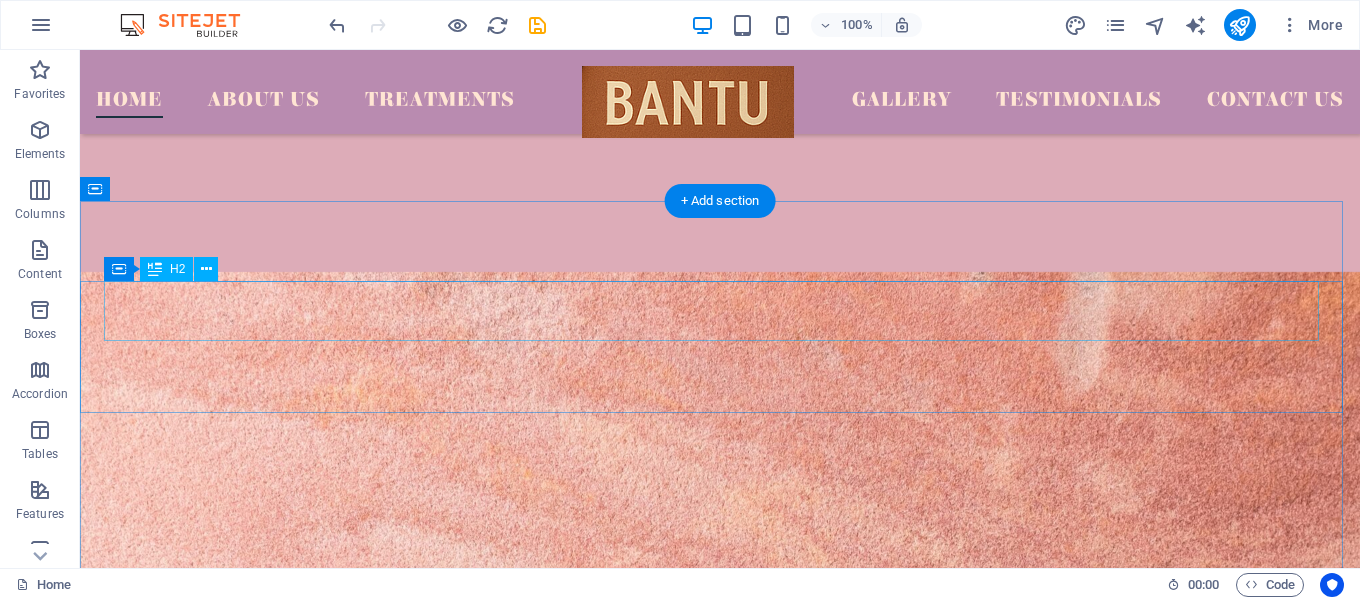 scroll, scrollTop: 4258, scrollLeft: 0, axis: vertical 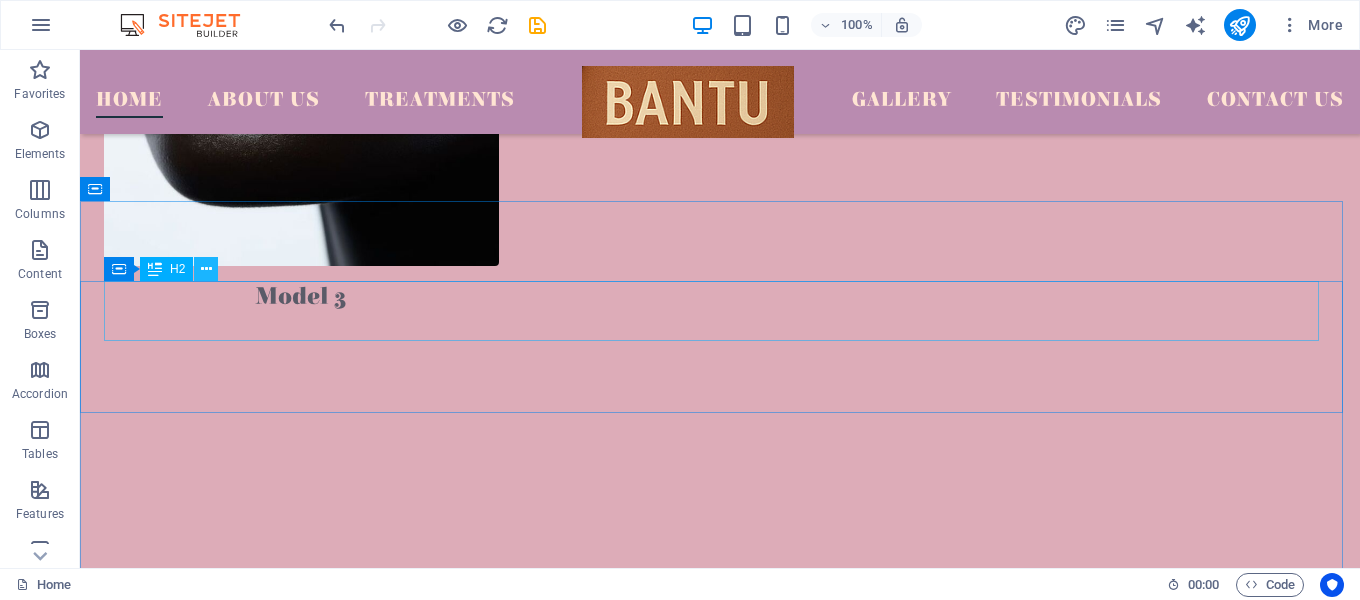 click at bounding box center [206, 269] 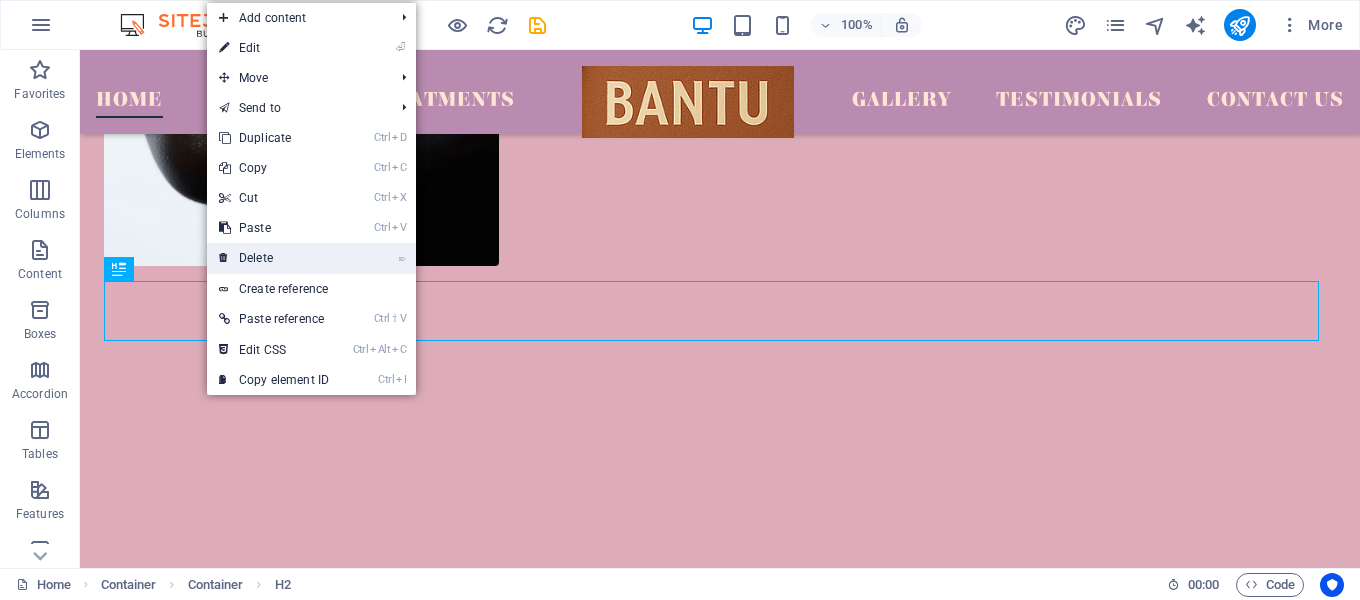 click on "⌦  Delete" at bounding box center [274, 258] 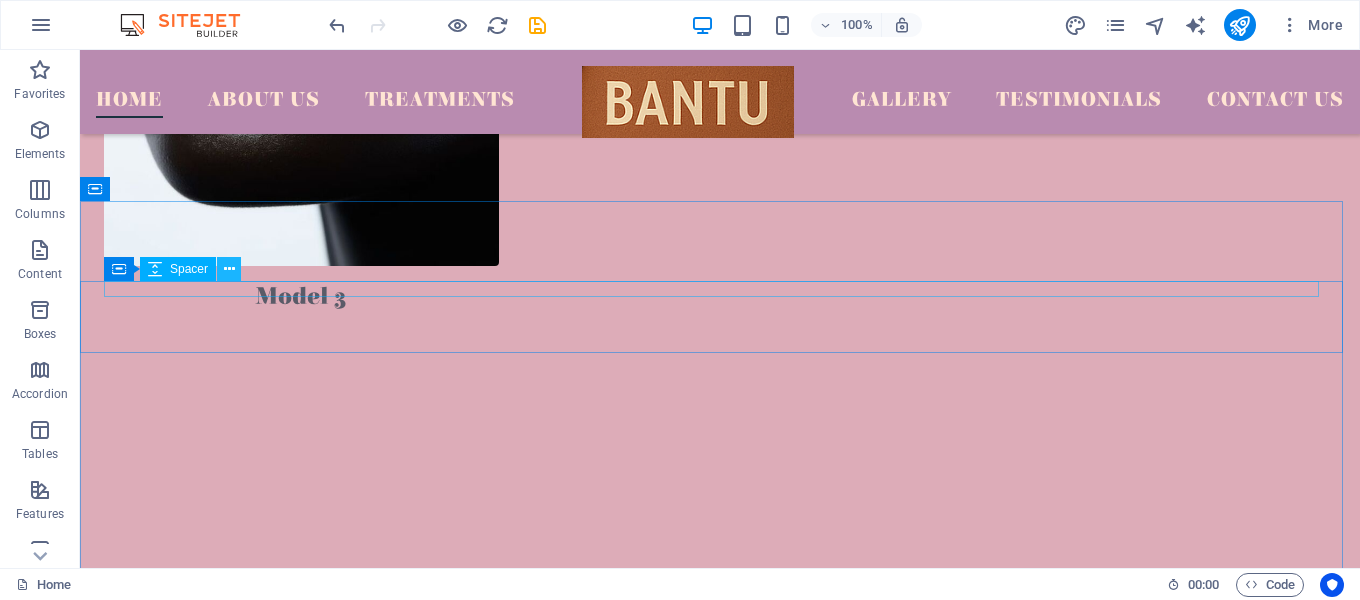 click at bounding box center [229, 269] 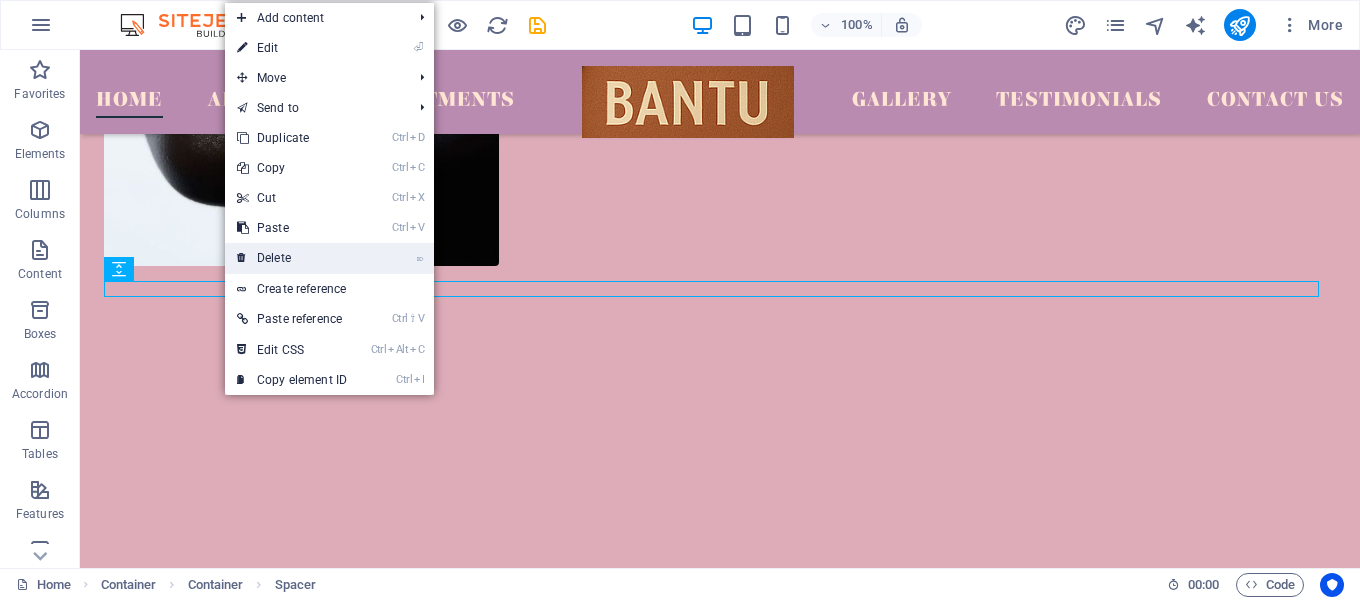 drag, startPoint x: 264, startPoint y: 256, endPoint x: 188, endPoint y: 206, distance: 90.97253 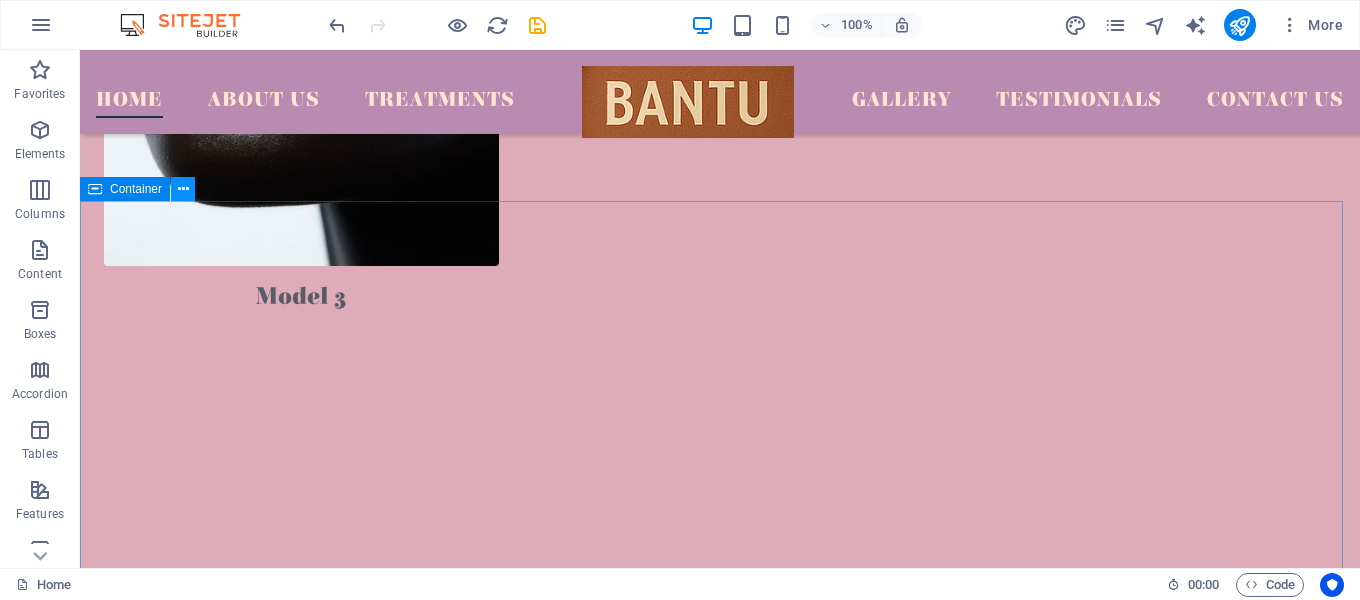 click at bounding box center [183, 189] 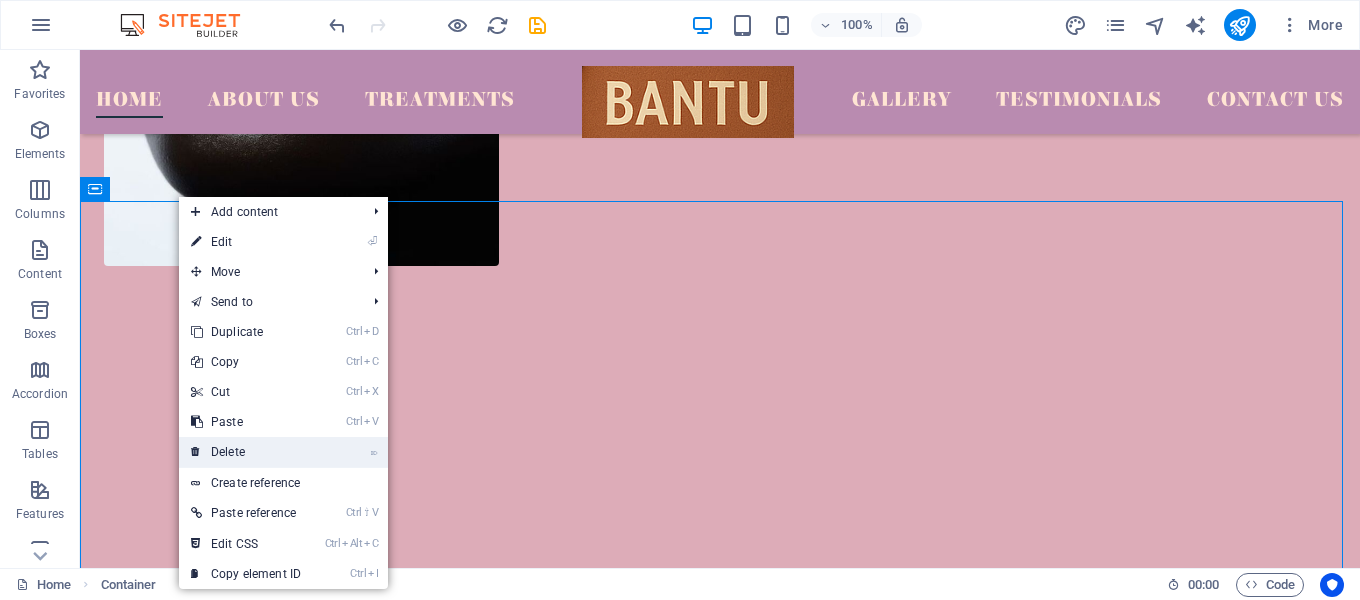 click on "⌦  Delete" at bounding box center [246, 452] 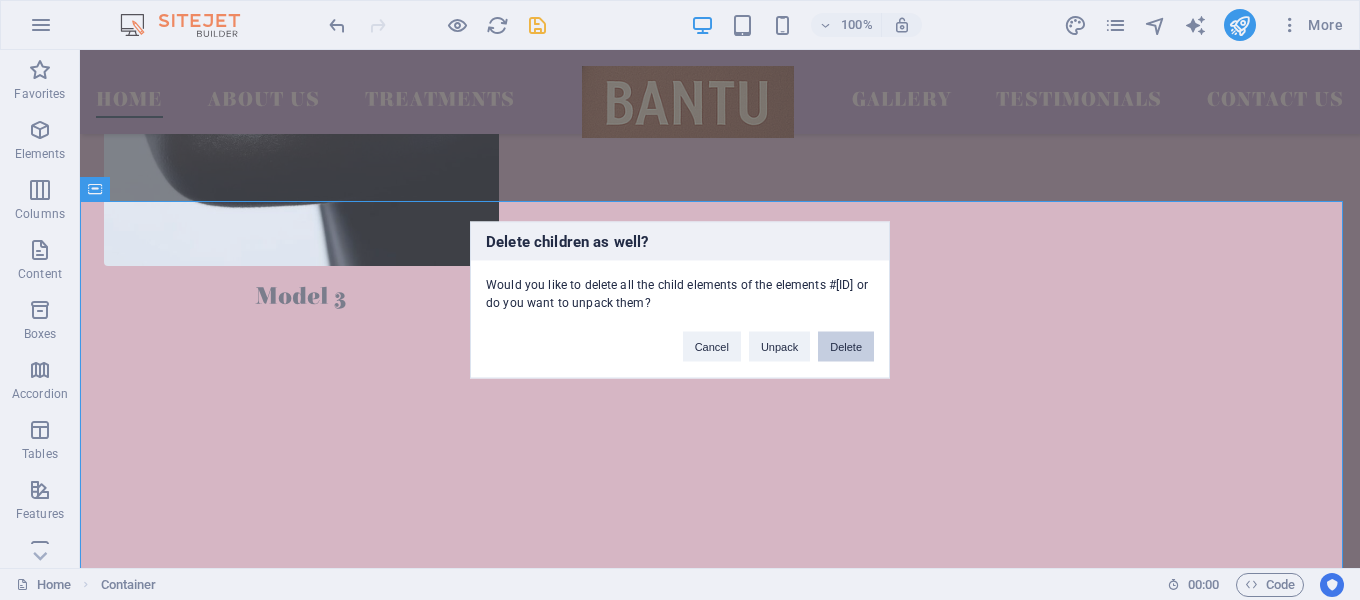 click on "Delete" at bounding box center (846, 347) 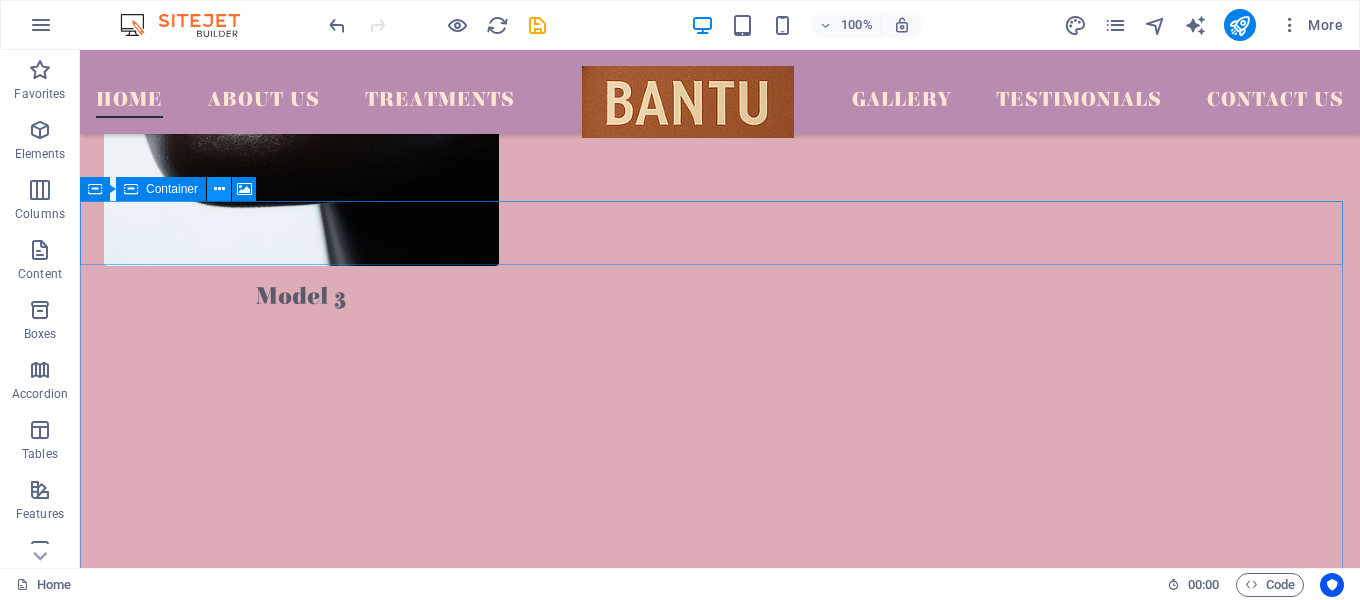 click at bounding box center [219, 189] 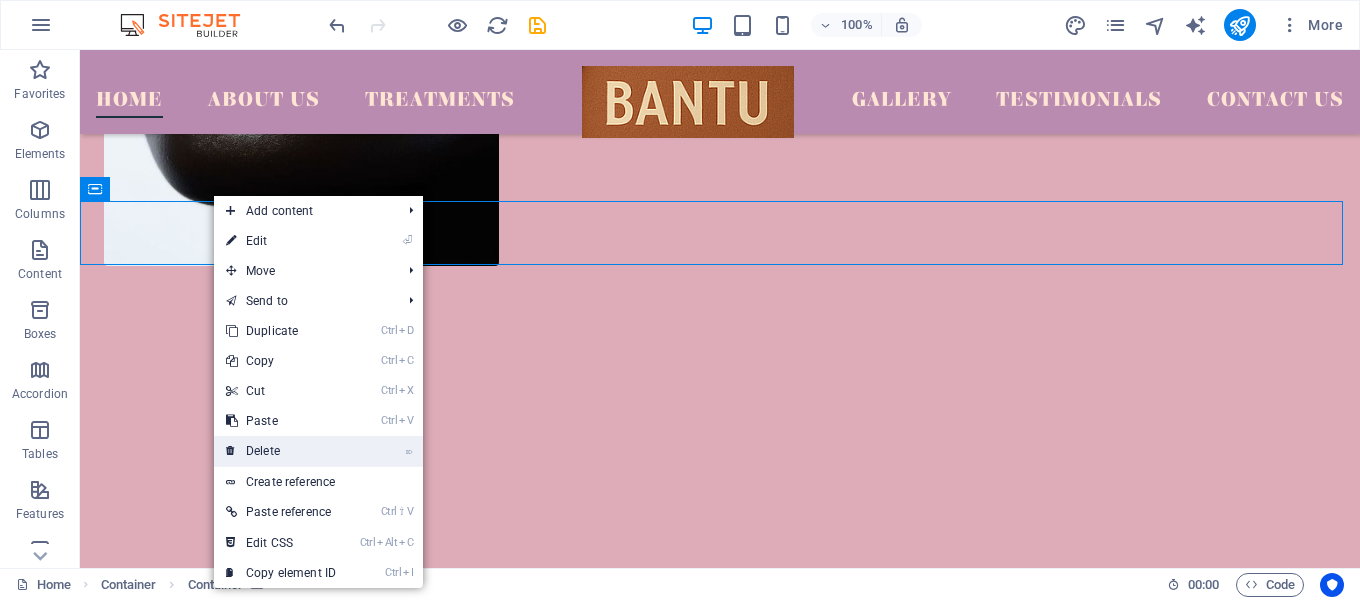 click on "⌦  Delete" at bounding box center (281, 451) 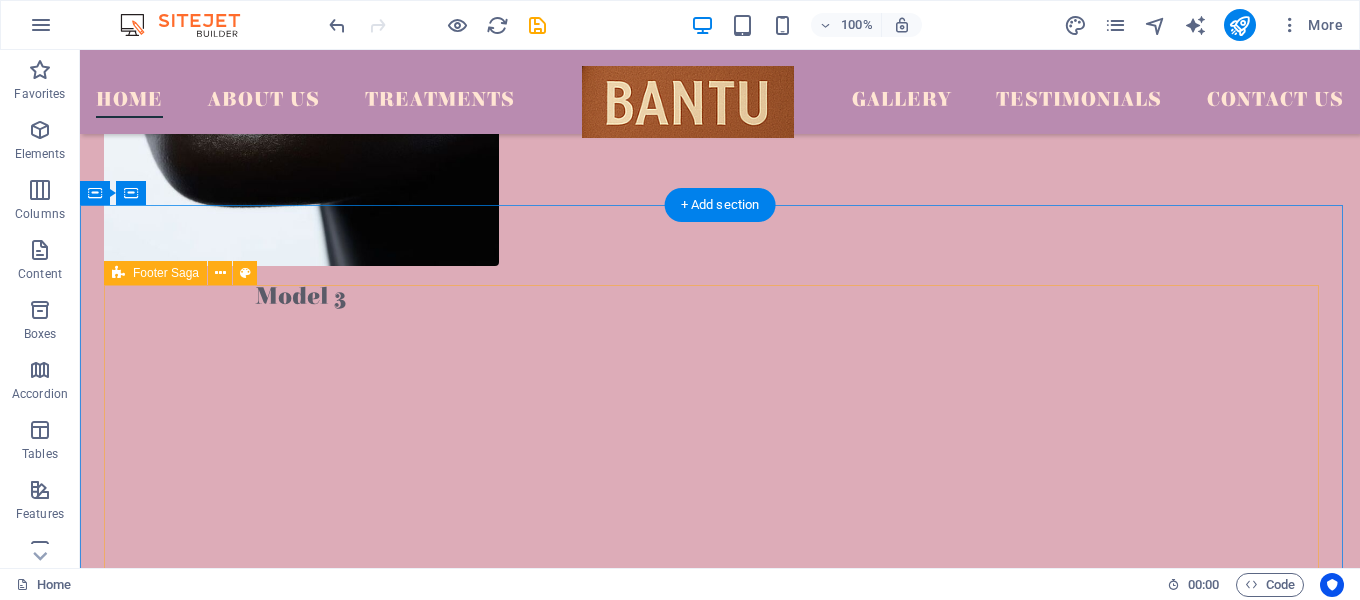 scroll, scrollTop: 3958, scrollLeft: 0, axis: vertical 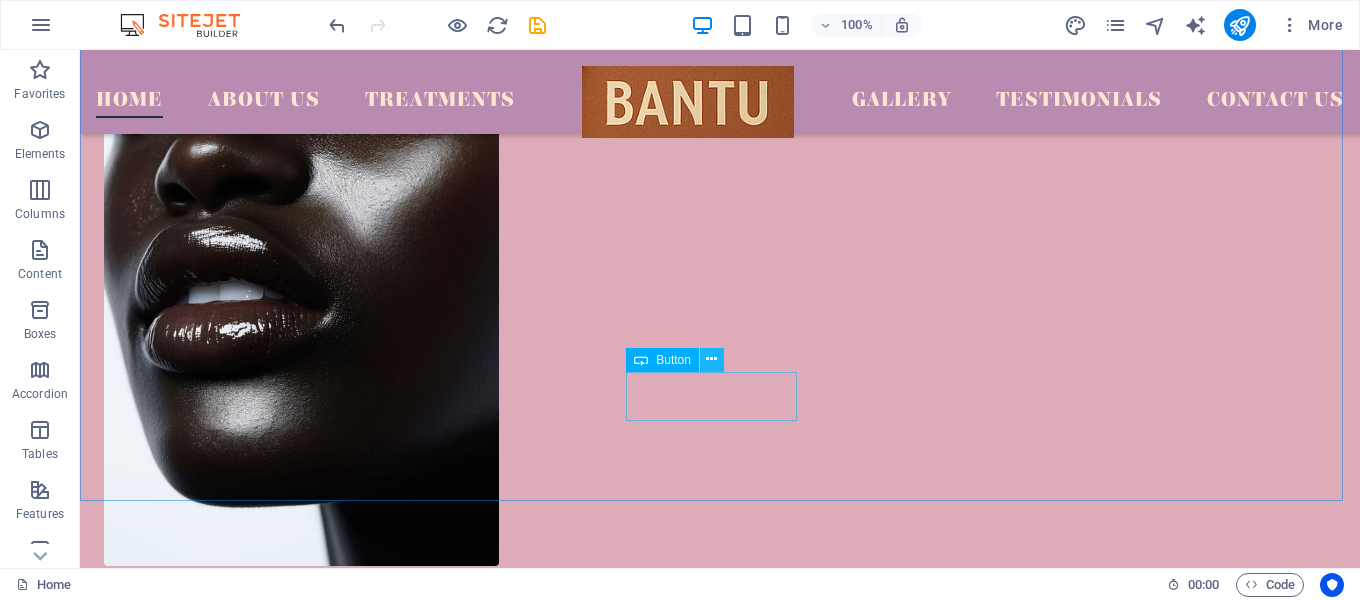 click at bounding box center (711, 359) 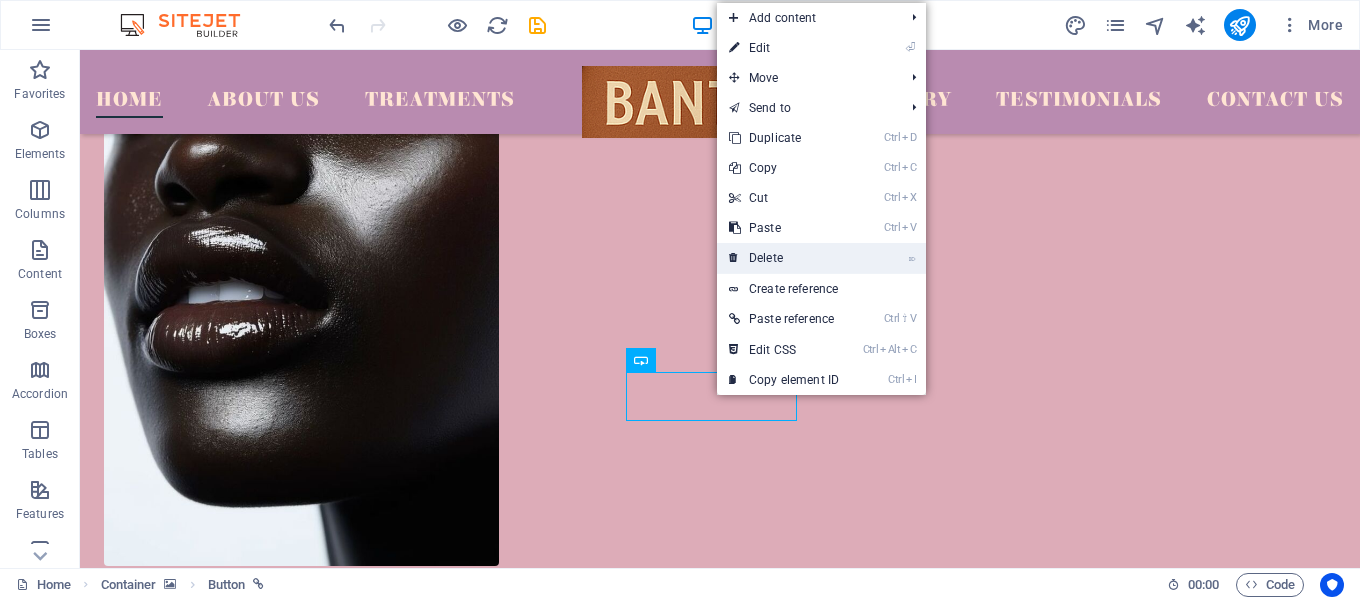 click on "⌦  Delete" at bounding box center (784, 258) 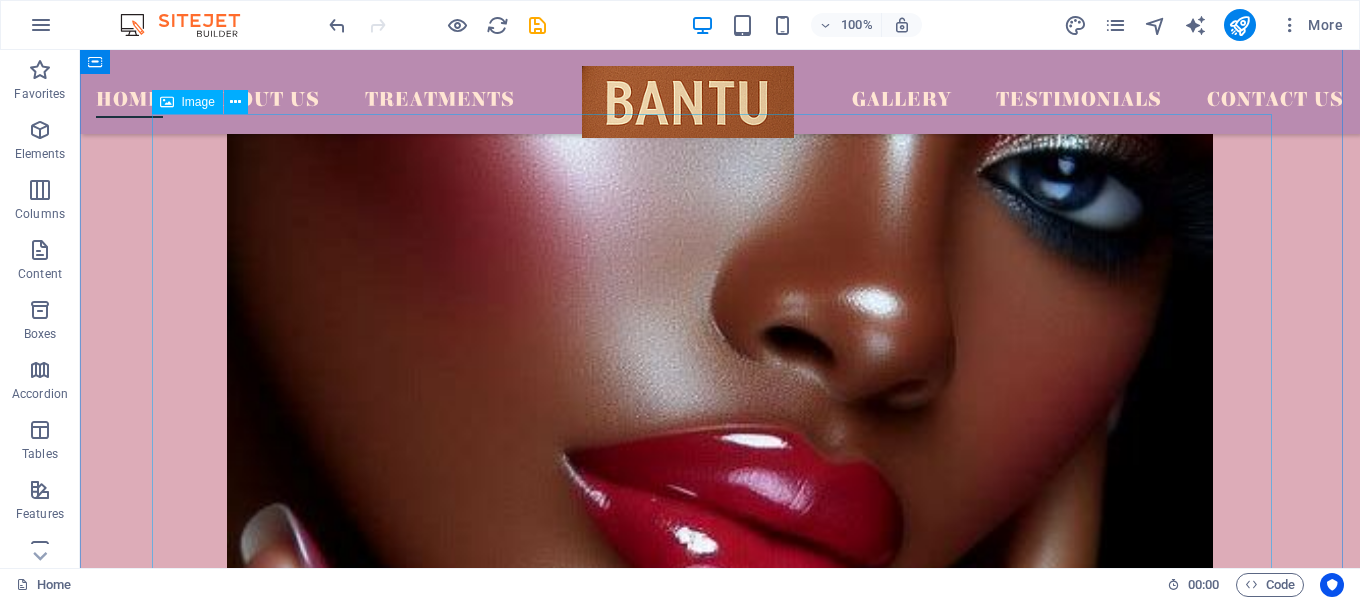 scroll, scrollTop: 1100, scrollLeft: 0, axis: vertical 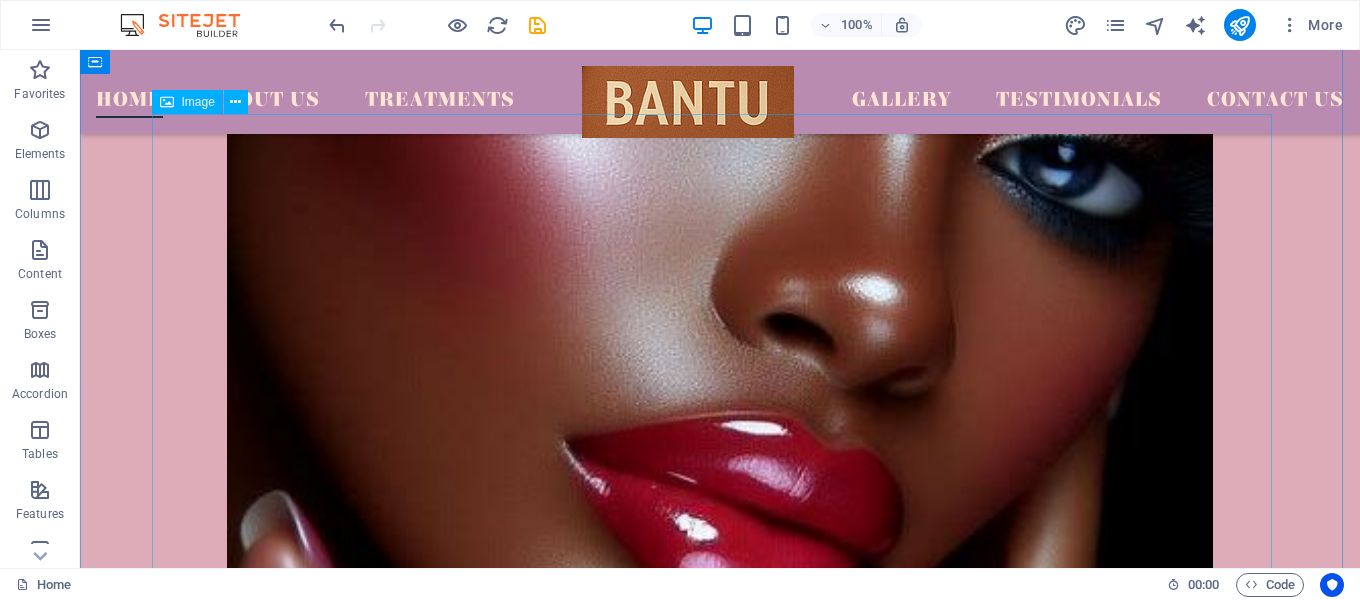 click at bounding box center [720, 318] 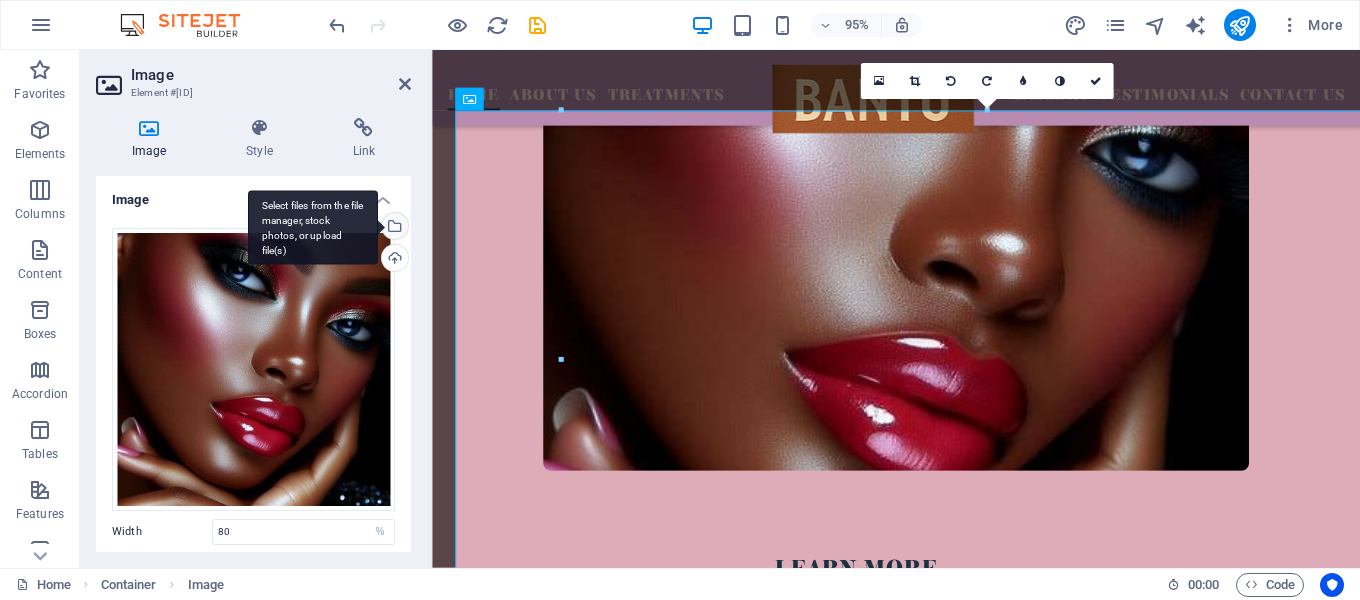click on "Select files from the file manager, stock photos, or upload file(s)" at bounding box center [313, 227] 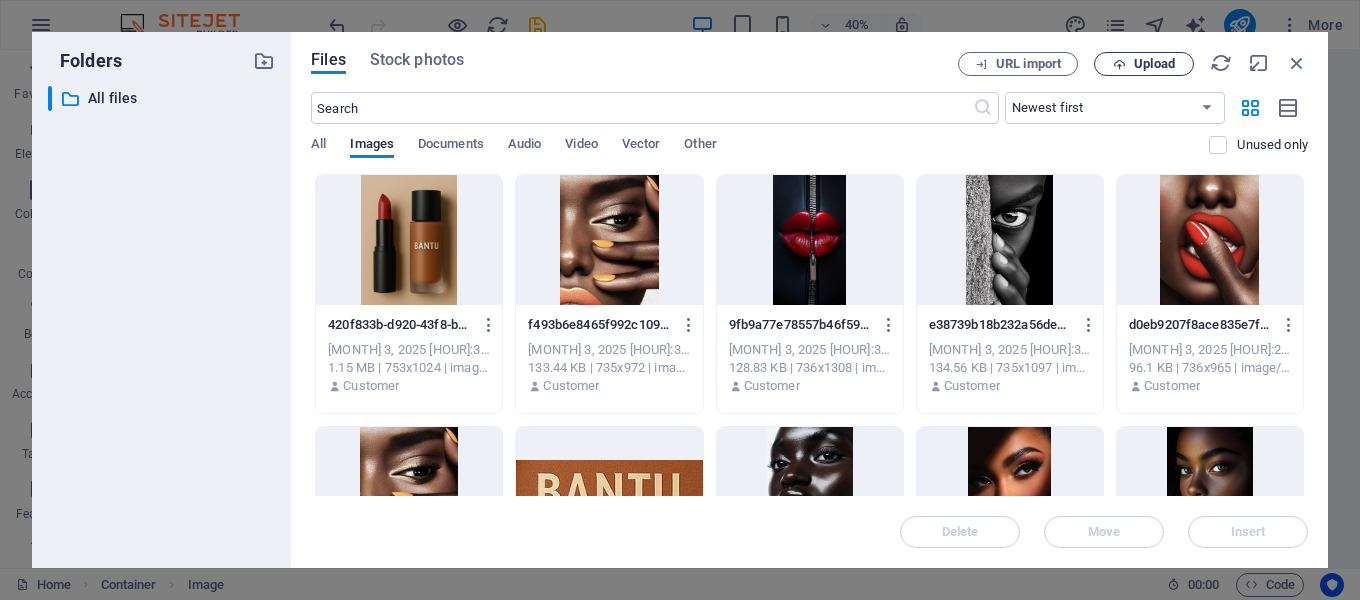 click on "Upload" at bounding box center [1154, 64] 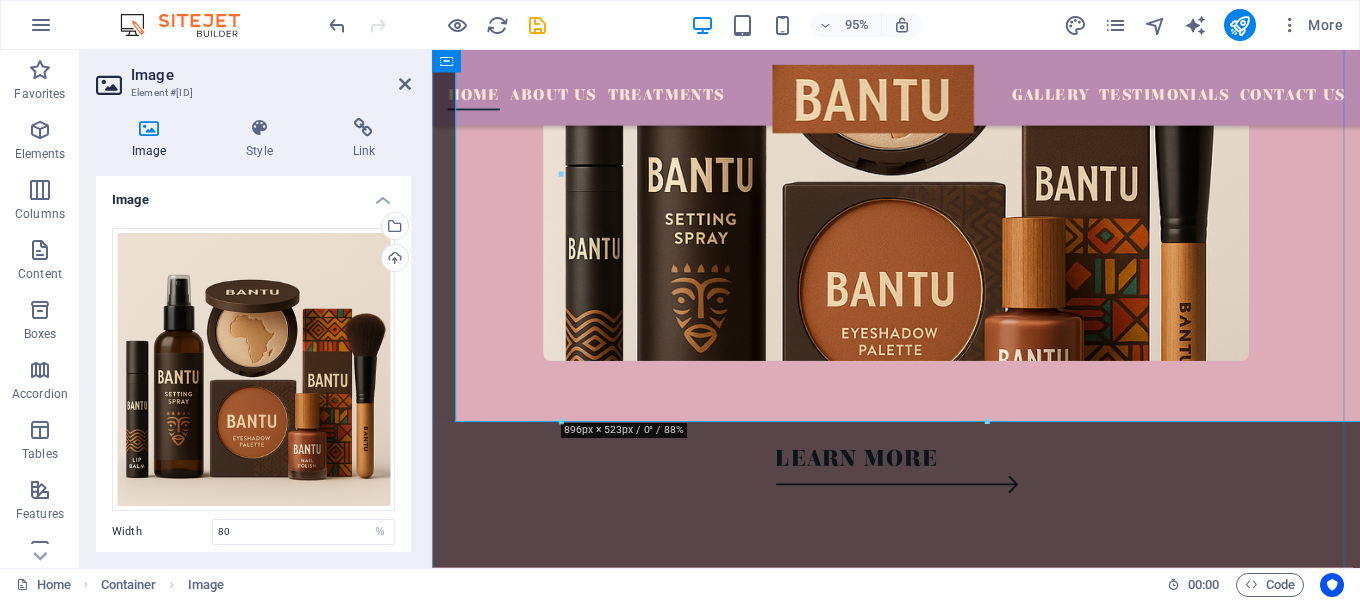 scroll, scrollTop: 1300, scrollLeft: 0, axis: vertical 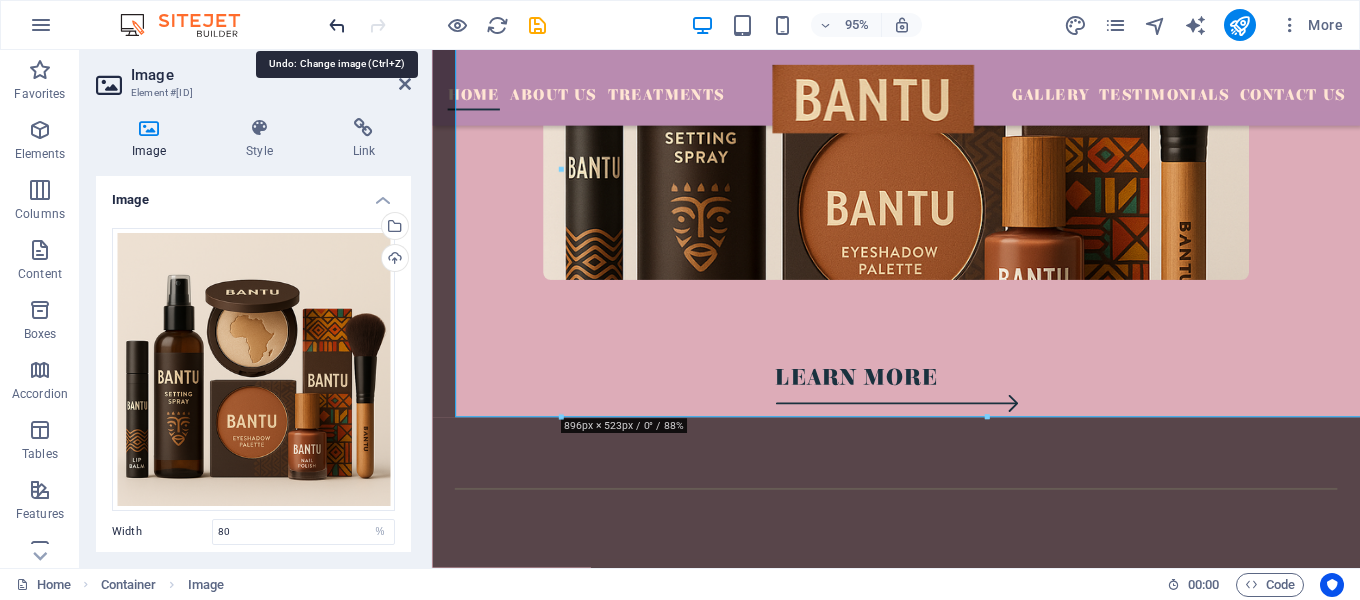 click at bounding box center (337, 25) 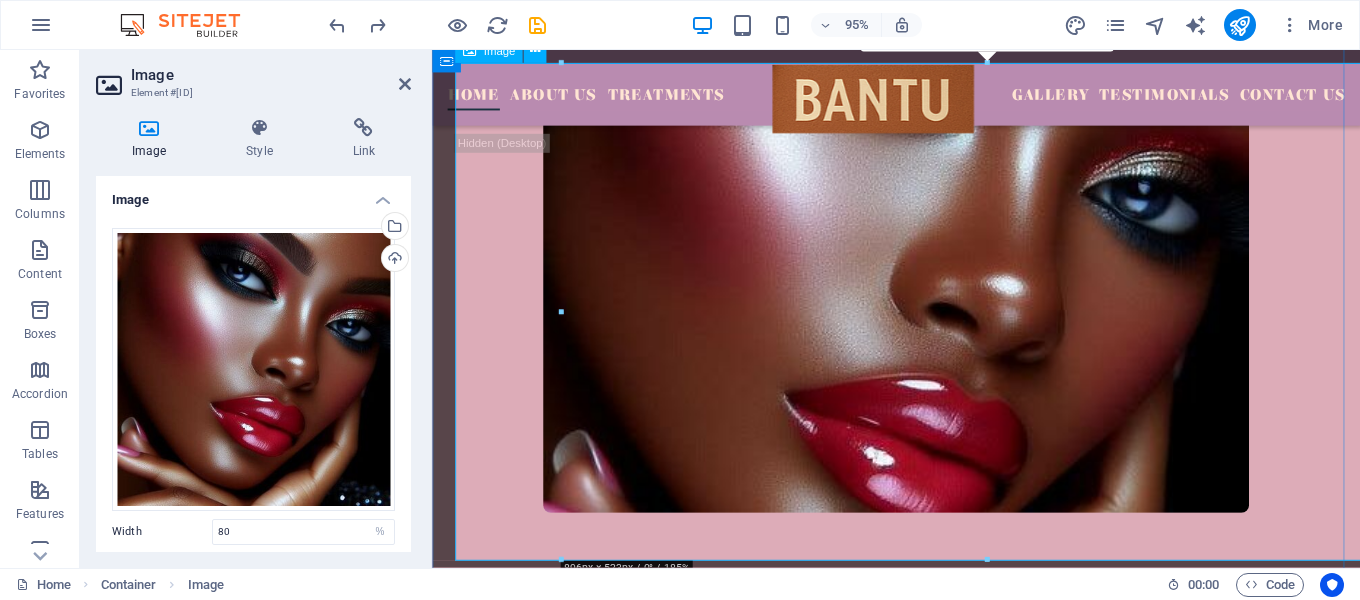 scroll, scrollTop: 1300, scrollLeft: 0, axis: vertical 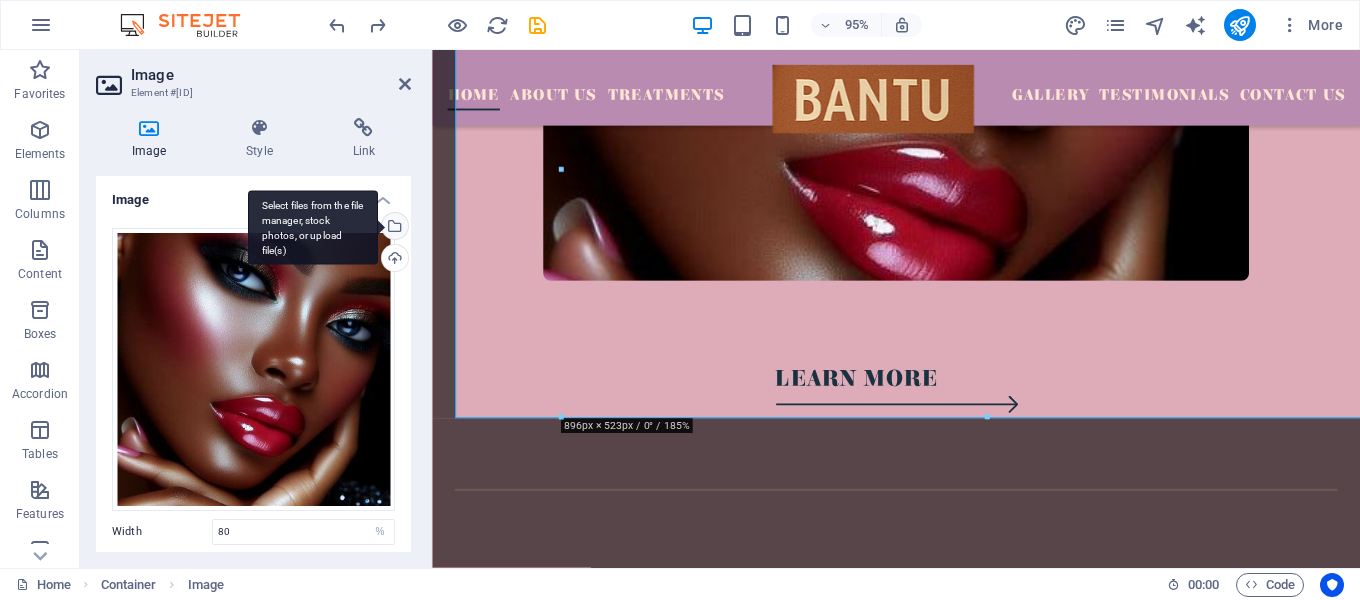 click on "Select files from the file manager, stock photos, or upload file(s)" at bounding box center (313, 227) 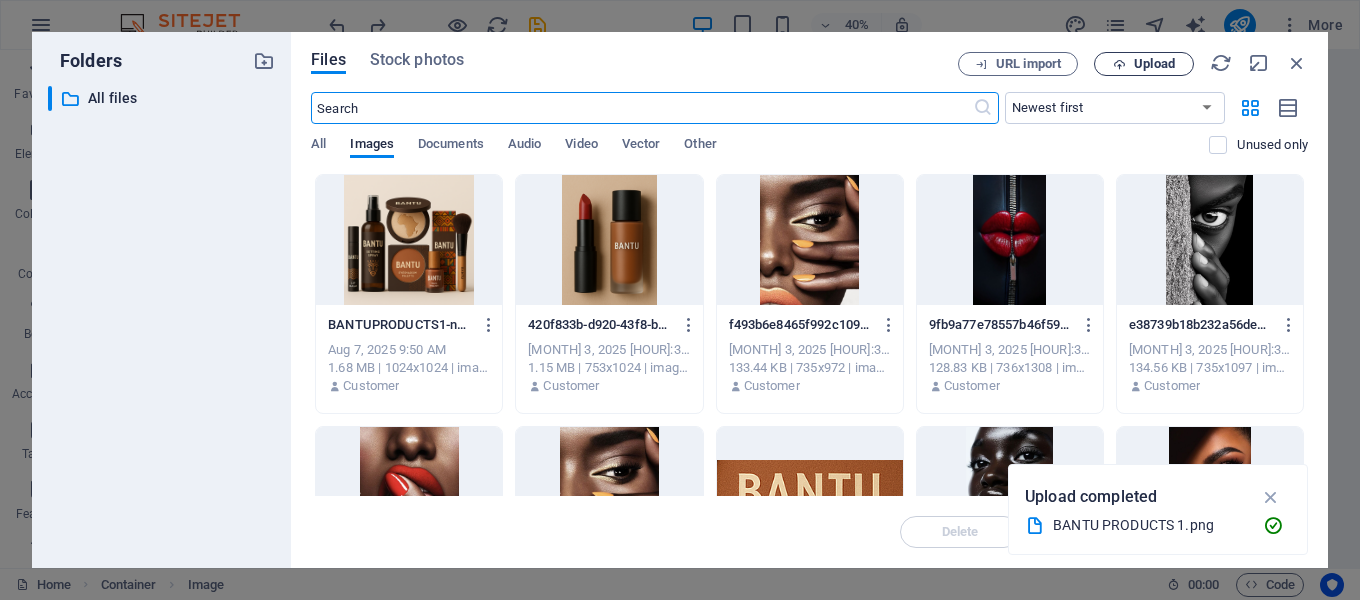click on "Upload" at bounding box center [1144, 64] 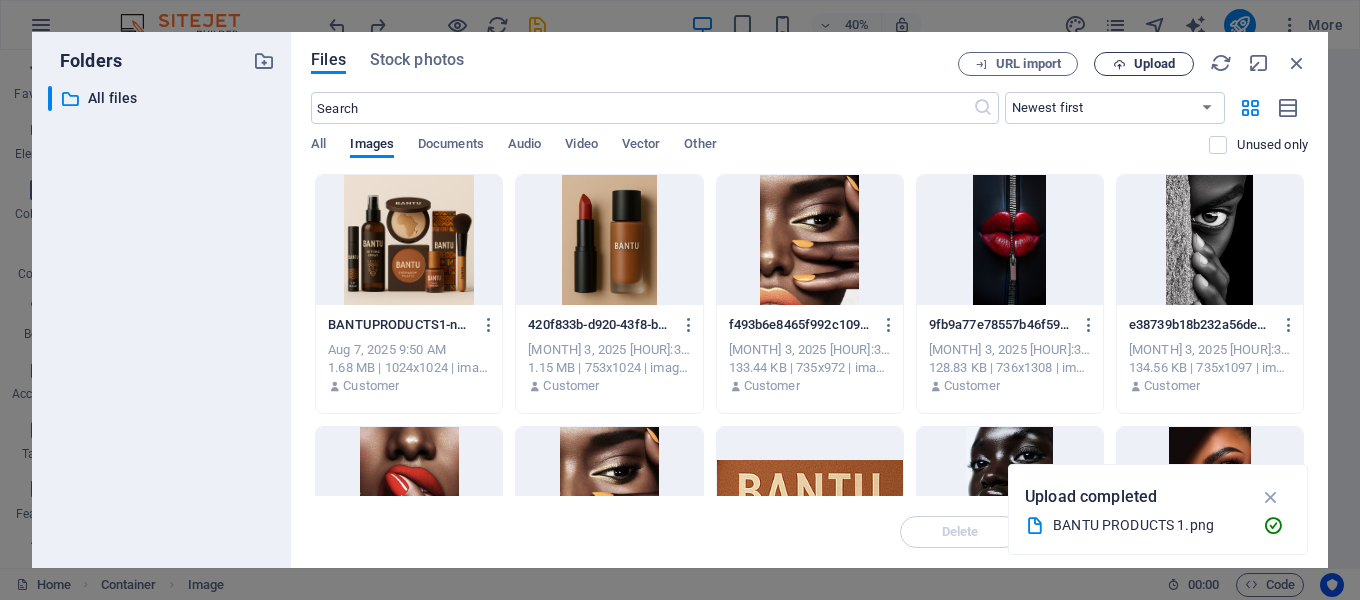 click on "Upload" at bounding box center (1154, 64) 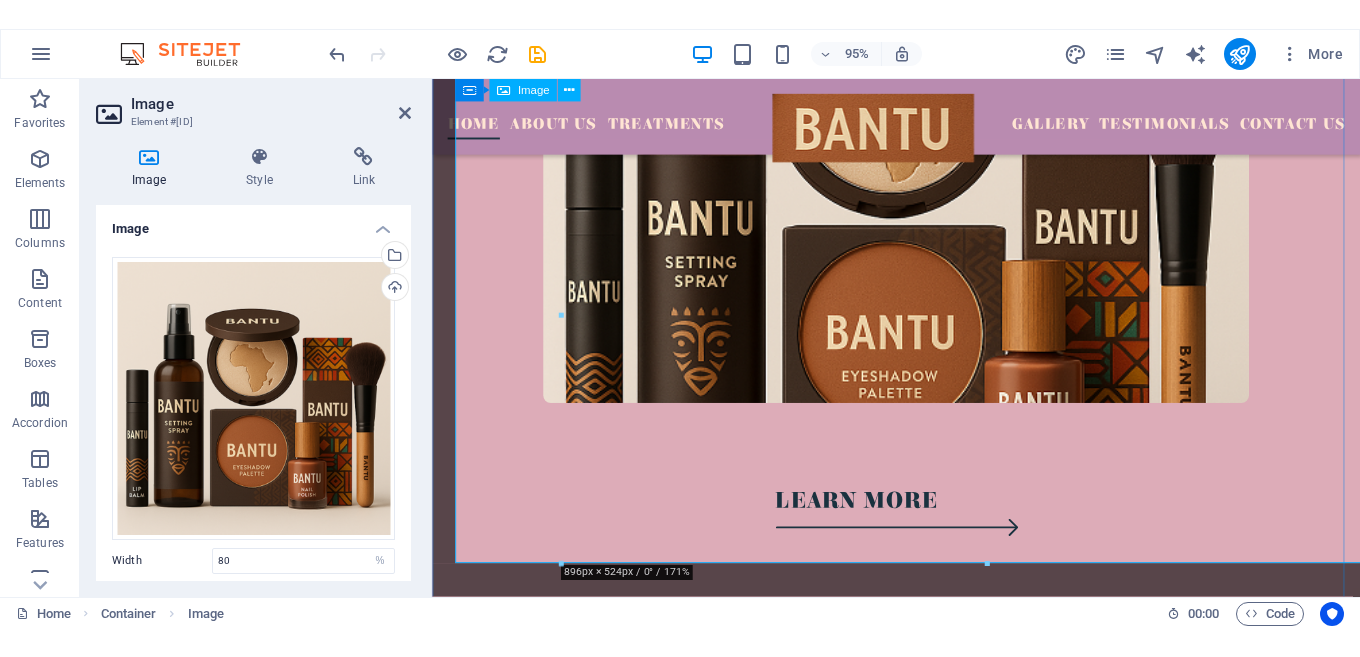 scroll, scrollTop: 1100, scrollLeft: 0, axis: vertical 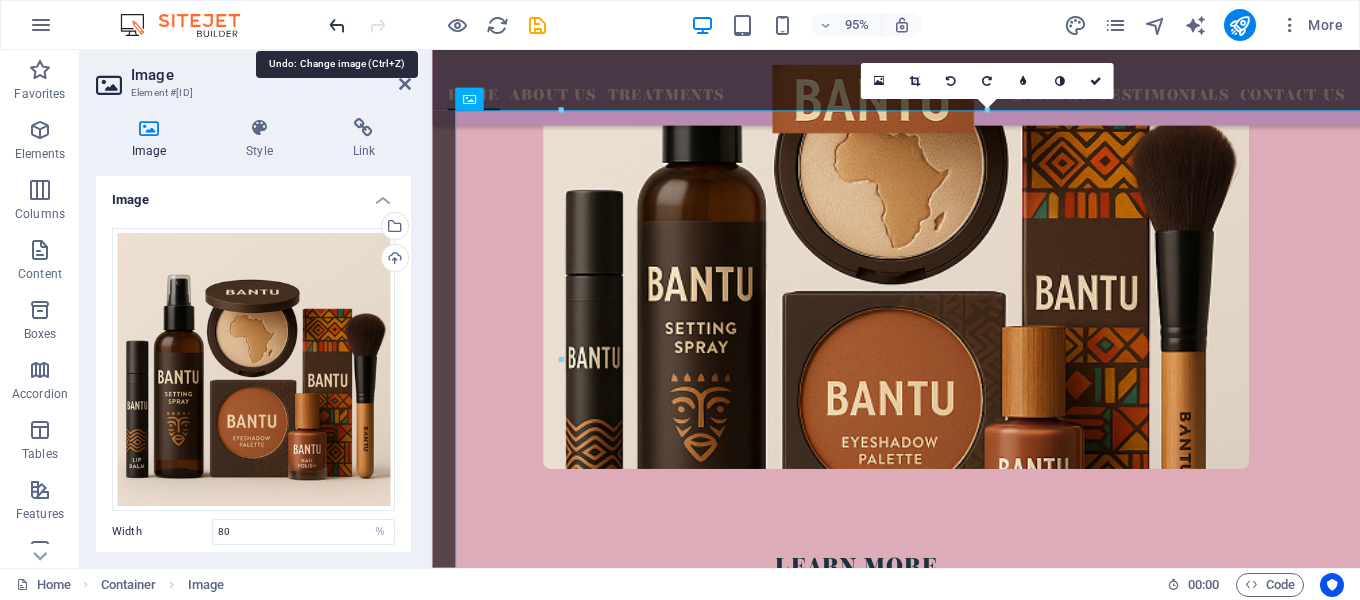 click at bounding box center [337, 25] 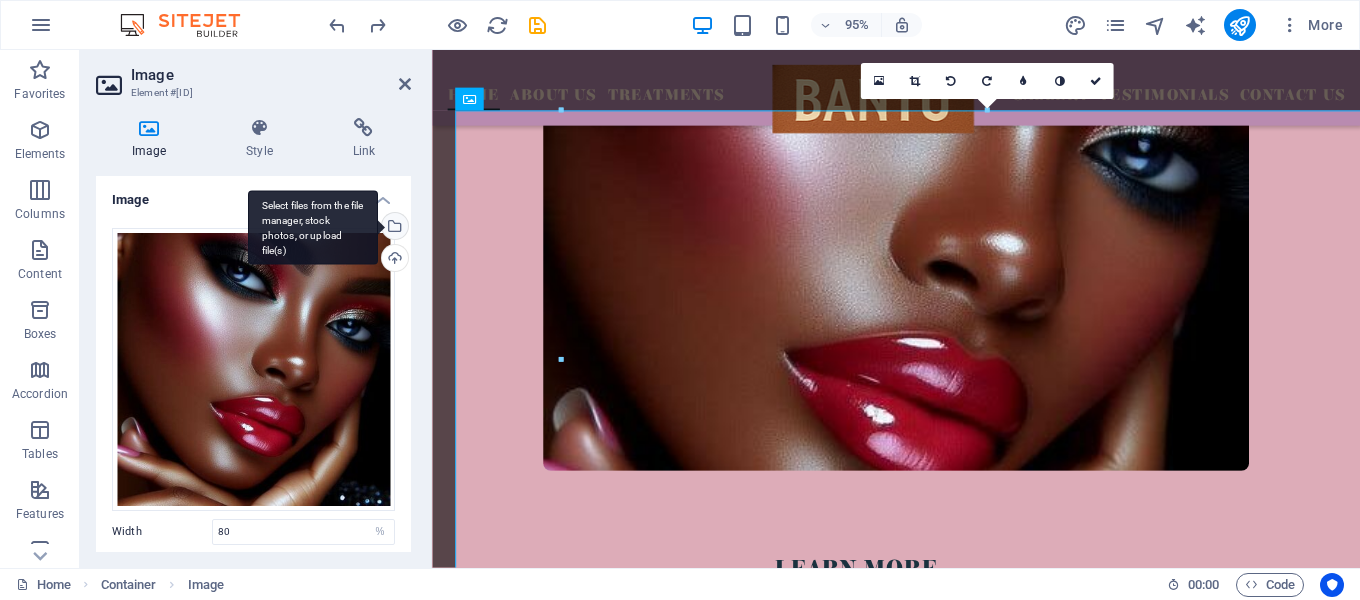 click on "Select files from the file manager, stock photos, or upload file(s)" at bounding box center [313, 227] 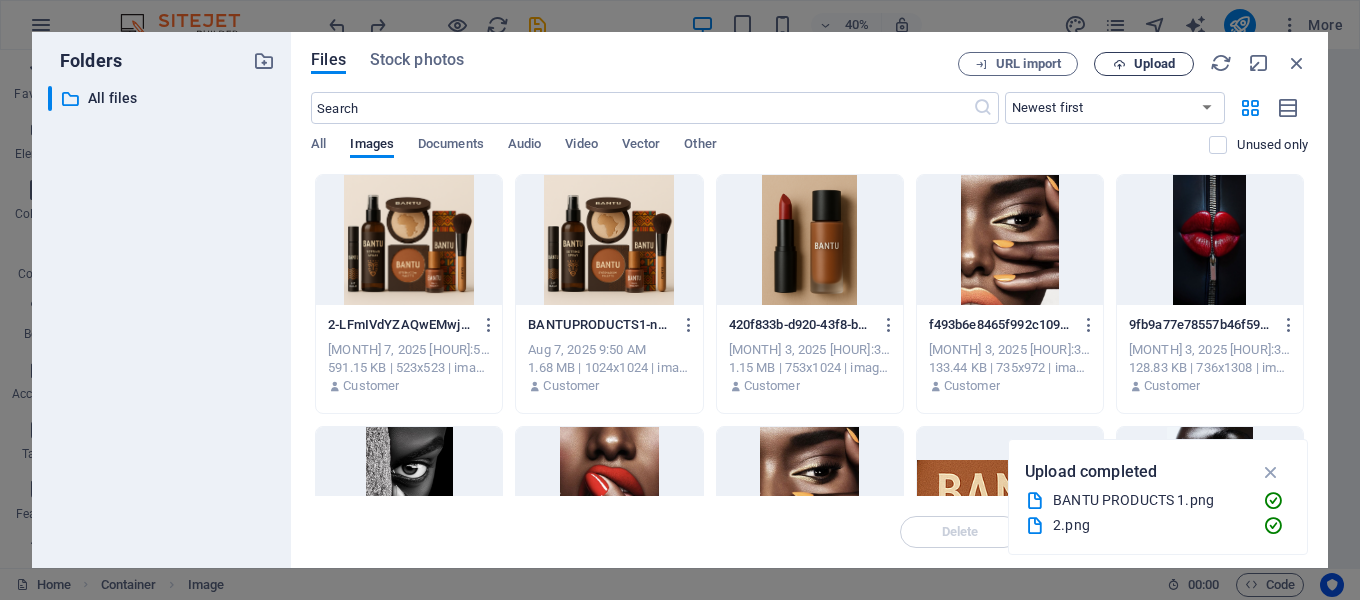 click on "Upload" at bounding box center (1144, 64) 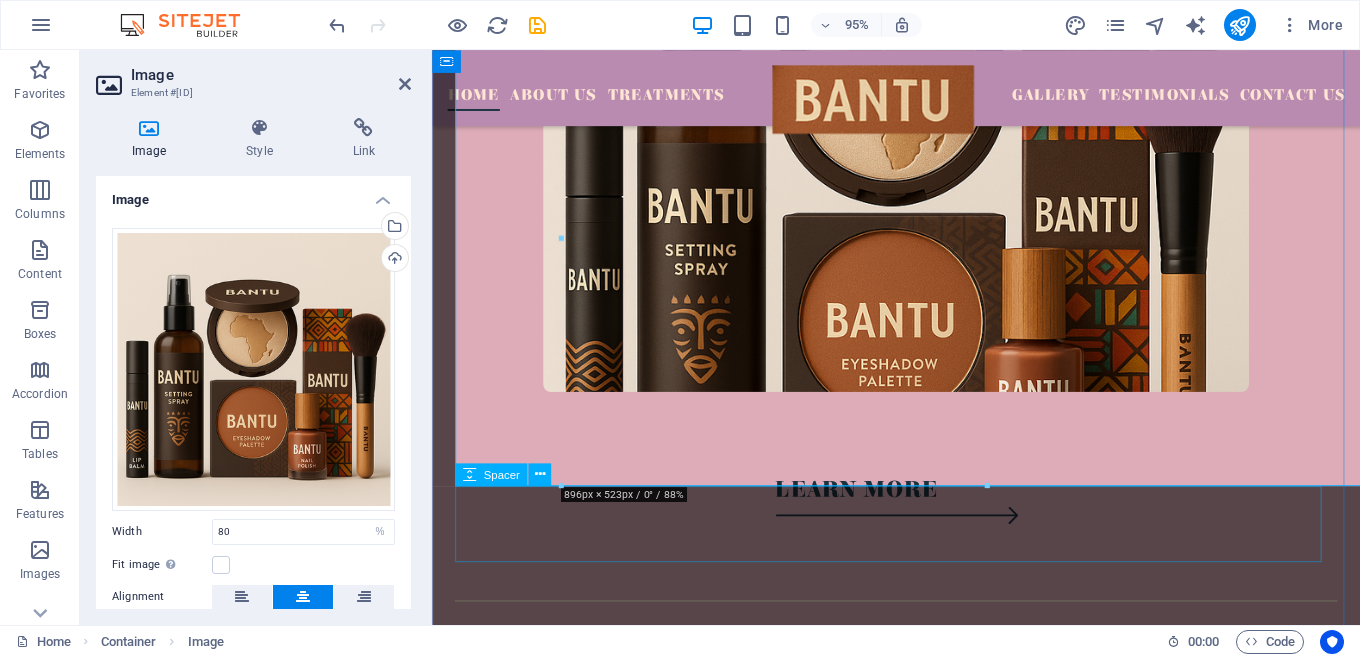 scroll, scrollTop: 1100, scrollLeft: 0, axis: vertical 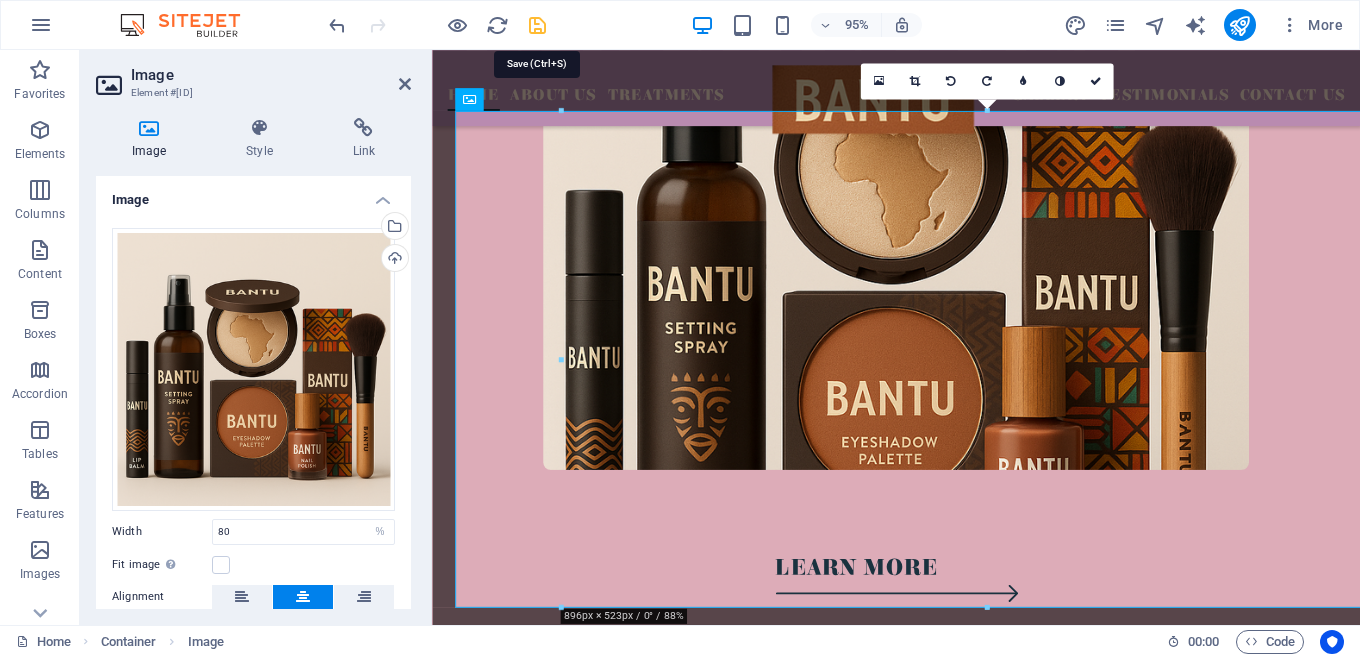 click at bounding box center (537, 25) 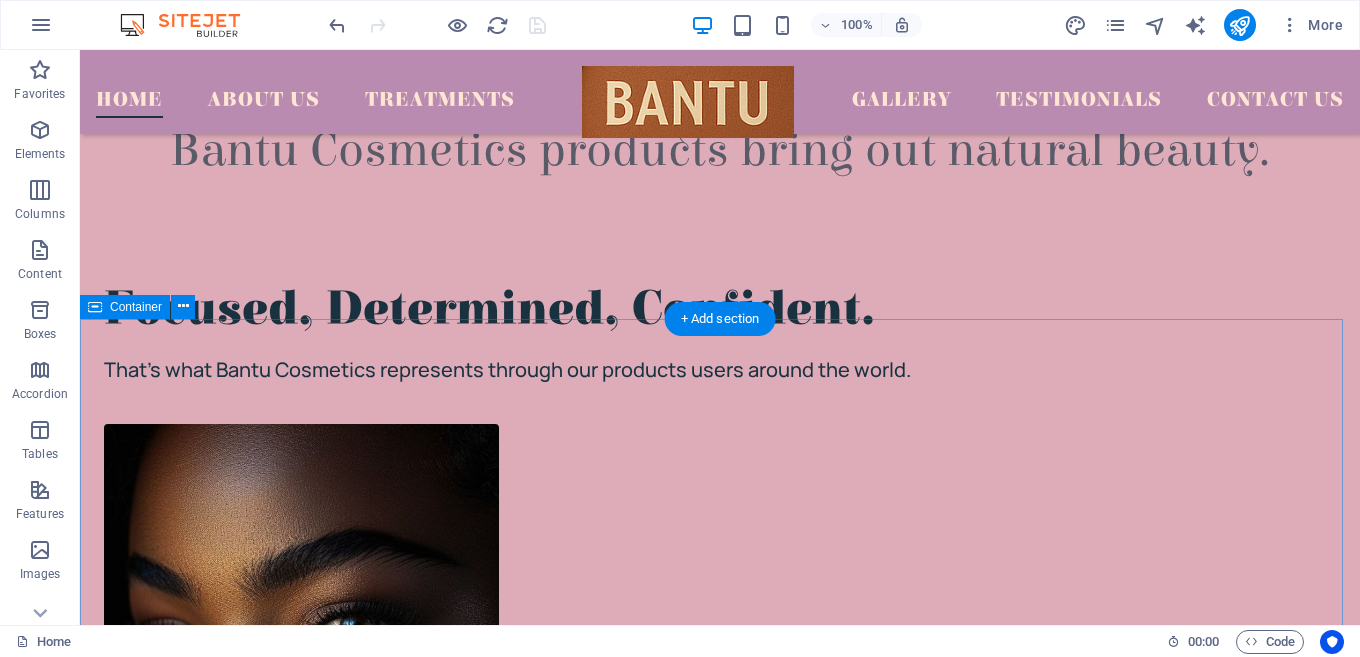 scroll, scrollTop: 1900, scrollLeft: 0, axis: vertical 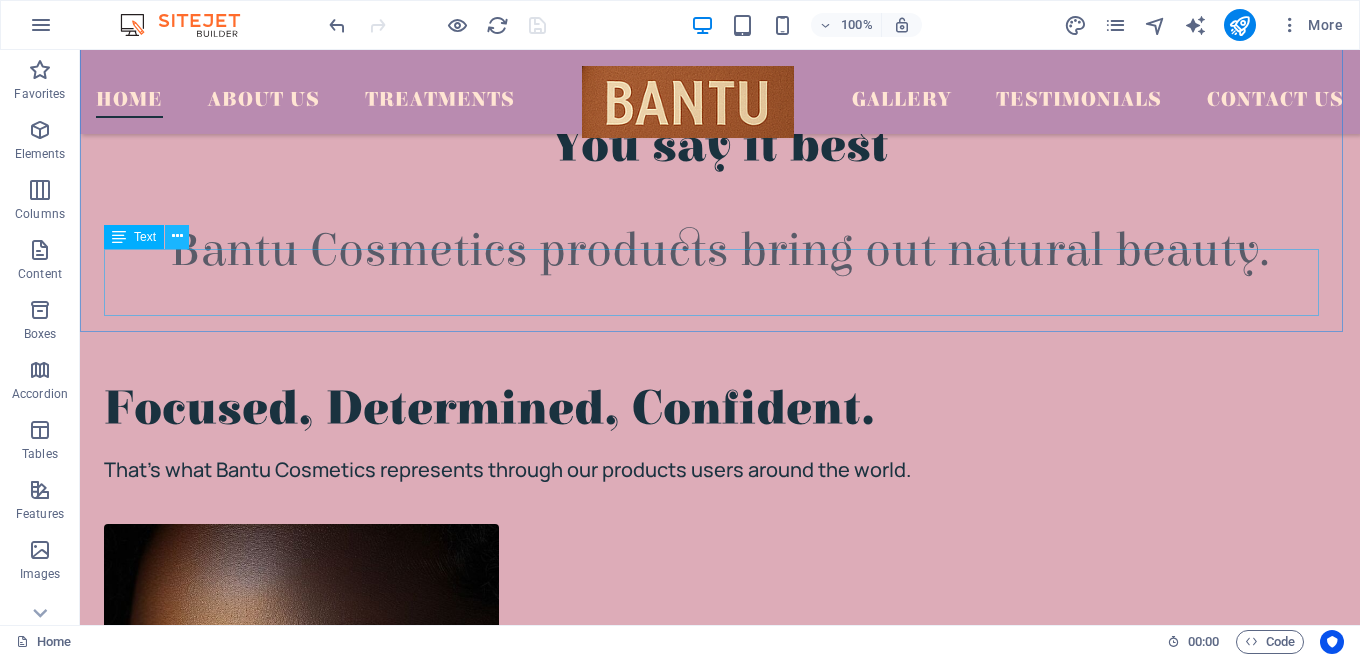 click at bounding box center (177, 236) 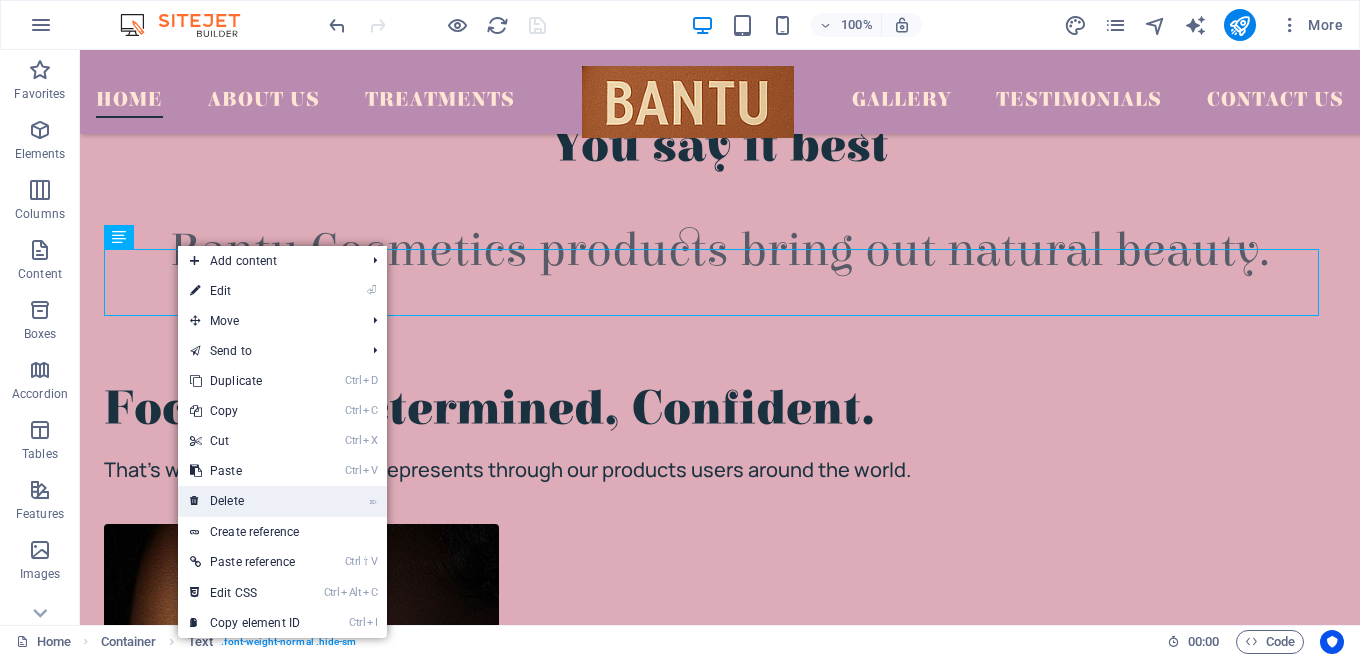 click on "⌦  Delete" at bounding box center [245, 501] 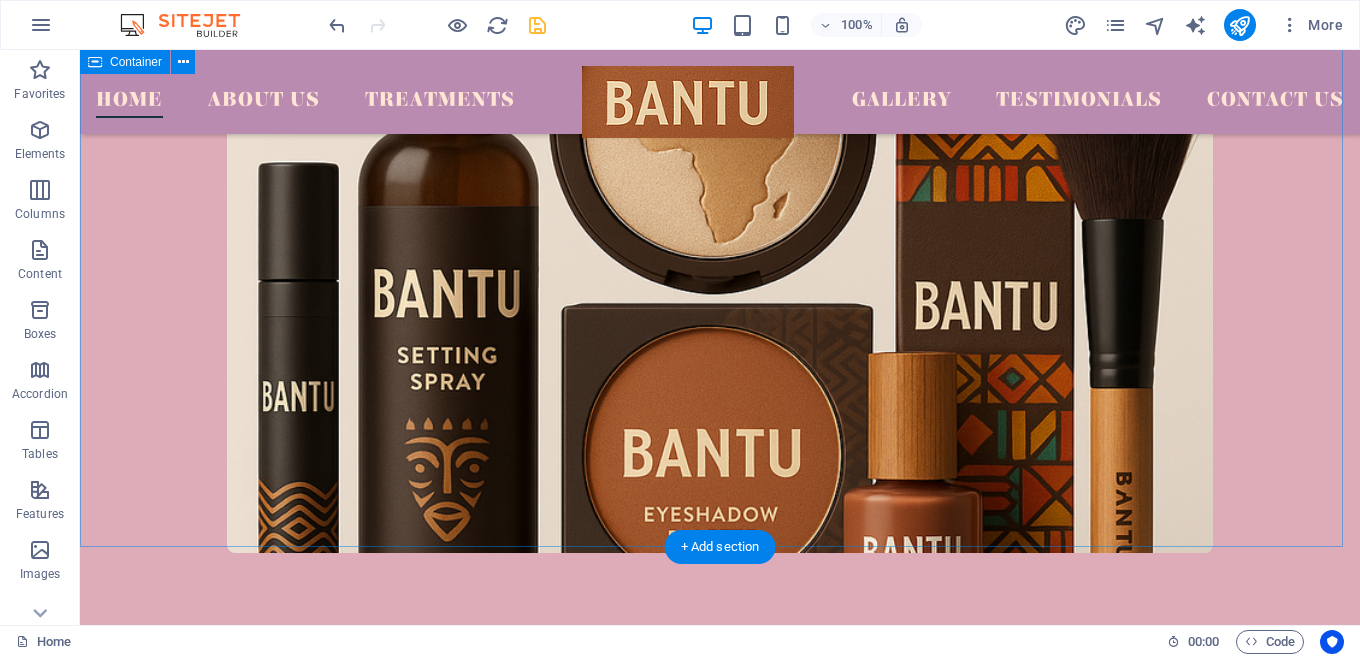 scroll, scrollTop: 1400, scrollLeft: 0, axis: vertical 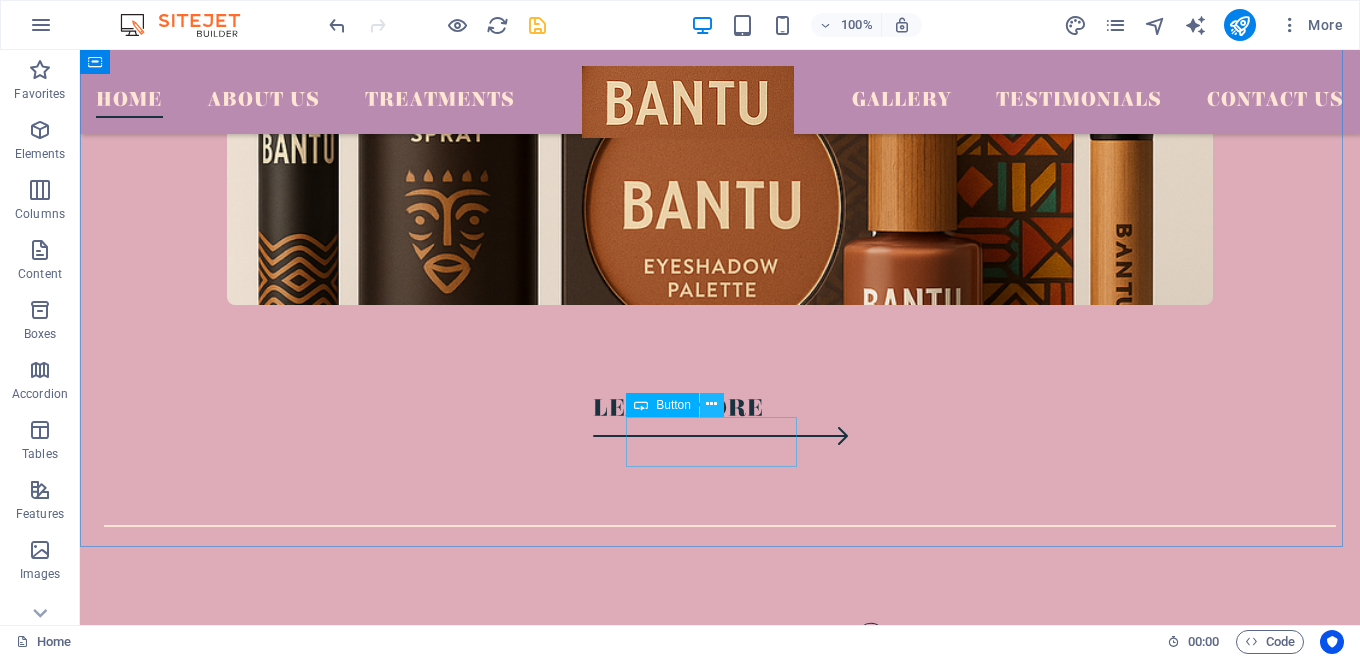click at bounding box center (711, 404) 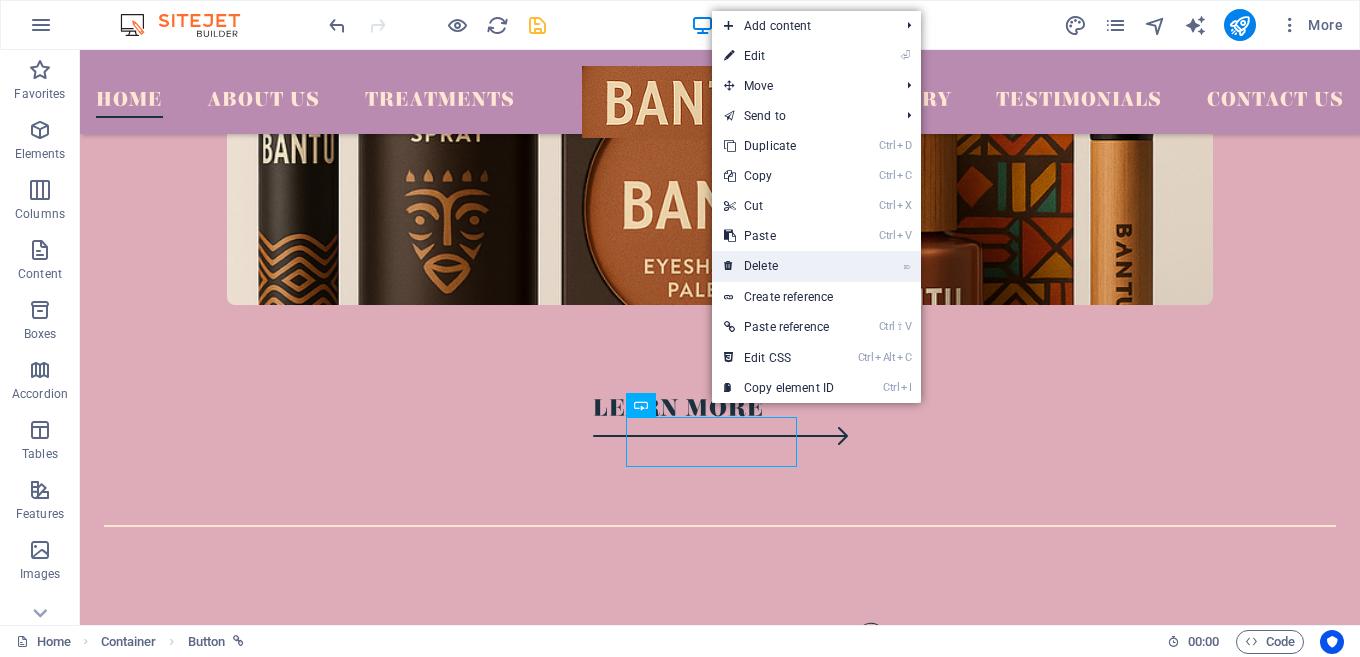click on "⌦  Delete" at bounding box center [779, 266] 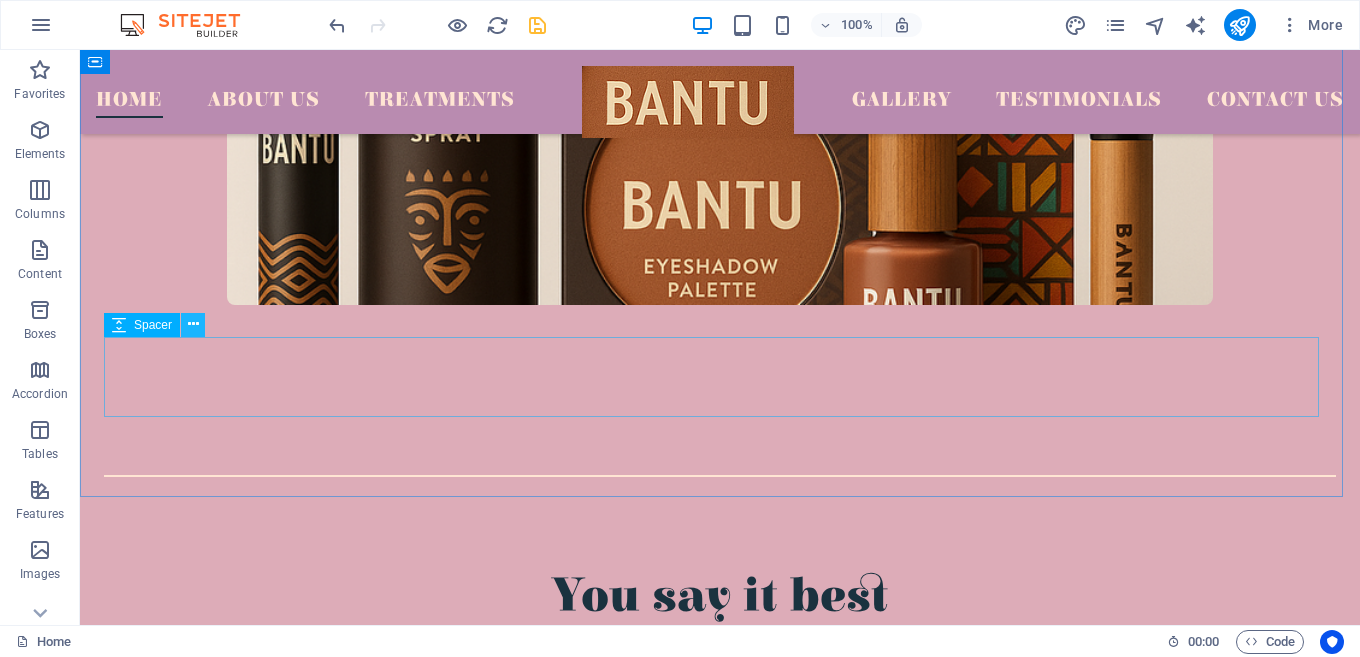 click at bounding box center (193, 324) 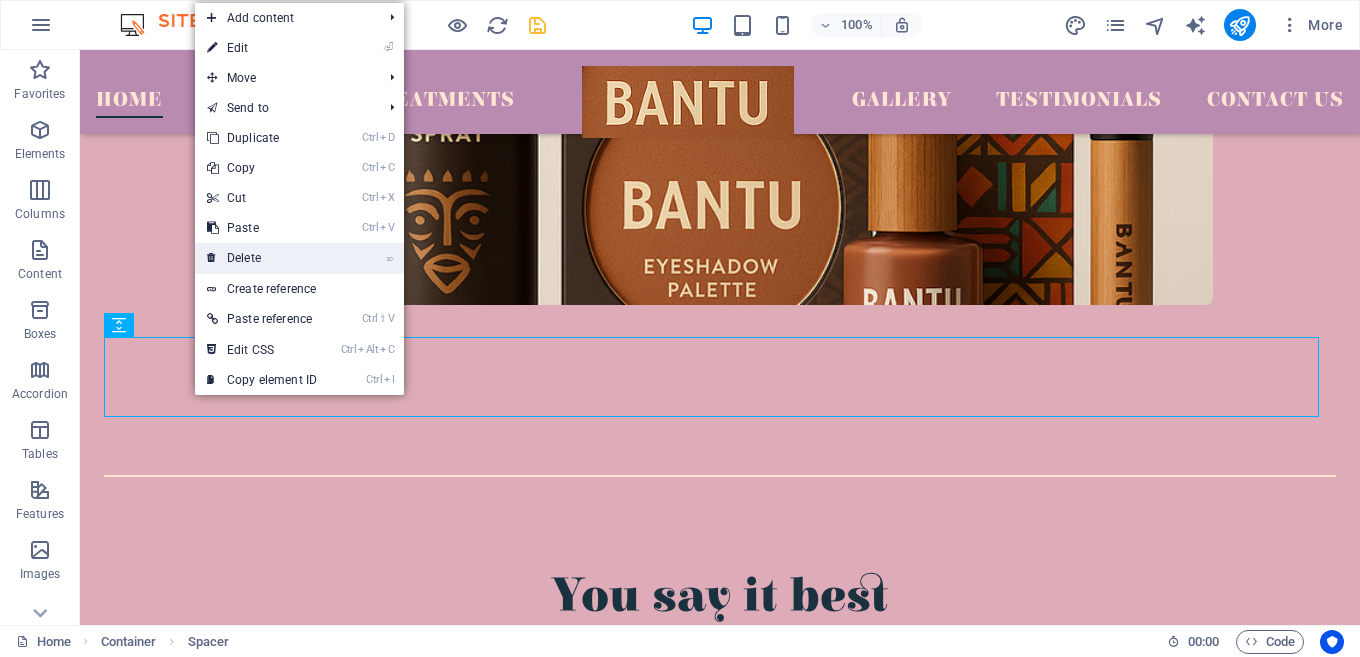 click on "⌦  Delete" at bounding box center [262, 258] 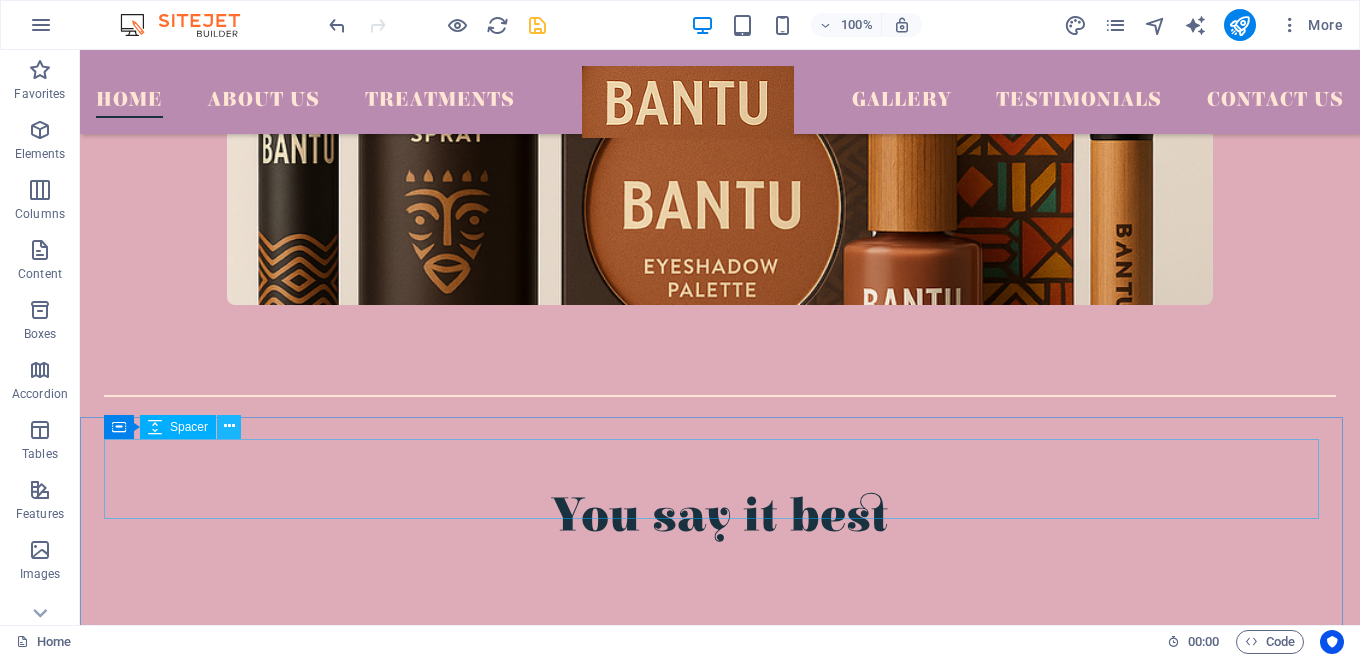 click at bounding box center [229, 426] 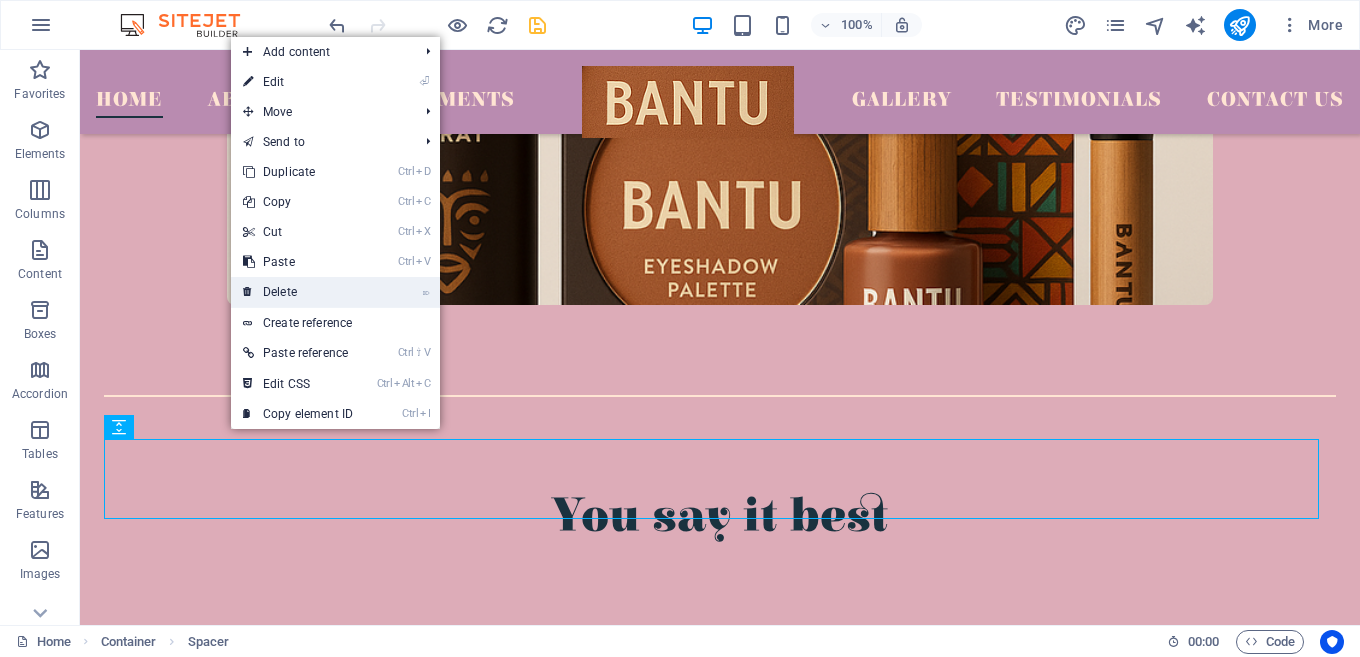 click on "⌦  Delete" at bounding box center (298, 292) 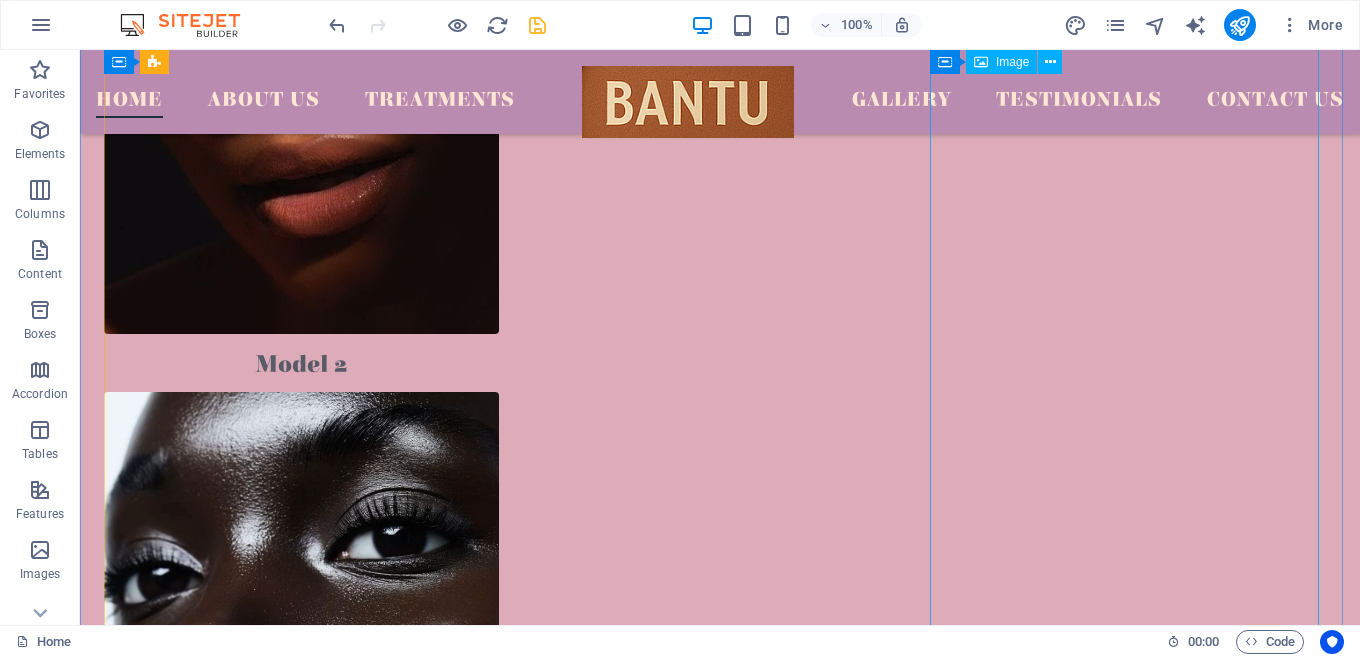 scroll, scrollTop: 3000, scrollLeft: 0, axis: vertical 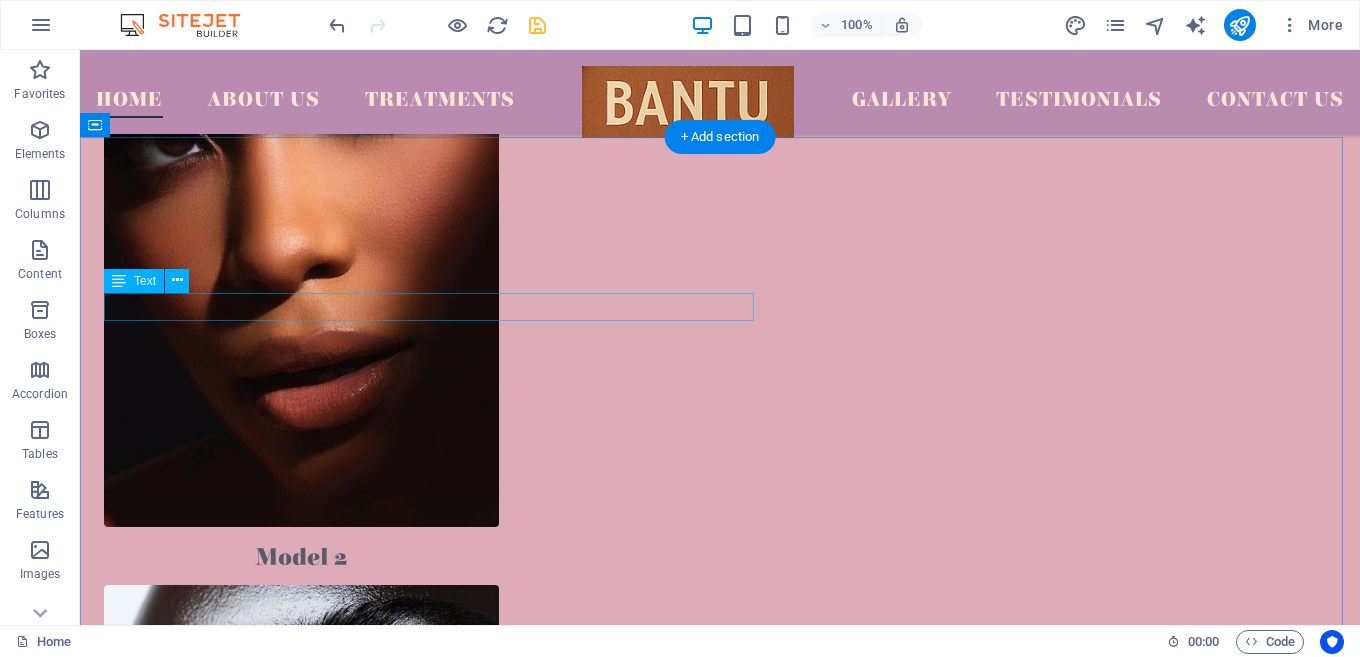 click on "Quality showcased by naturally beautiful supermodels." at bounding box center (720, 2717) 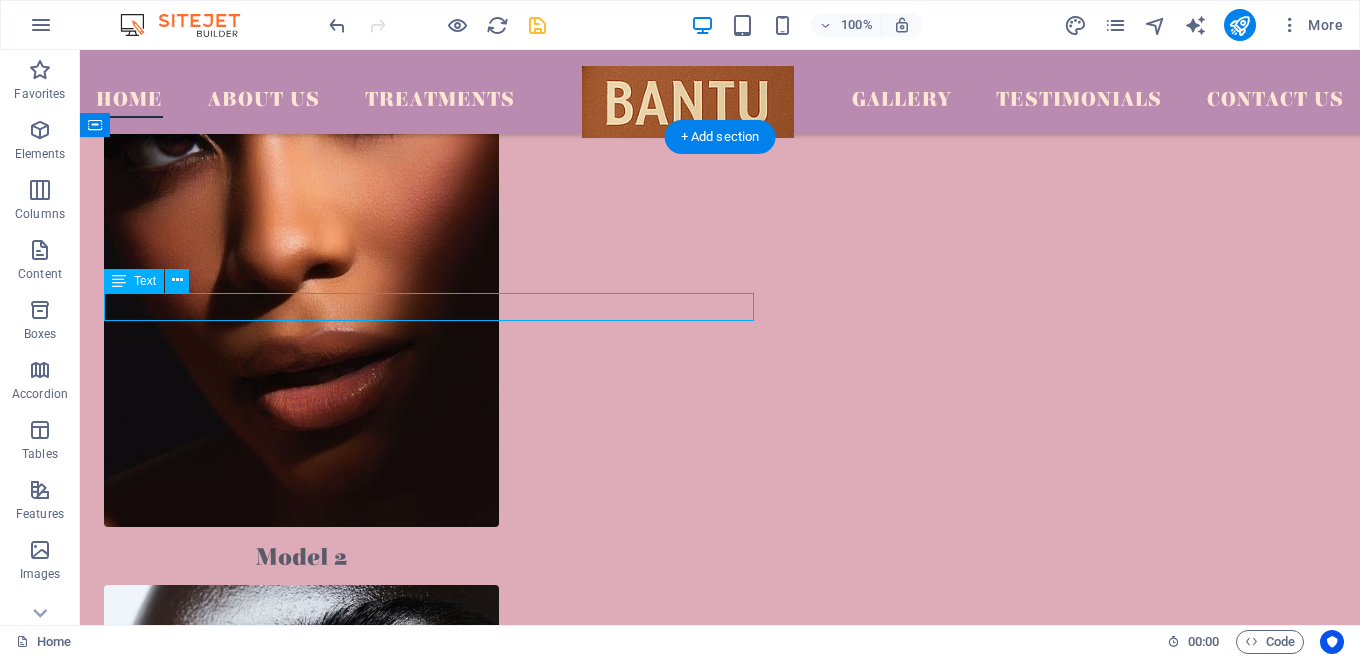 click on "Quality showcased by naturally beautiful supermodels." at bounding box center [720, 2717] 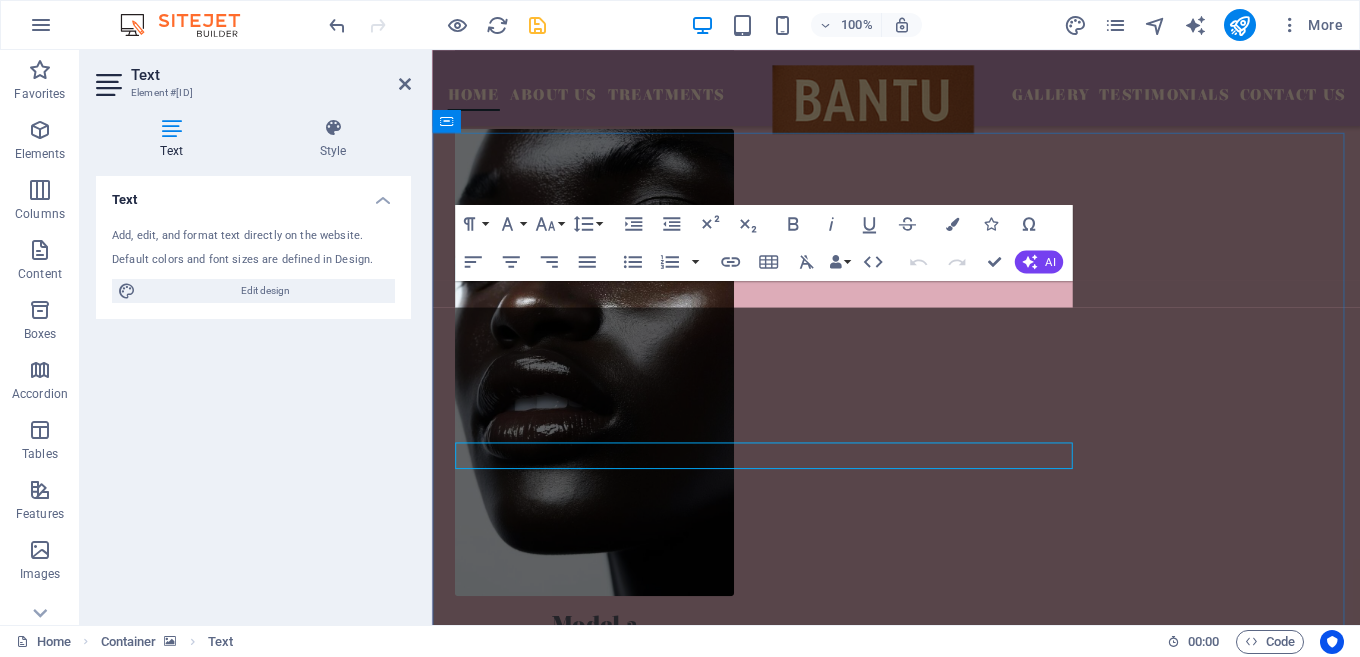 scroll, scrollTop: 2830, scrollLeft: 0, axis: vertical 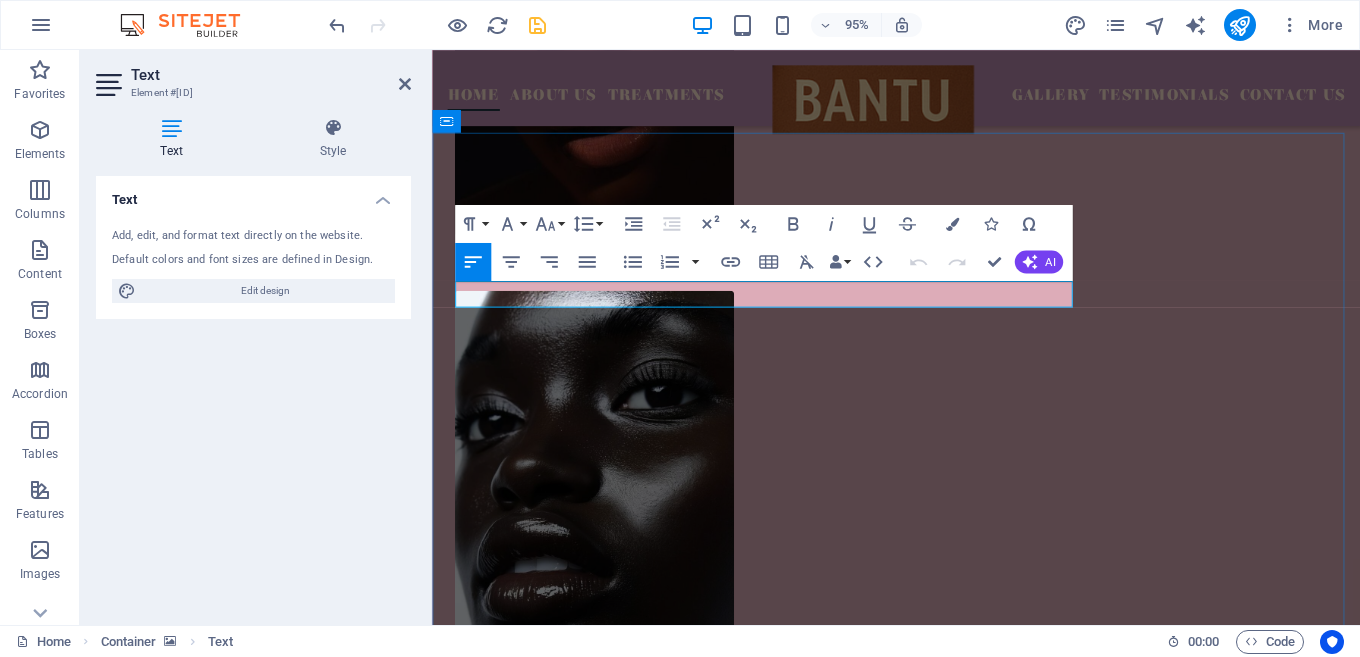 click on "Quality showcased by naturally beautiful supermodels." at bounding box center (920, 2059) 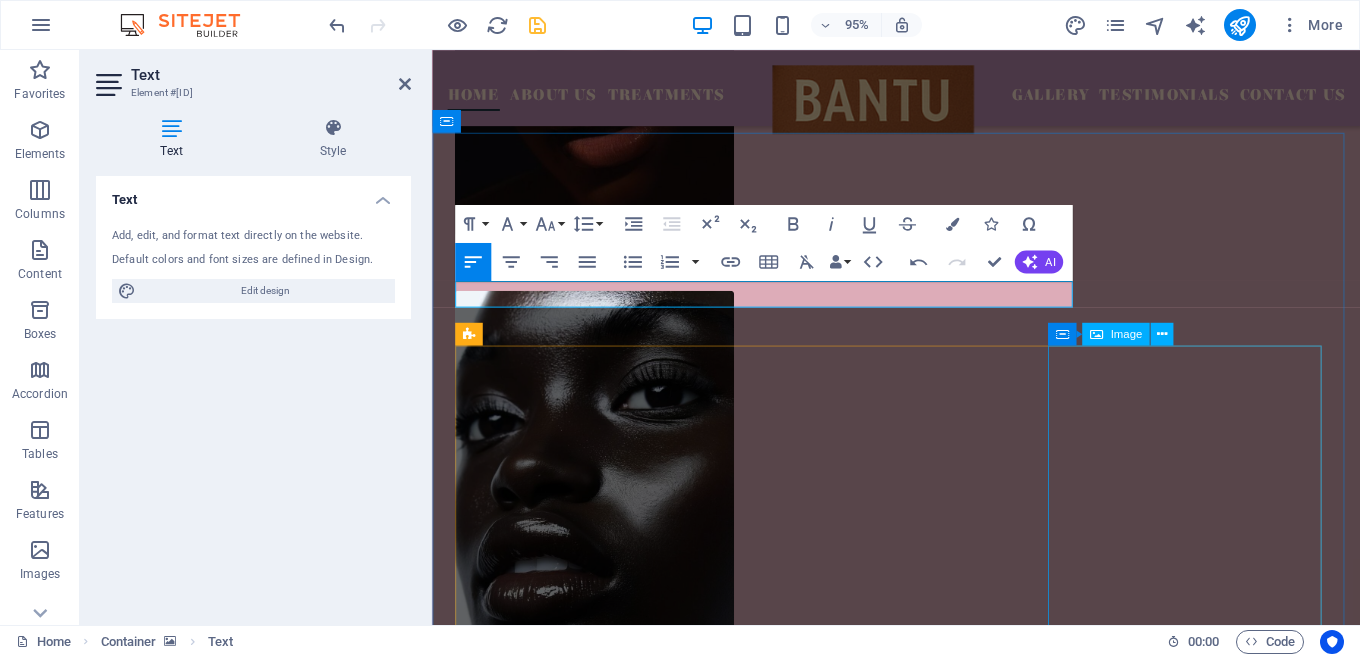 type 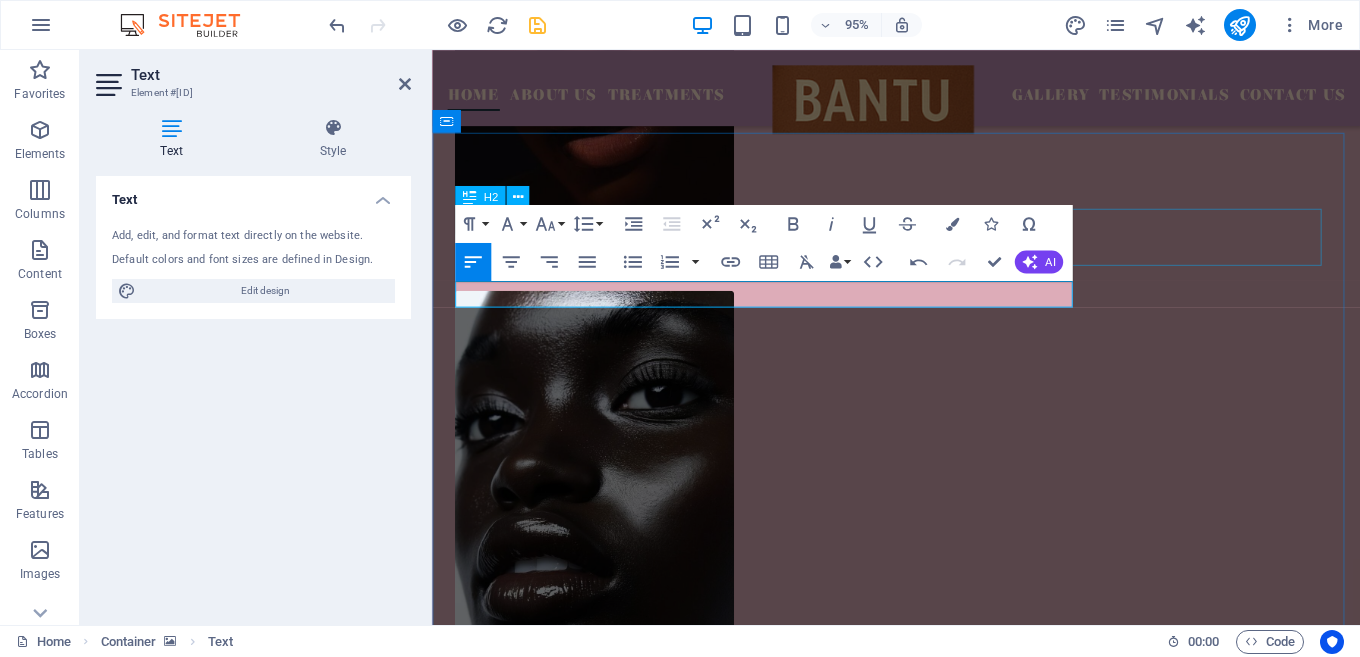 click on "Our gallery speaks for itself" at bounding box center (920, 2027) 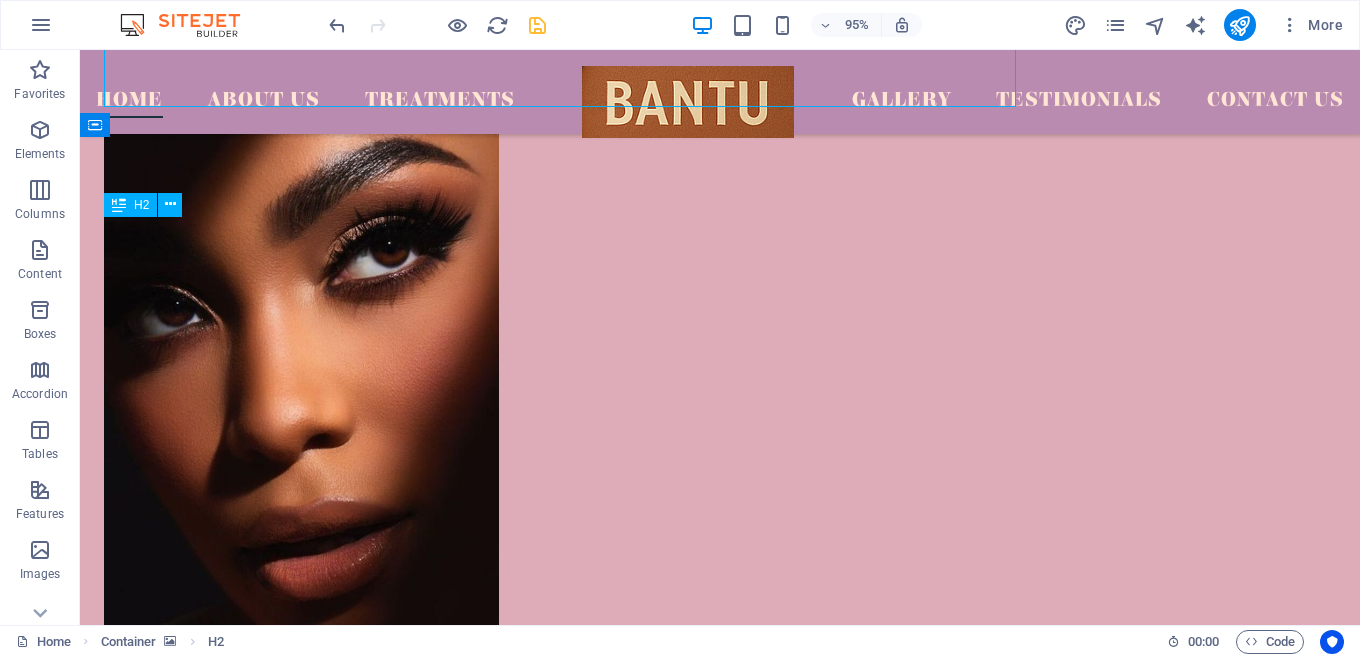 scroll, scrollTop: 3000, scrollLeft: 0, axis: vertical 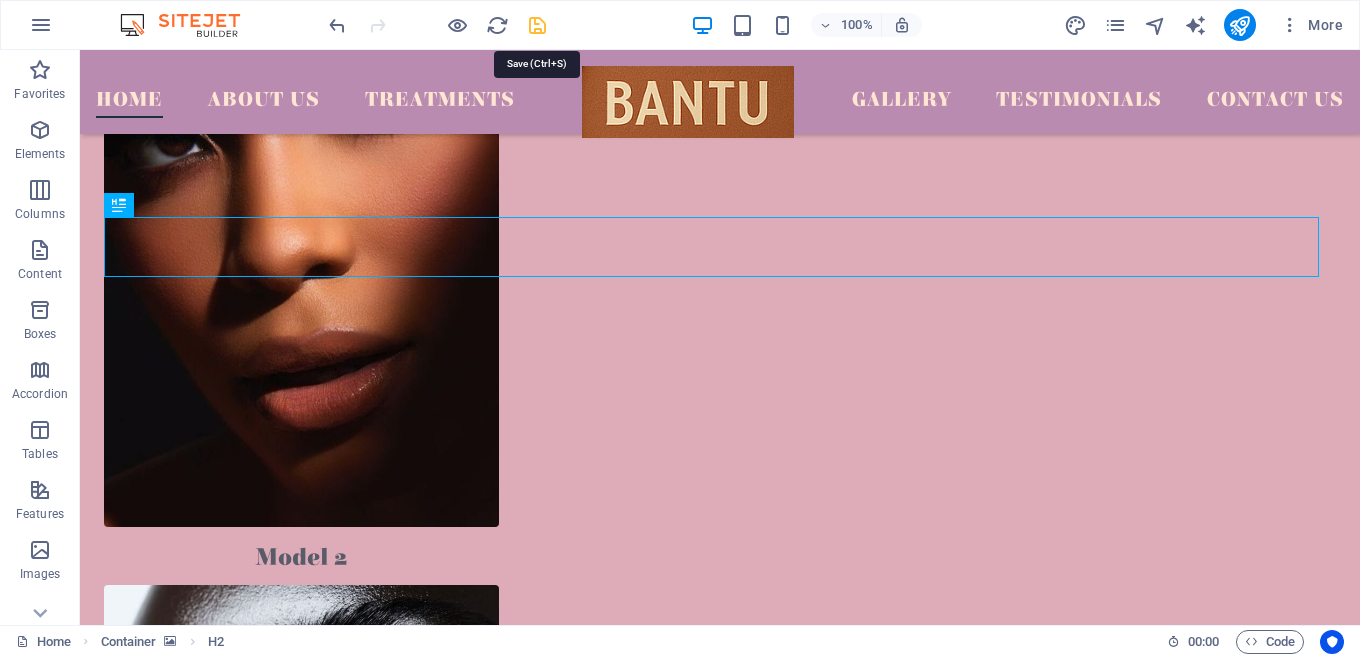 click at bounding box center [537, 25] 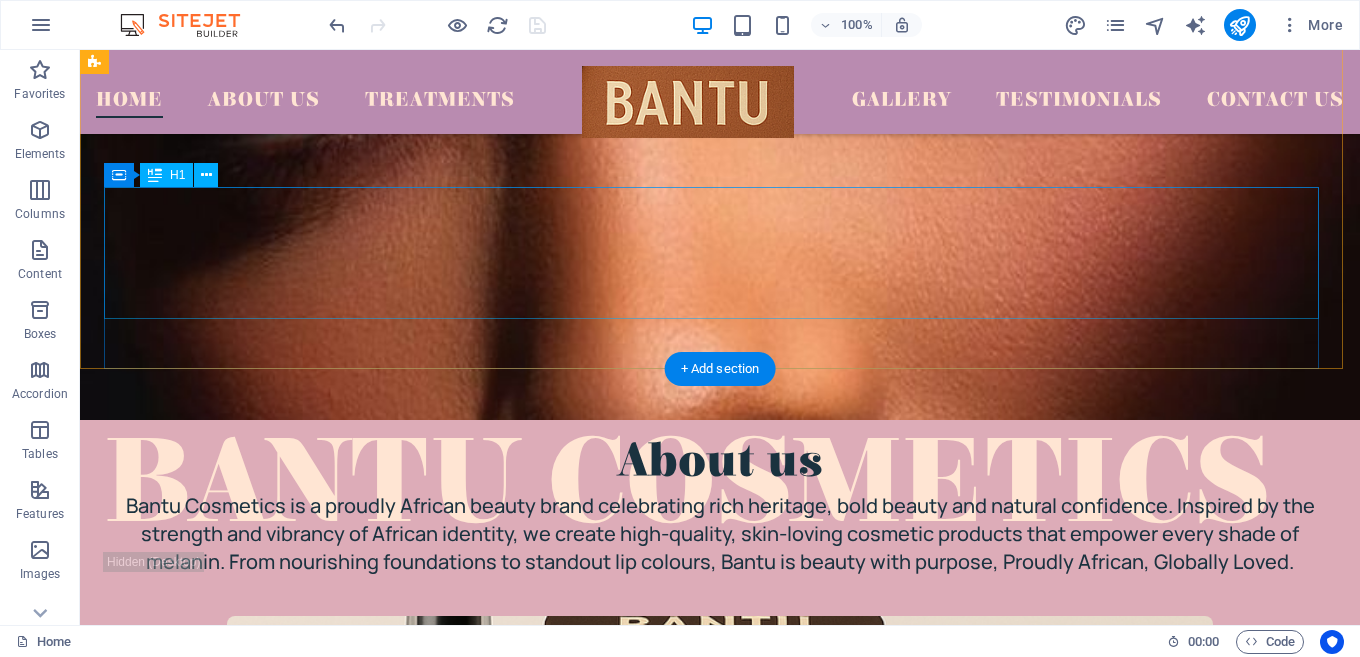 scroll, scrollTop: 14, scrollLeft: 0, axis: vertical 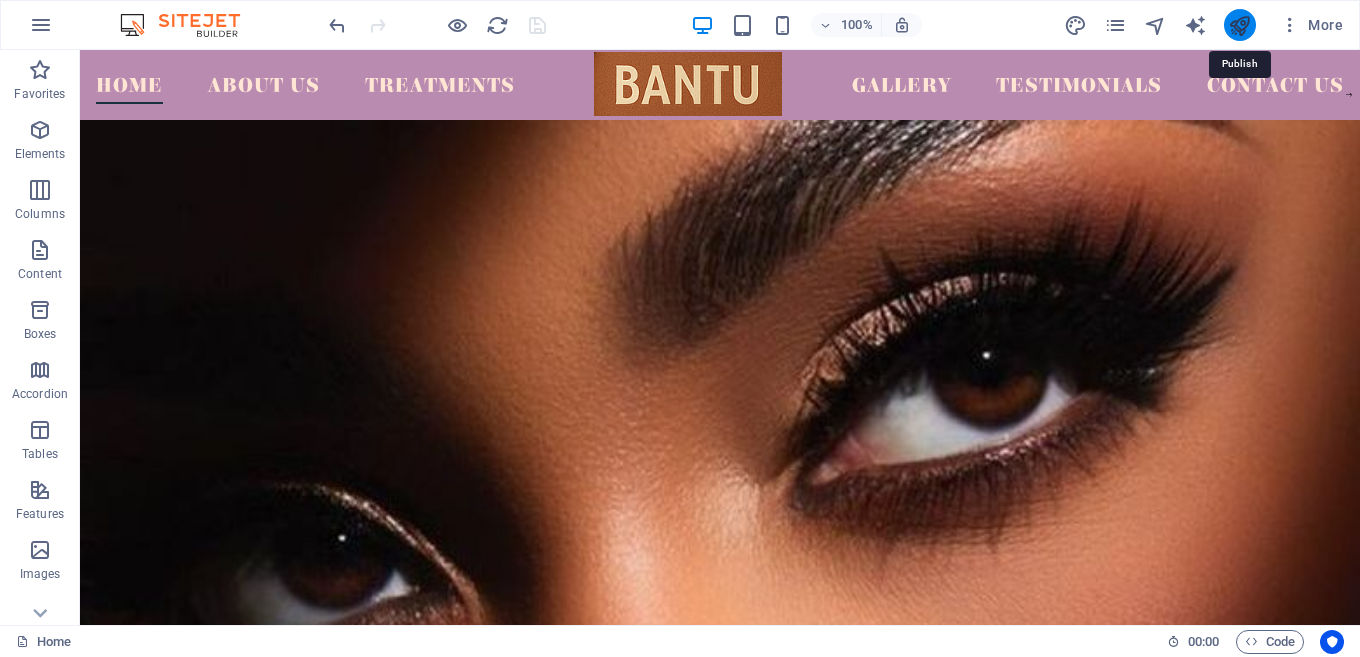 click at bounding box center [1239, 25] 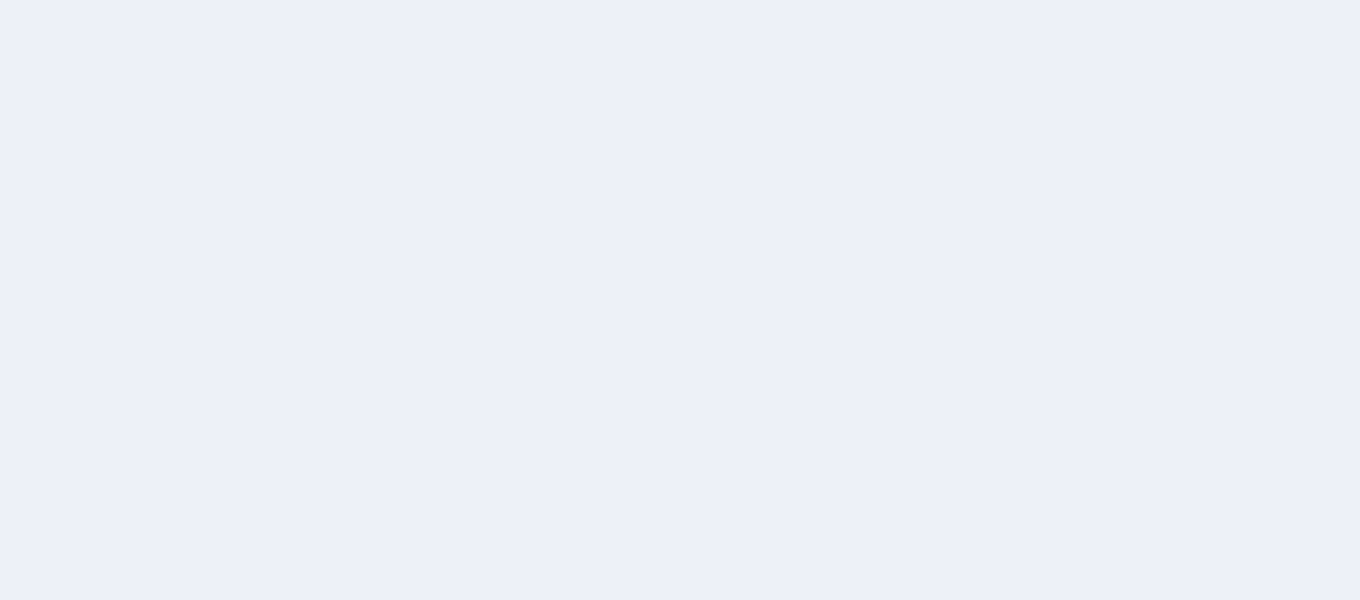 scroll, scrollTop: 0, scrollLeft: 0, axis: both 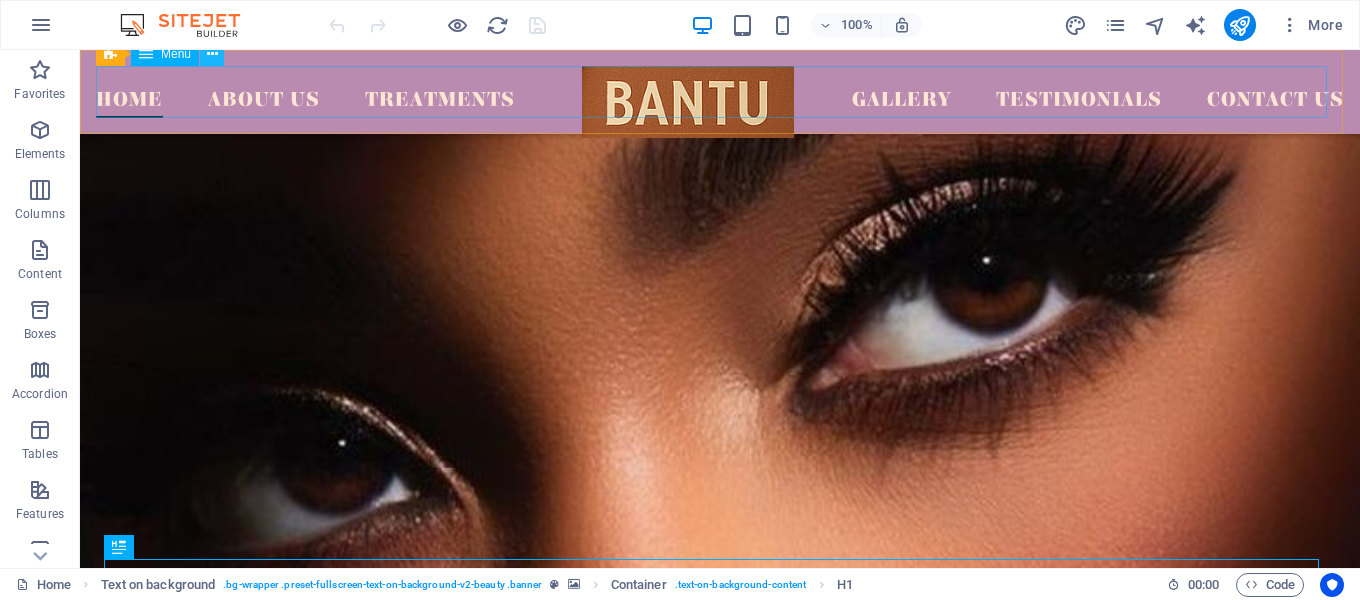 click at bounding box center [212, 54] 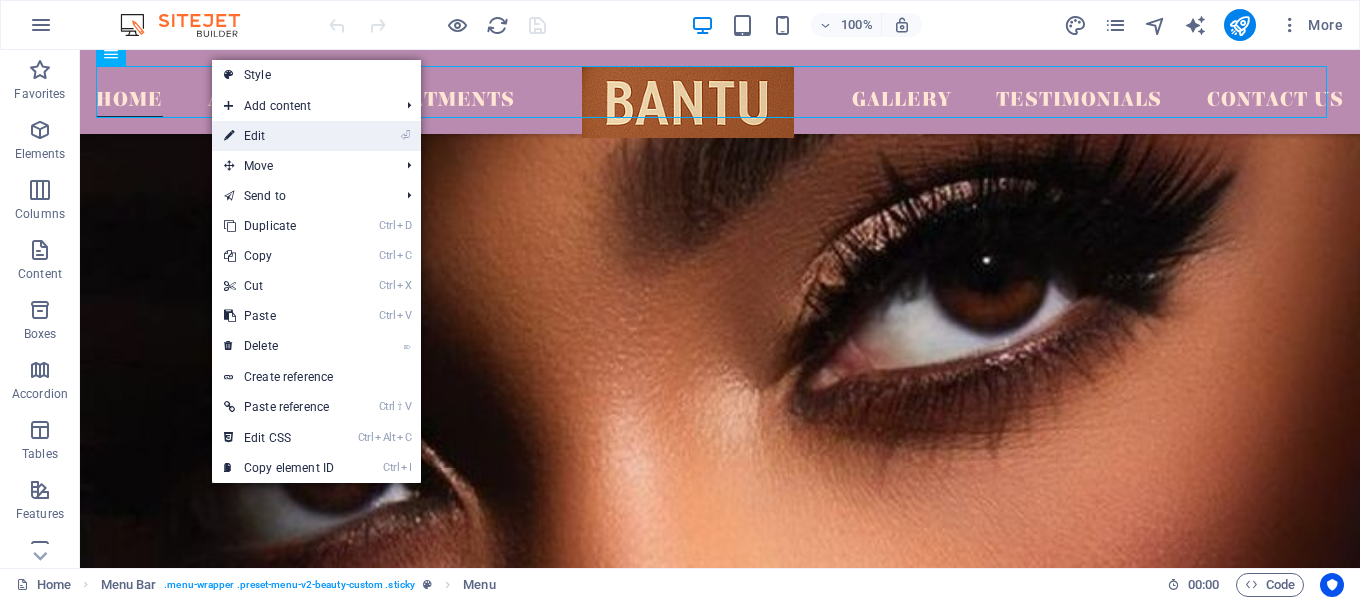 click on "⏎  Edit" at bounding box center (279, 136) 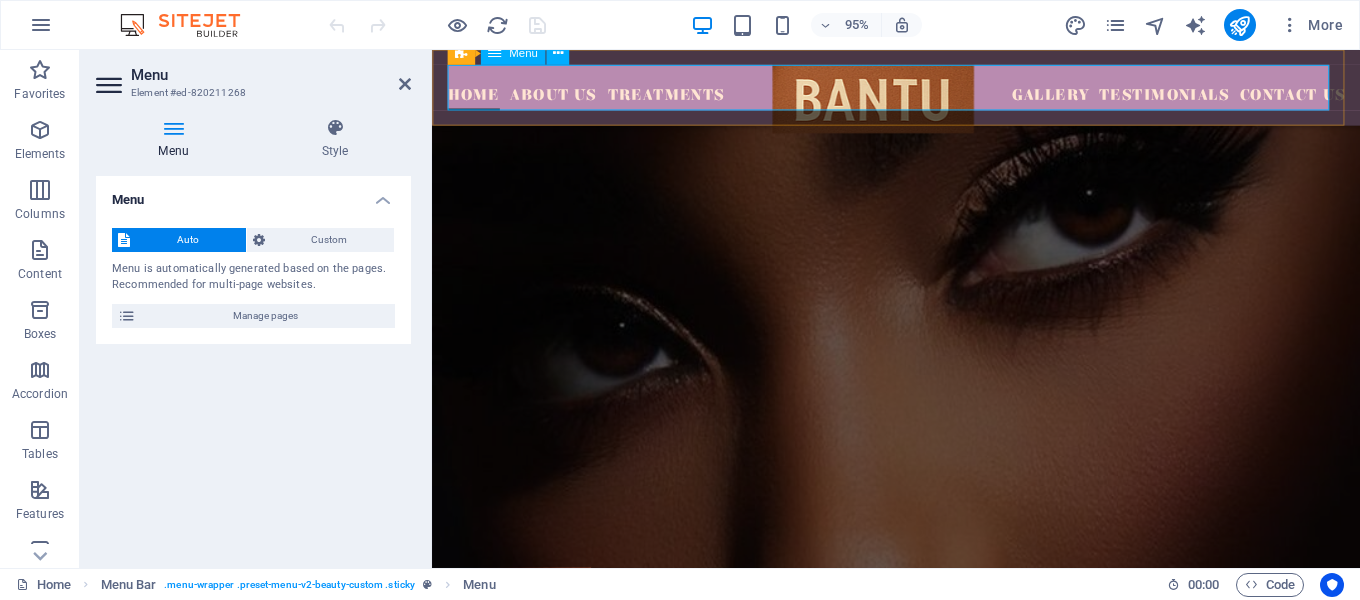 click on "Home About Us Treatments Gallery Testimonials Contact Us" at bounding box center (920, 90) 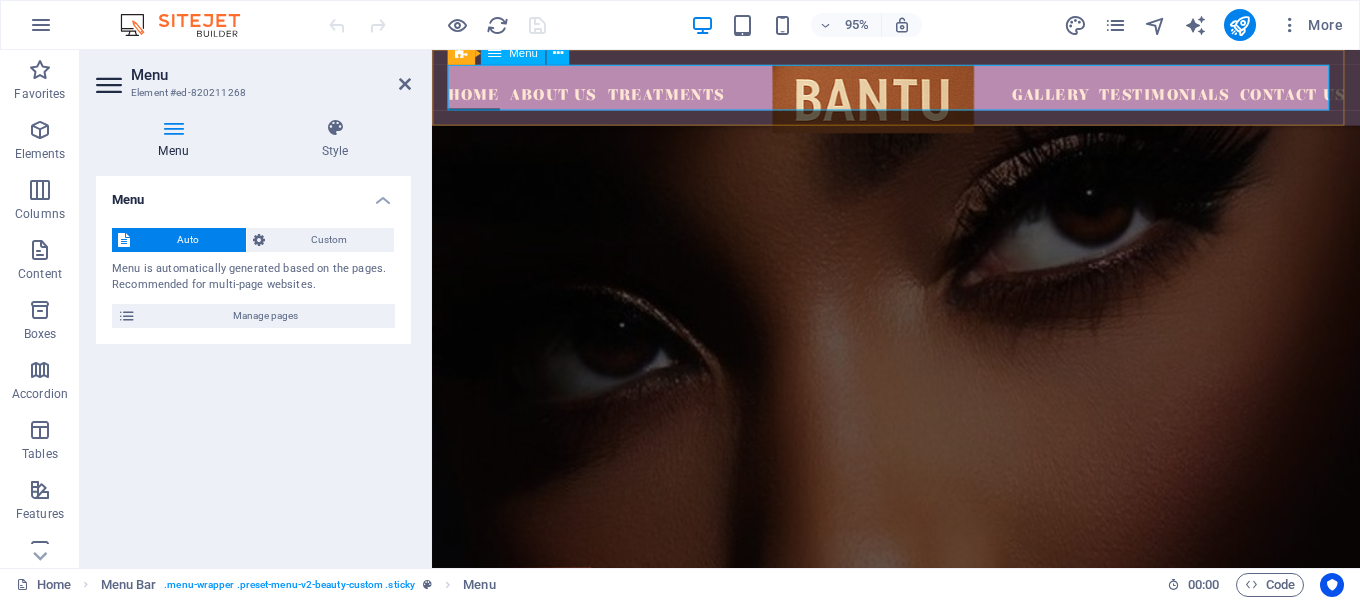 click on "Home About Us Treatments Gallery Testimonials Contact Us" at bounding box center (920, 90) 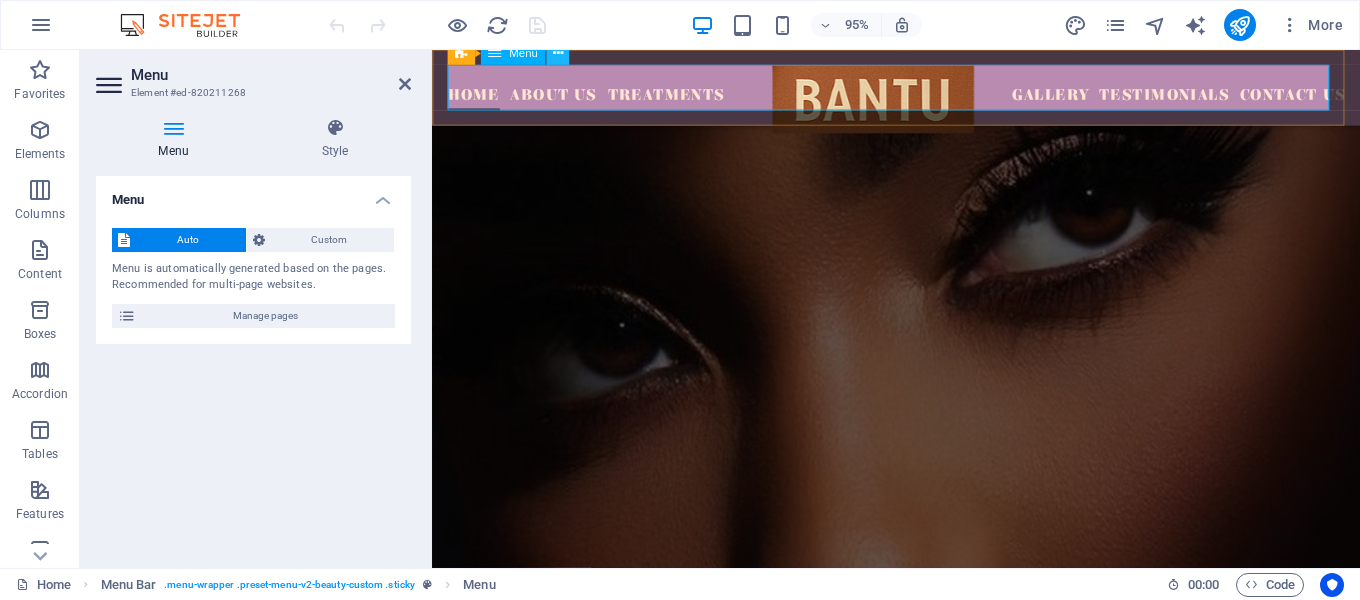 click at bounding box center (557, 54) 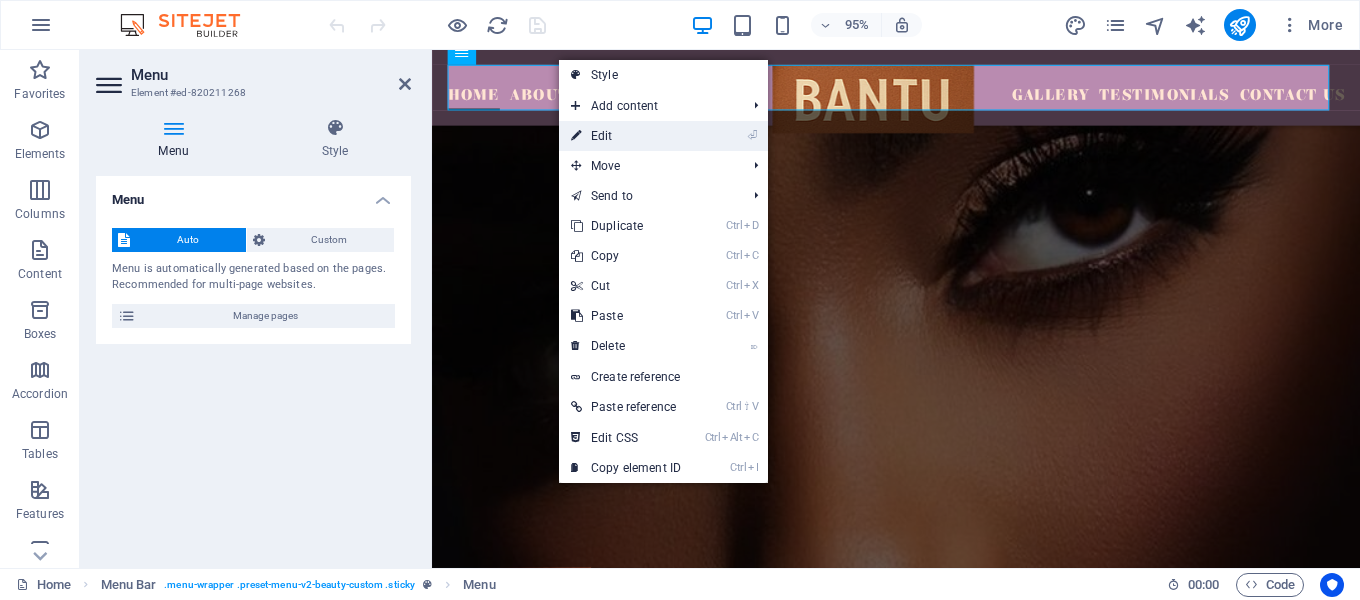 click on "⏎  Edit" at bounding box center [626, 136] 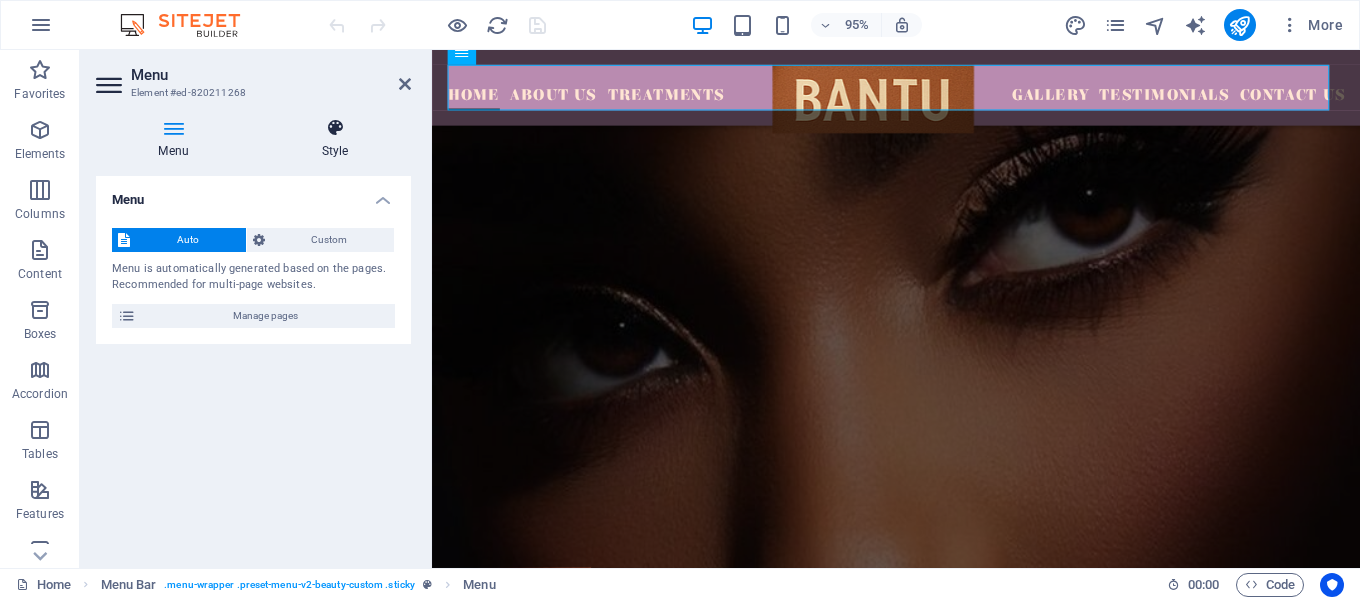 click at bounding box center [335, 128] 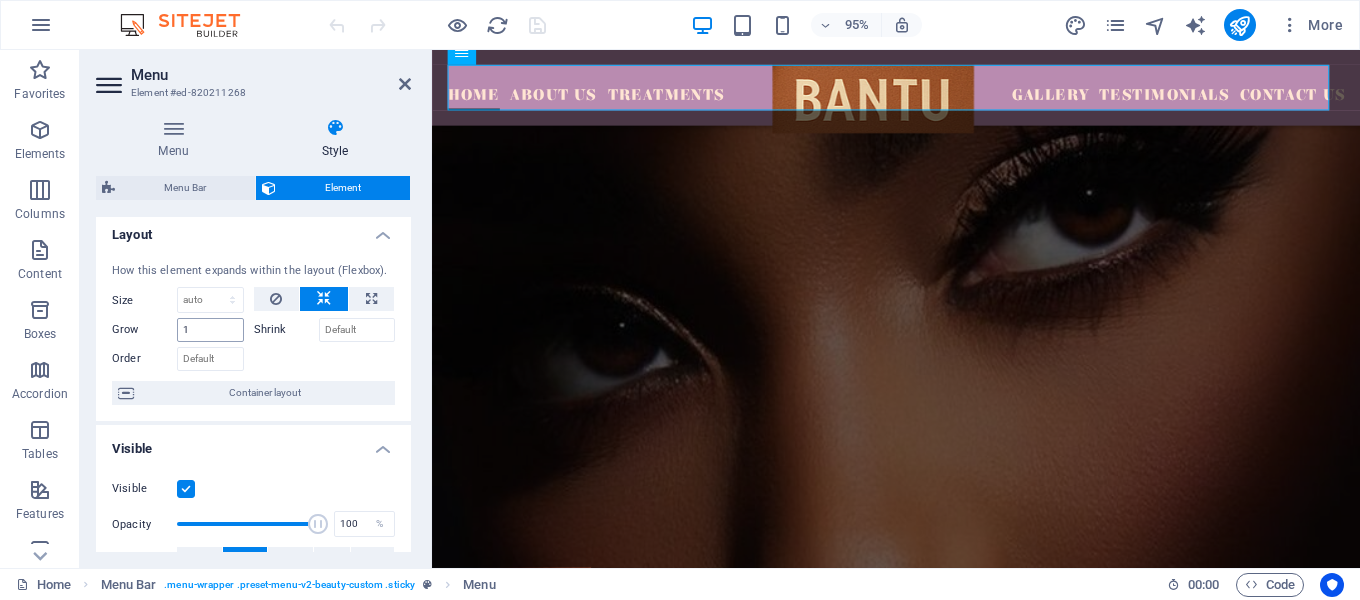 scroll, scrollTop: 0, scrollLeft: 0, axis: both 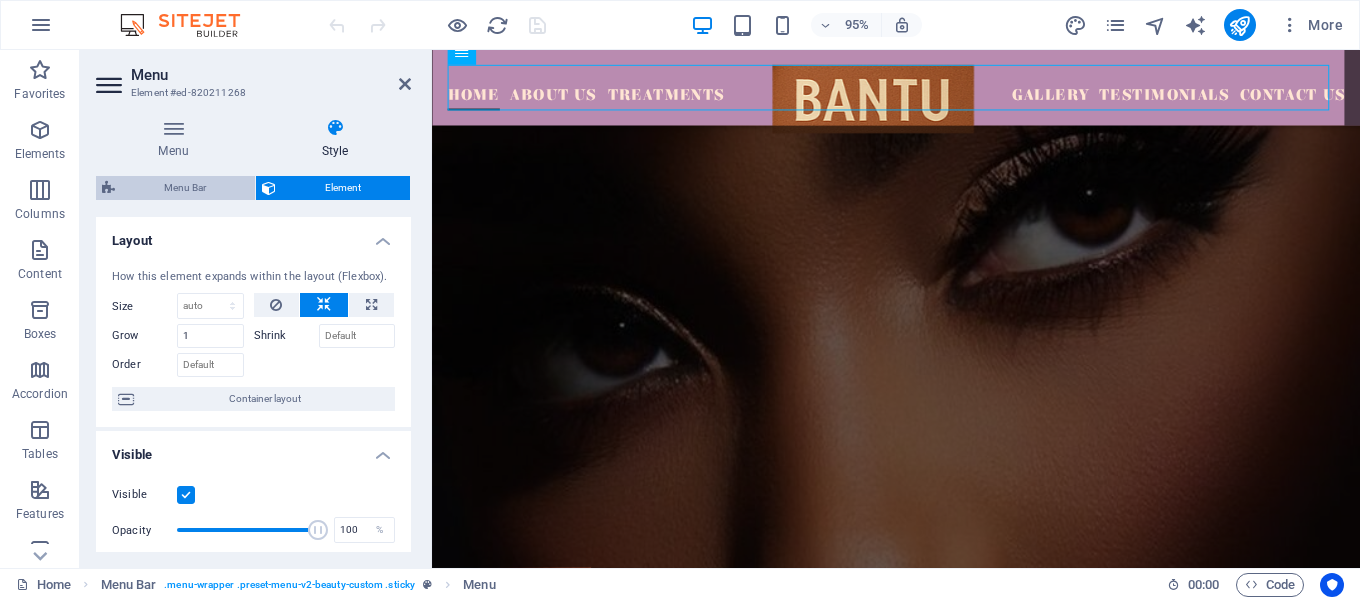 click on "Menu Bar" at bounding box center (185, 188) 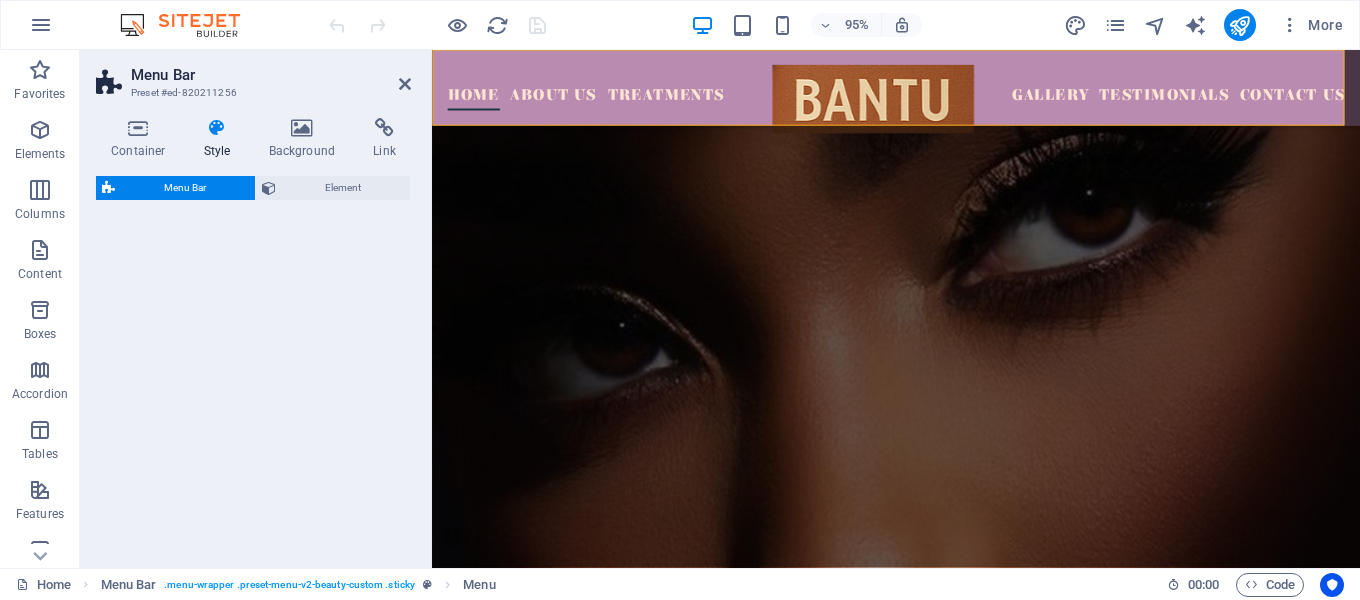select on "px" 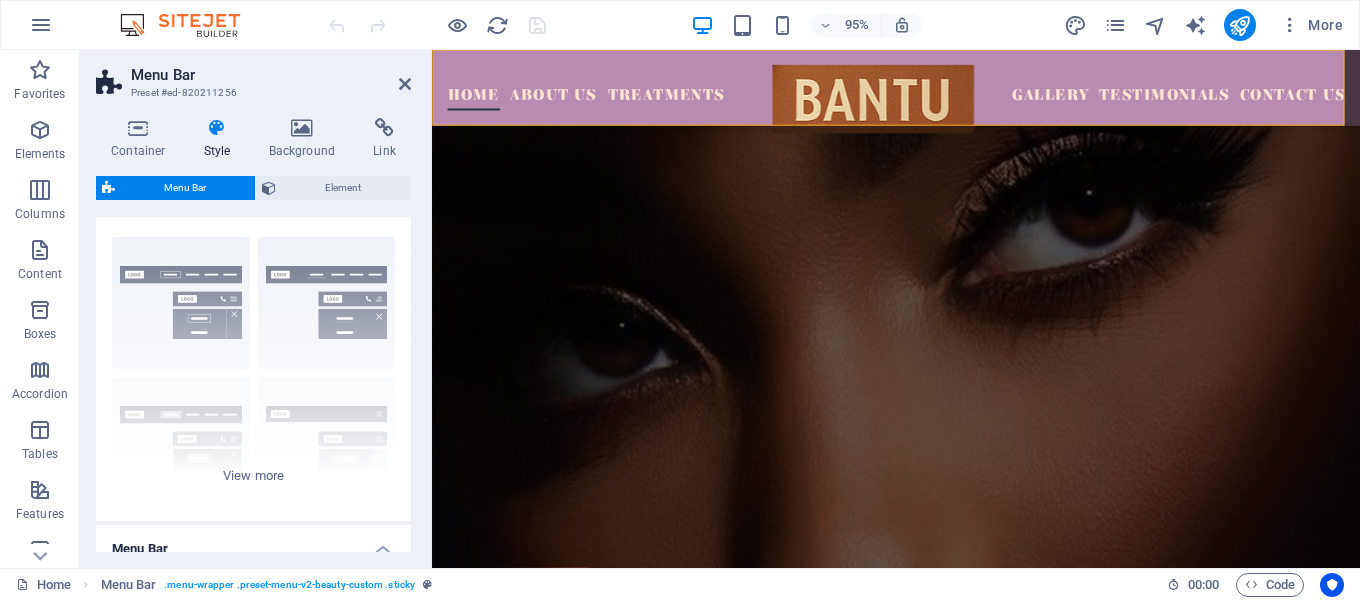 scroll, scrollTop: 0, scrollLeft: 0, axis: both 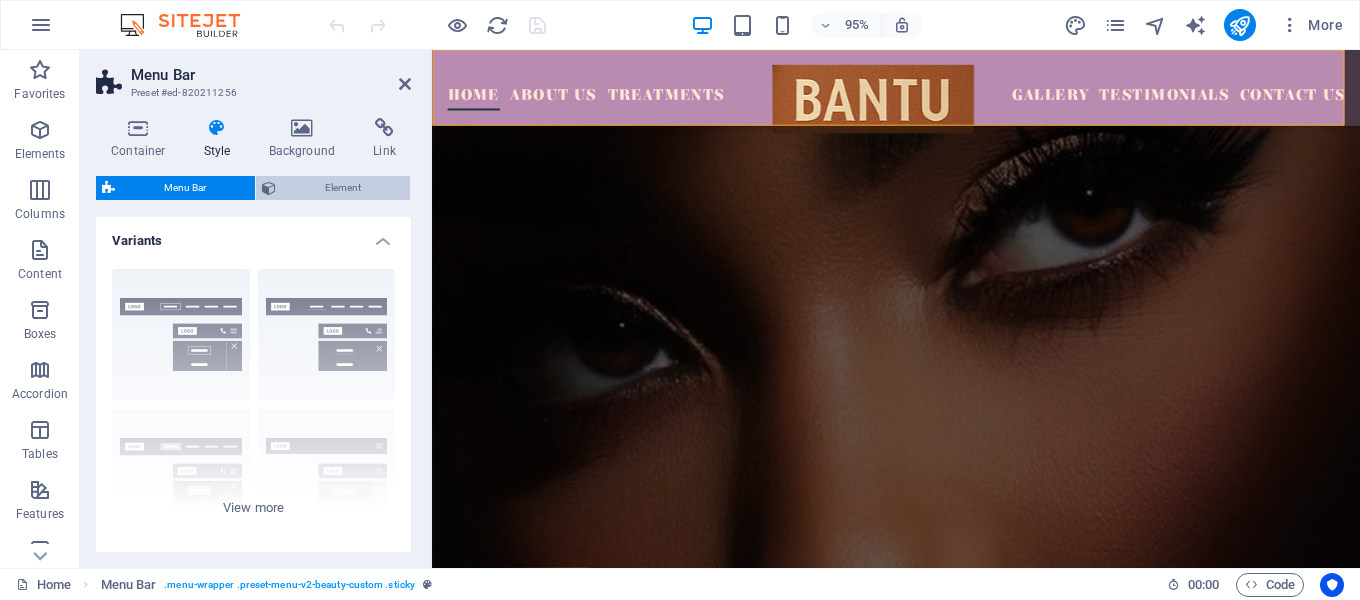 click on "Element" at bounding box center (343, 188) 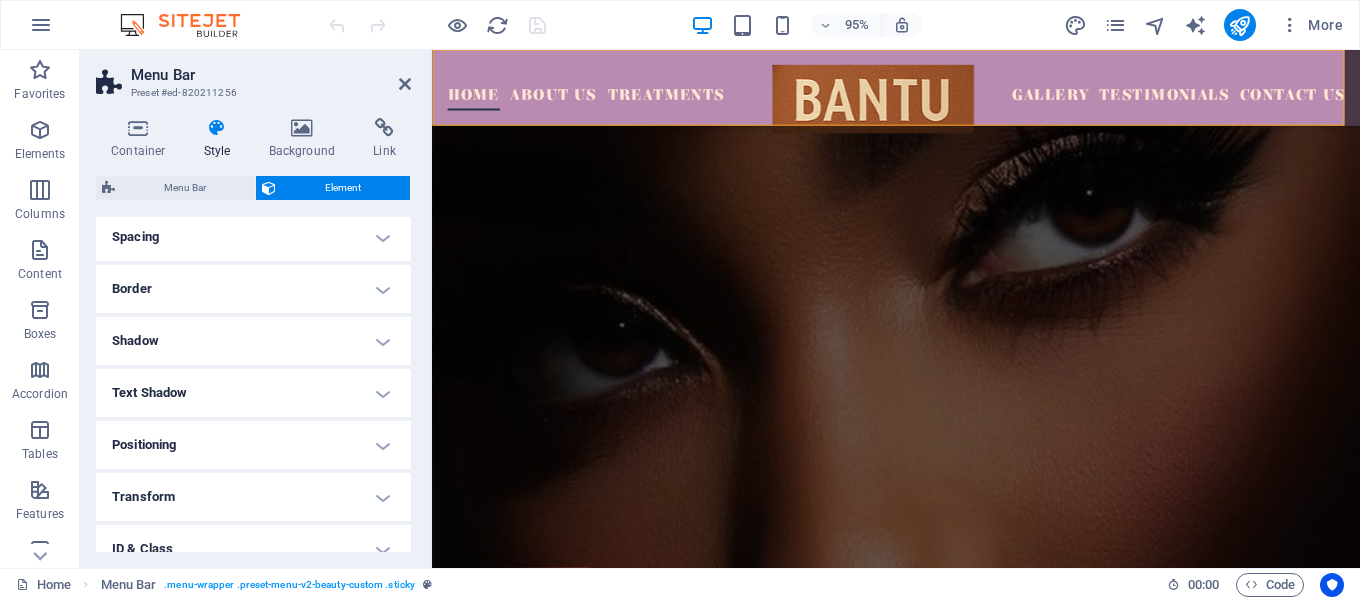 scroll, scrollTop: 0, scrollLeft: 0, axis: both 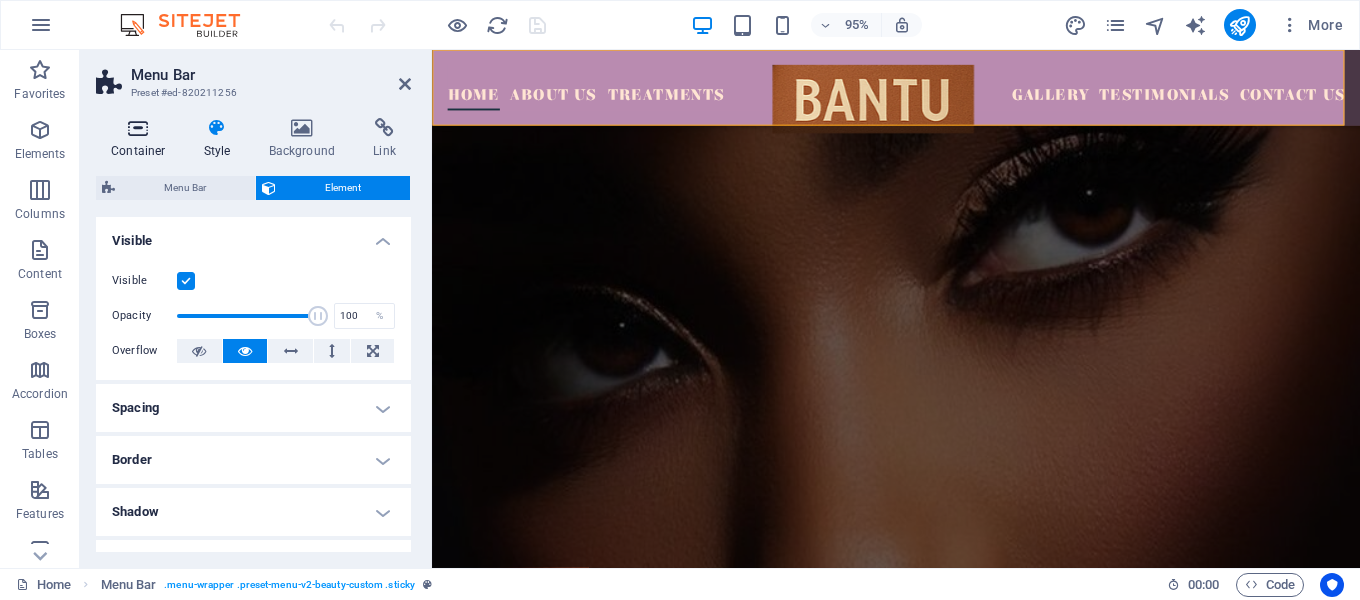 click on "Container" at bounding box center [142, 139] 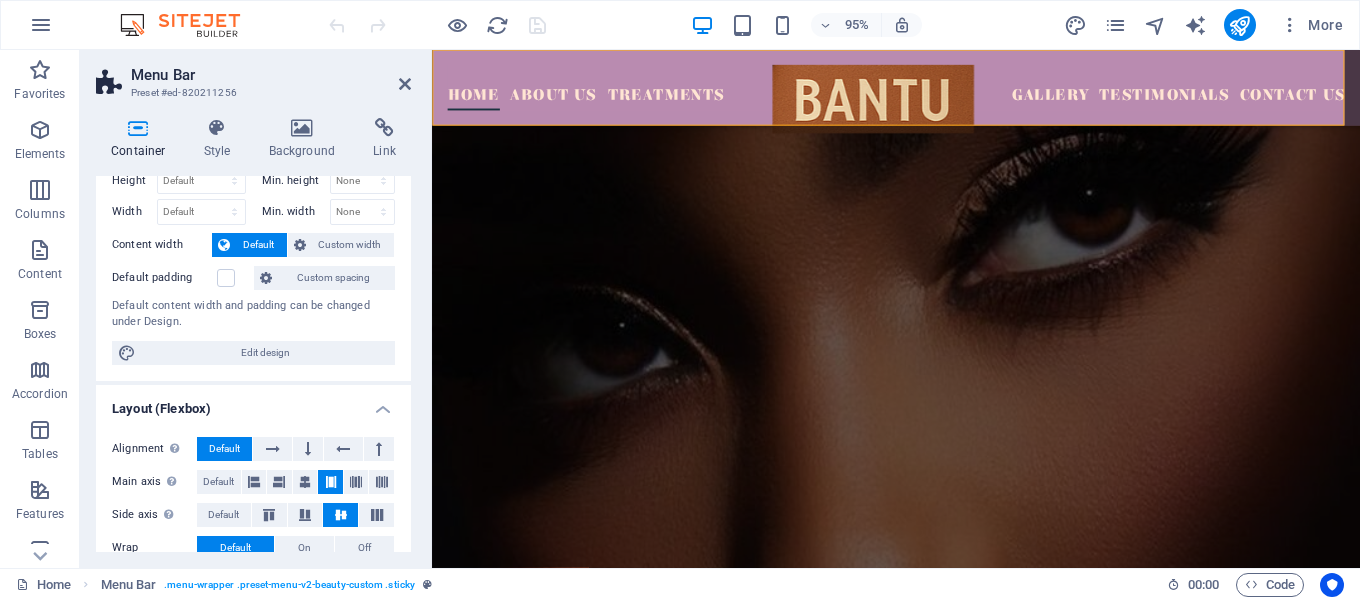 scroll, scrollTop: 0, scrollLeft: 0, axis: both 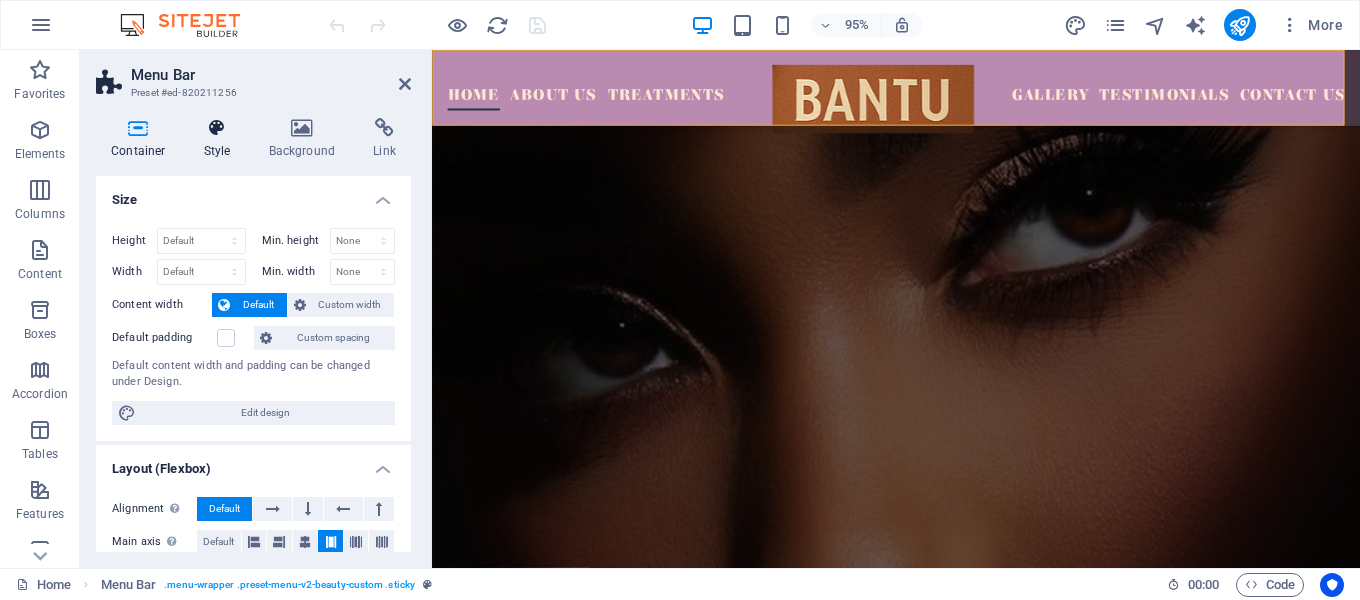 click on "Style" at bounding box center (221, 139) 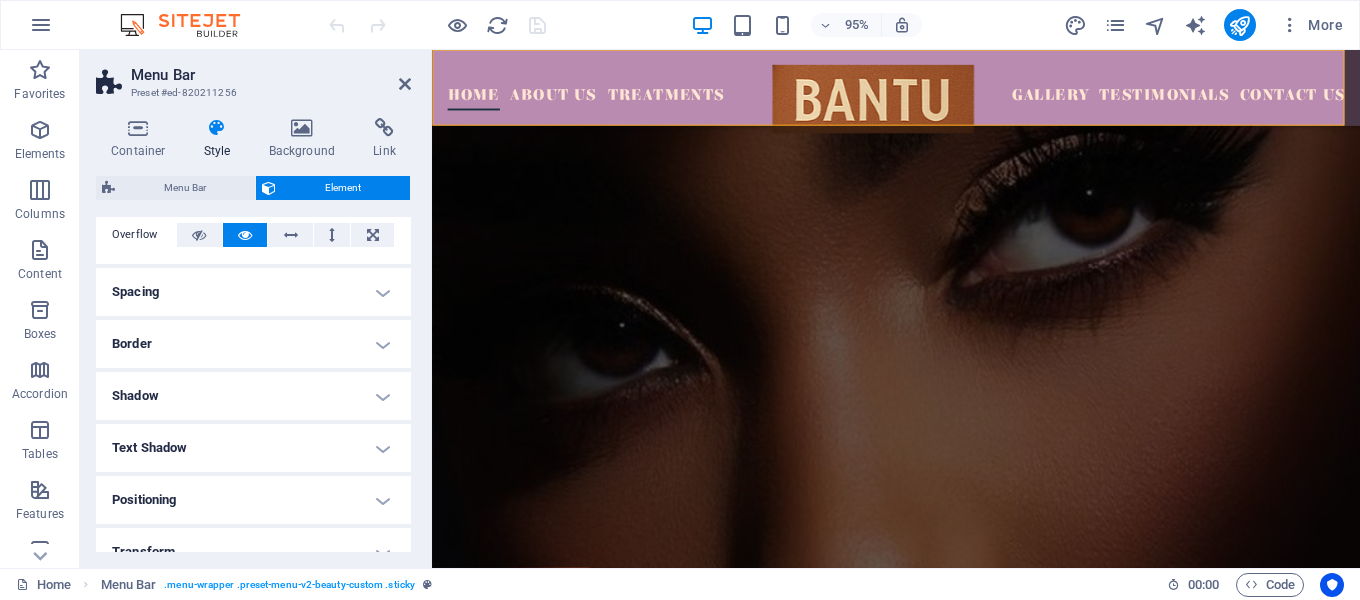 scroll, scrollTop: 0, scrollLeft: 0, axis: both 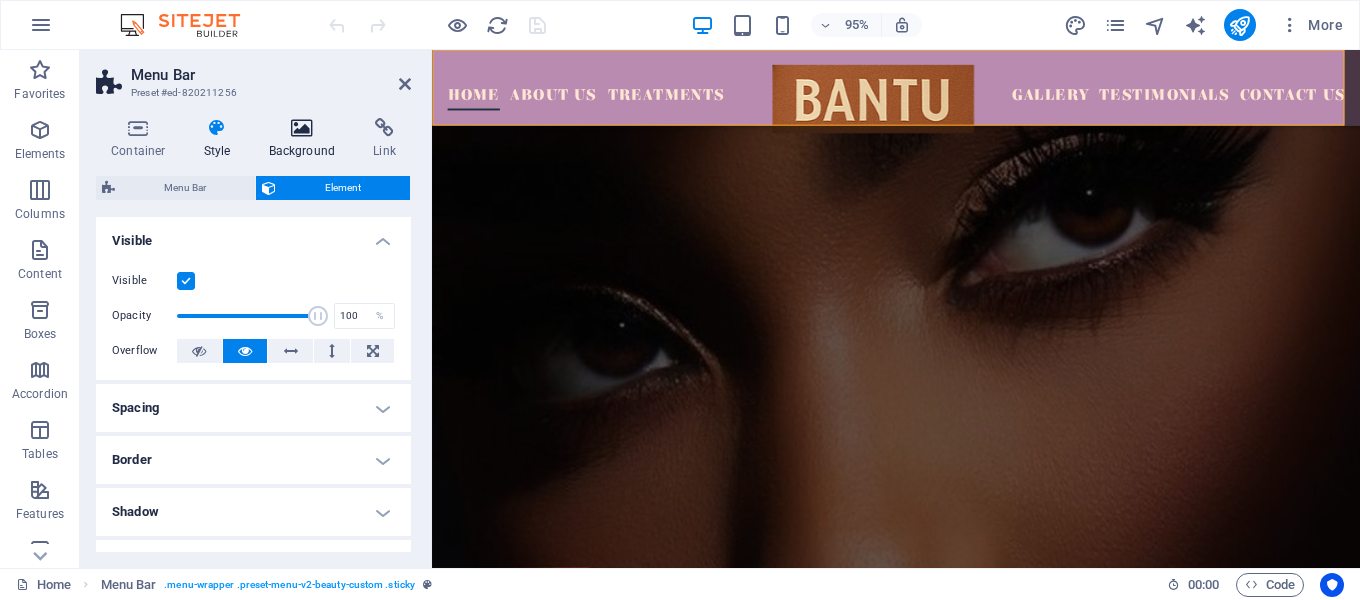 click on "Background" at bounding box center (306, 139) 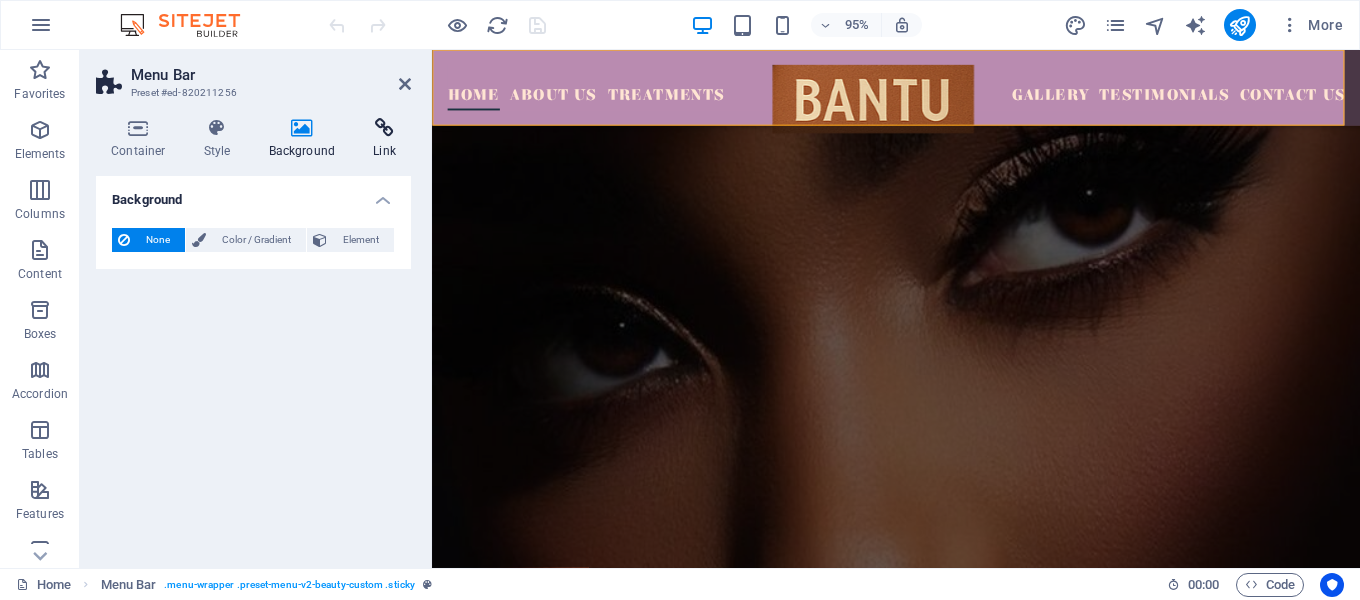 click on "Link" at bounding box center [384, 139] 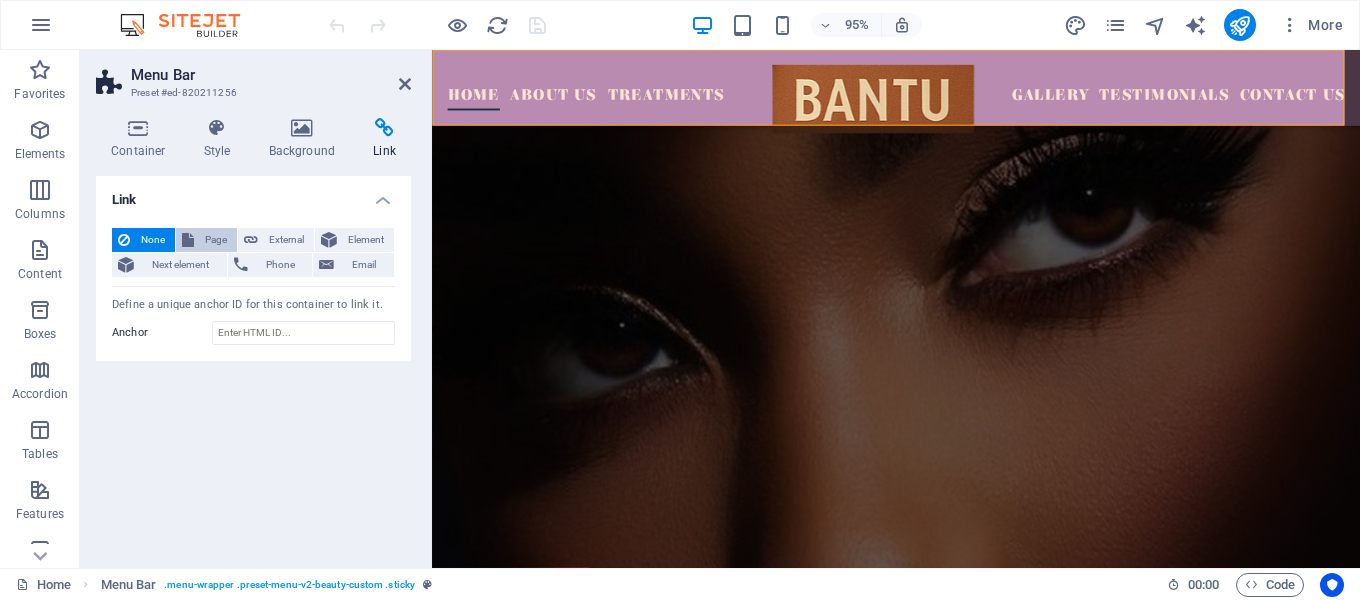 click on "Page" at bounding box center [215, 240] 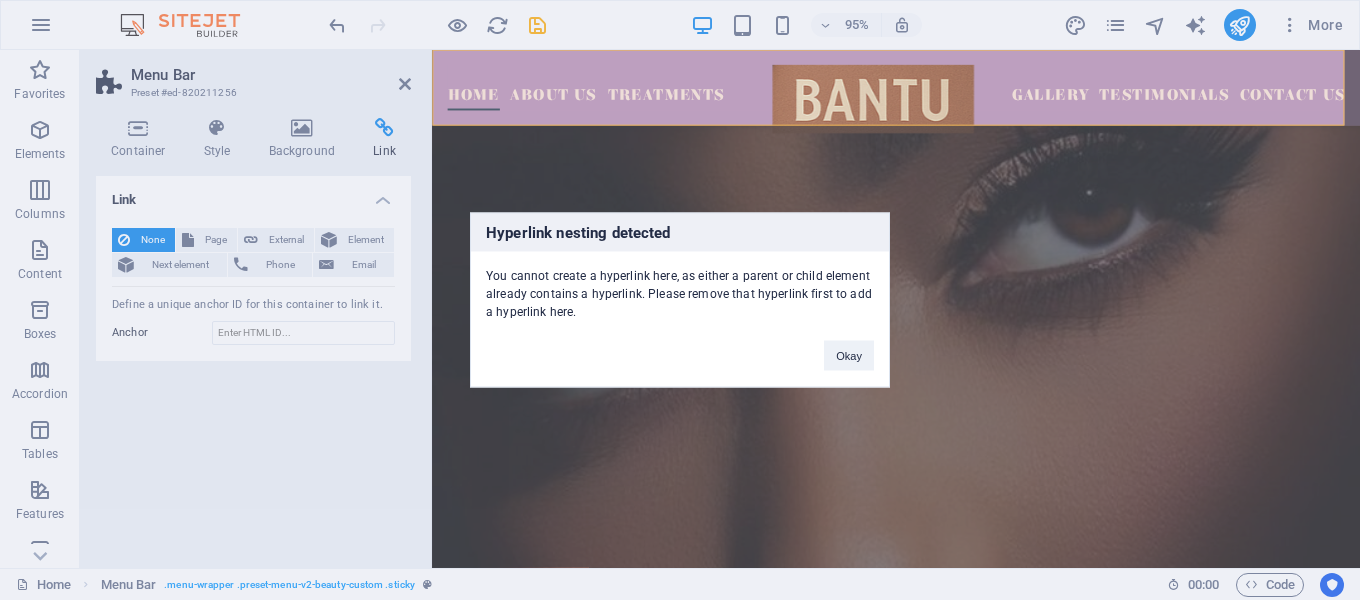 click on "Hyperlink nesting detected You cannot create a hyperlink here, as either a parent or child element already contains a hyperlink. Please remove that hyperlink first to add a hyperlink here. Okay" at bounding box center [680, 300] 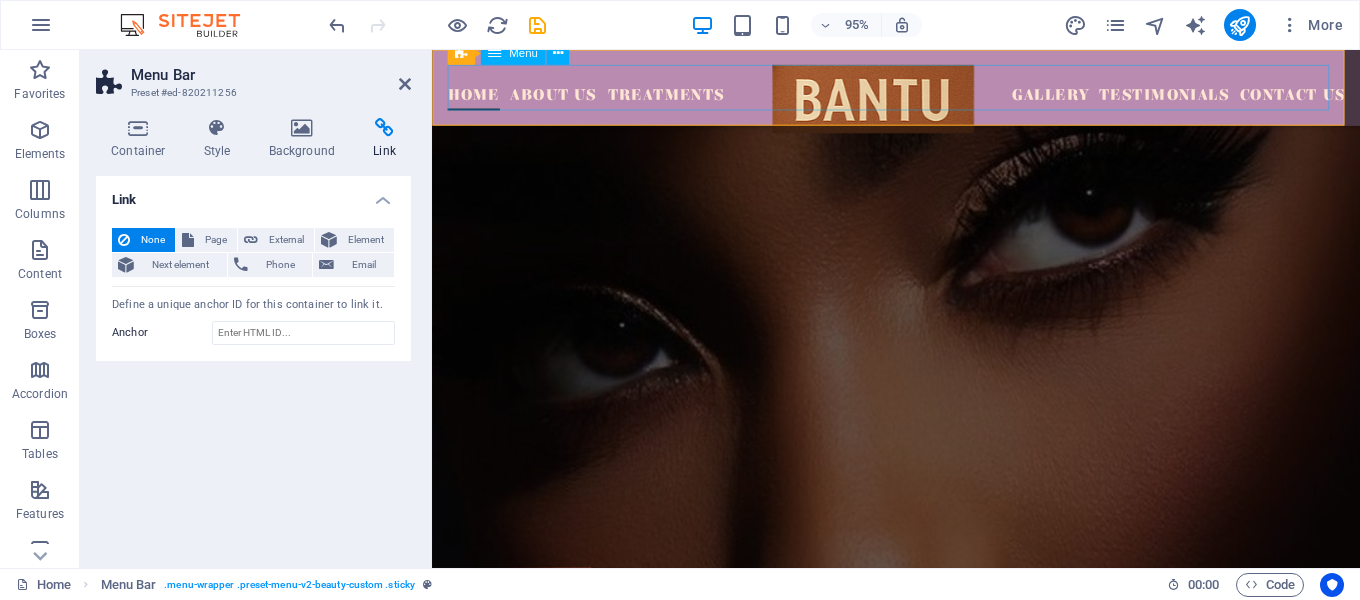 click on "Home About Us Treatments Gallery Testimonials Contact Us" at bounding box center (920, 90) 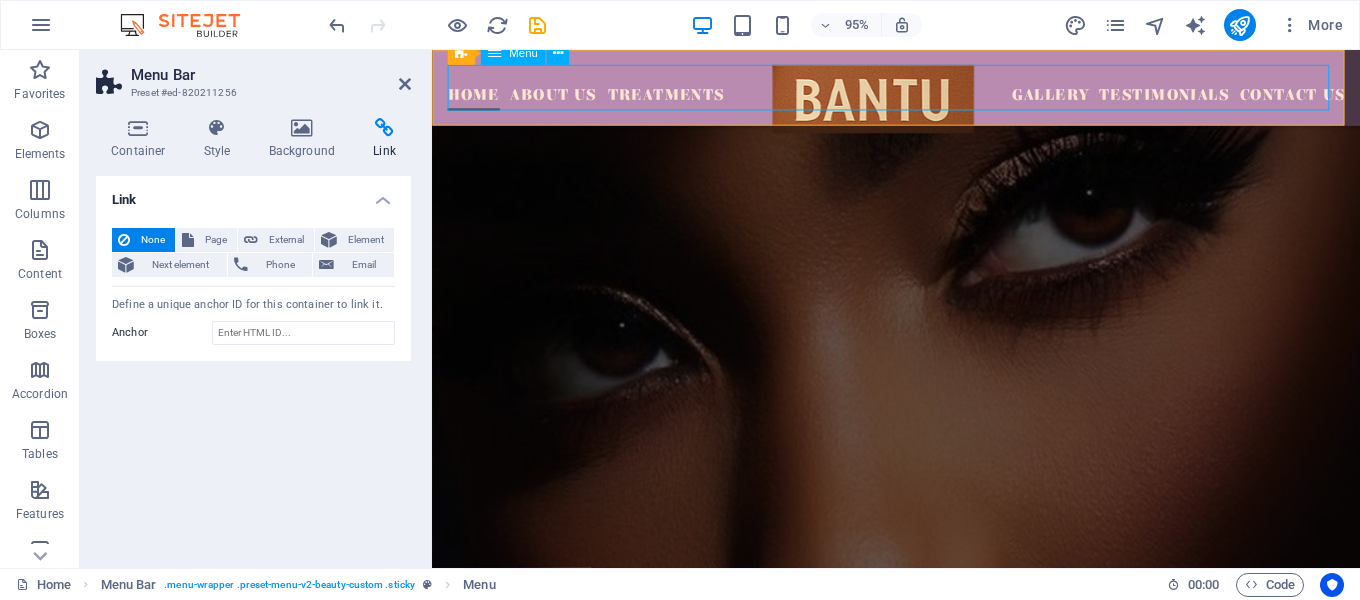 click on "Home About Us Treatments Gallery Testimonials Contact Us" at bounding box center [920, 90] 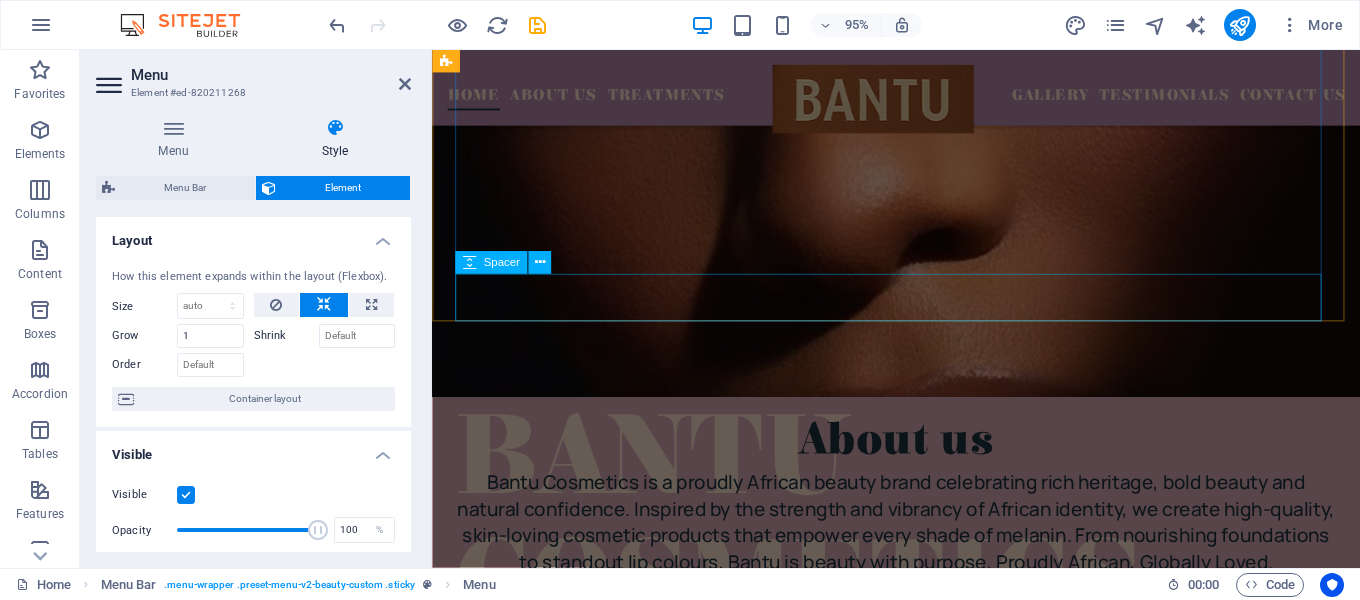 scroll, scrollTop: 809, scrollLeft: 0, axis: vertical 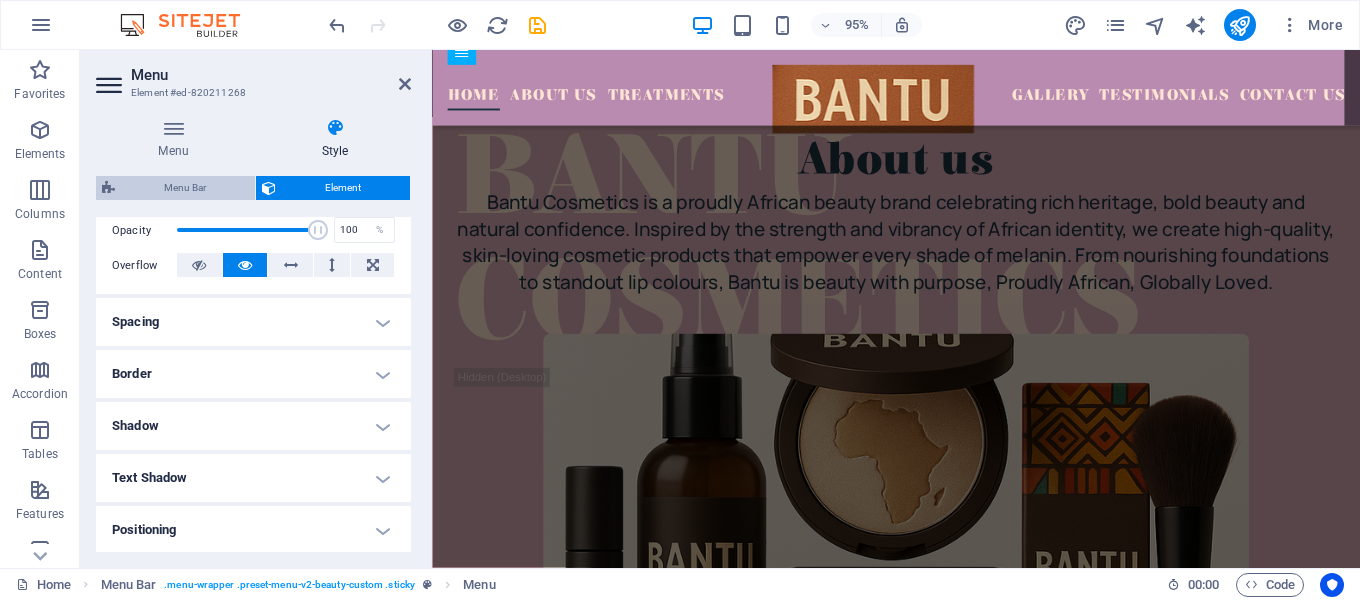 click on "Menu Bar" at bounding box center (185, 188) 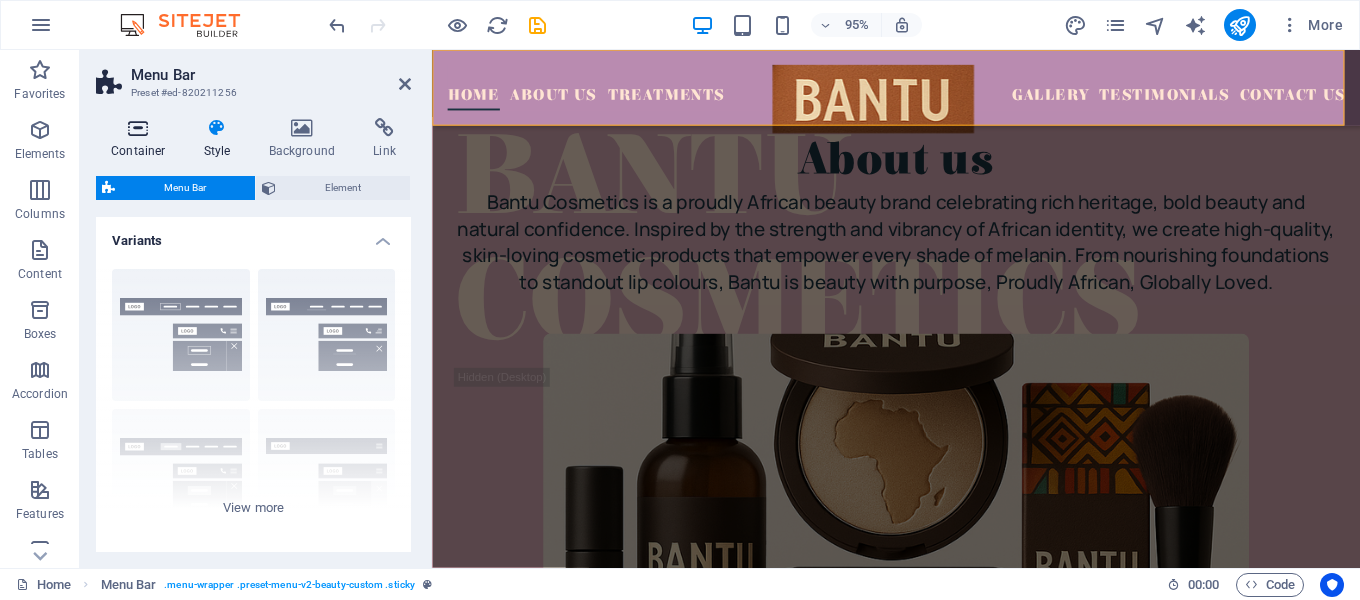 click at bounding box center (138, 128) 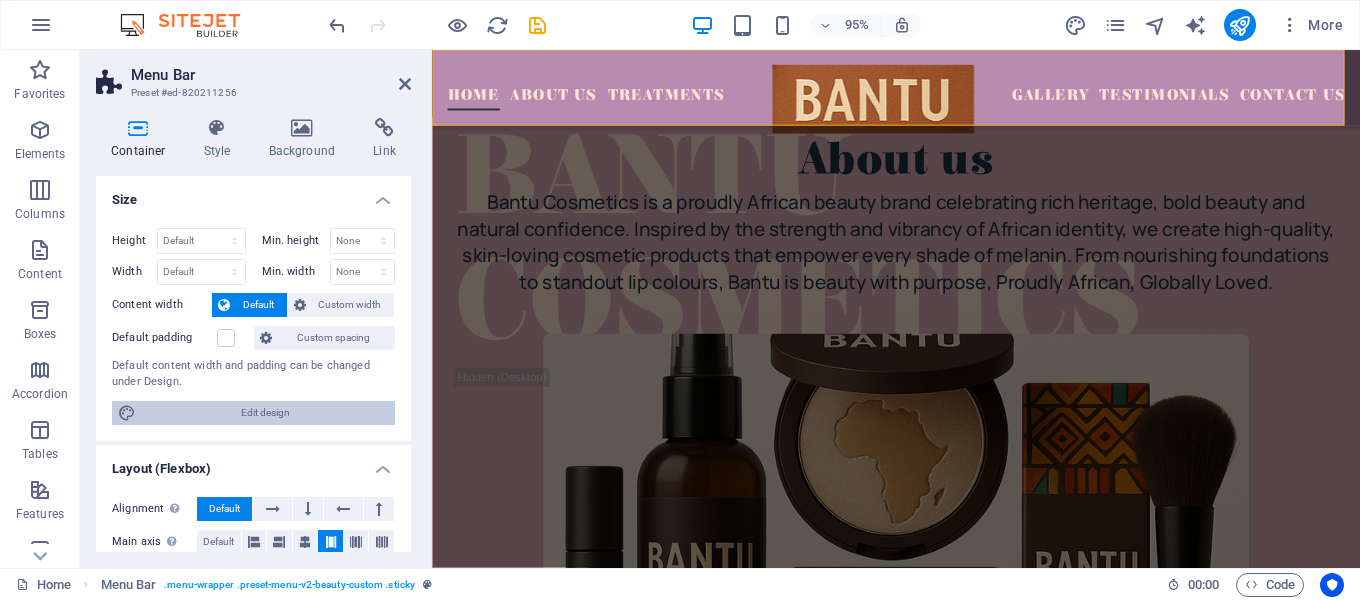 drag, startPoint x: 252, startPoint y: 414, endPoint x: 254, endPoint y: 388, distance: 26.076809 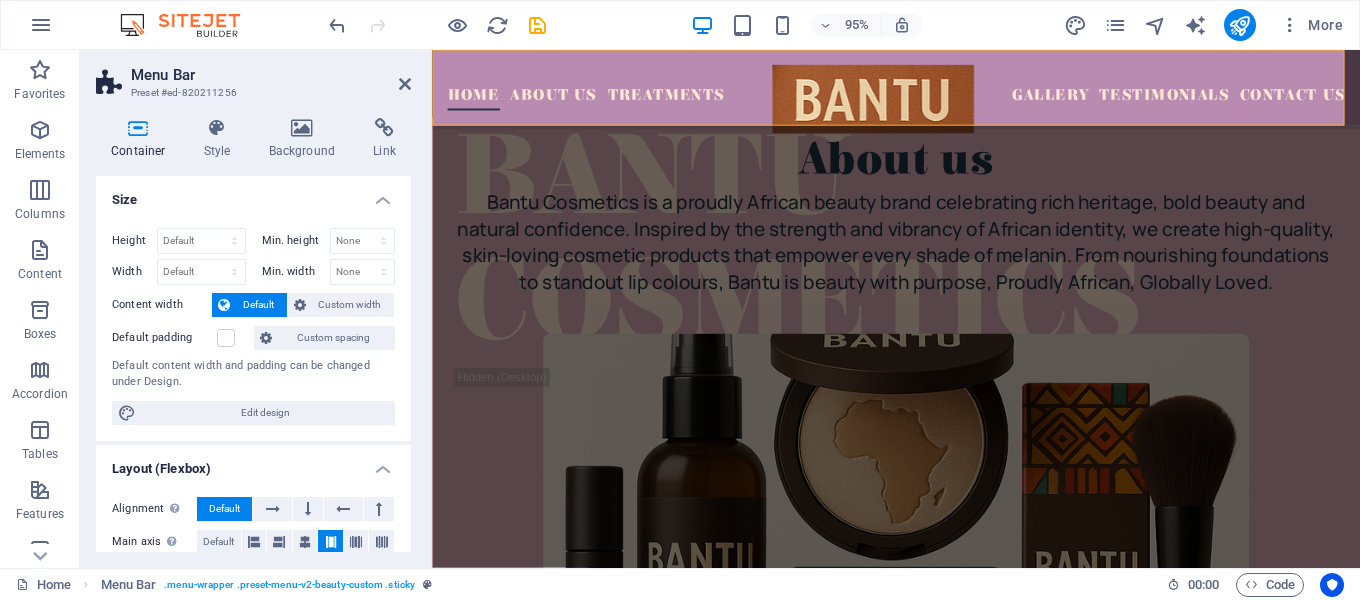 click on "Edit design" at bounding box center [265, 413] 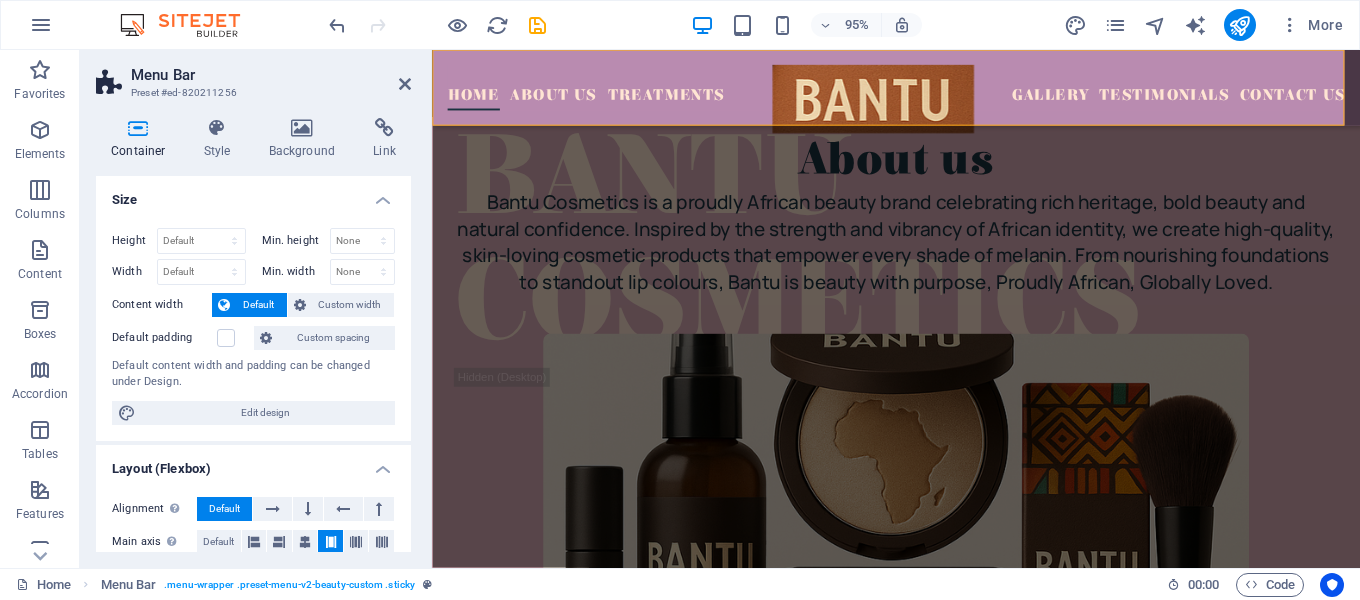 select on "rem" 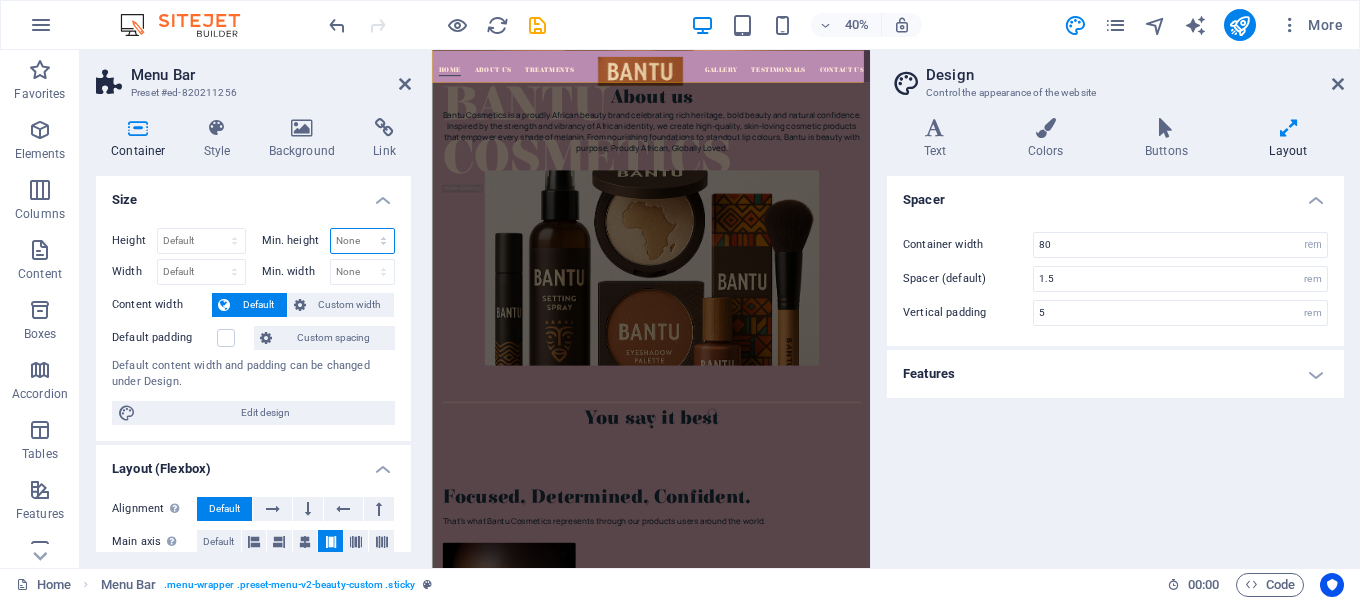 click on "None px rem % vh vw" at bounding box center [363, 241] 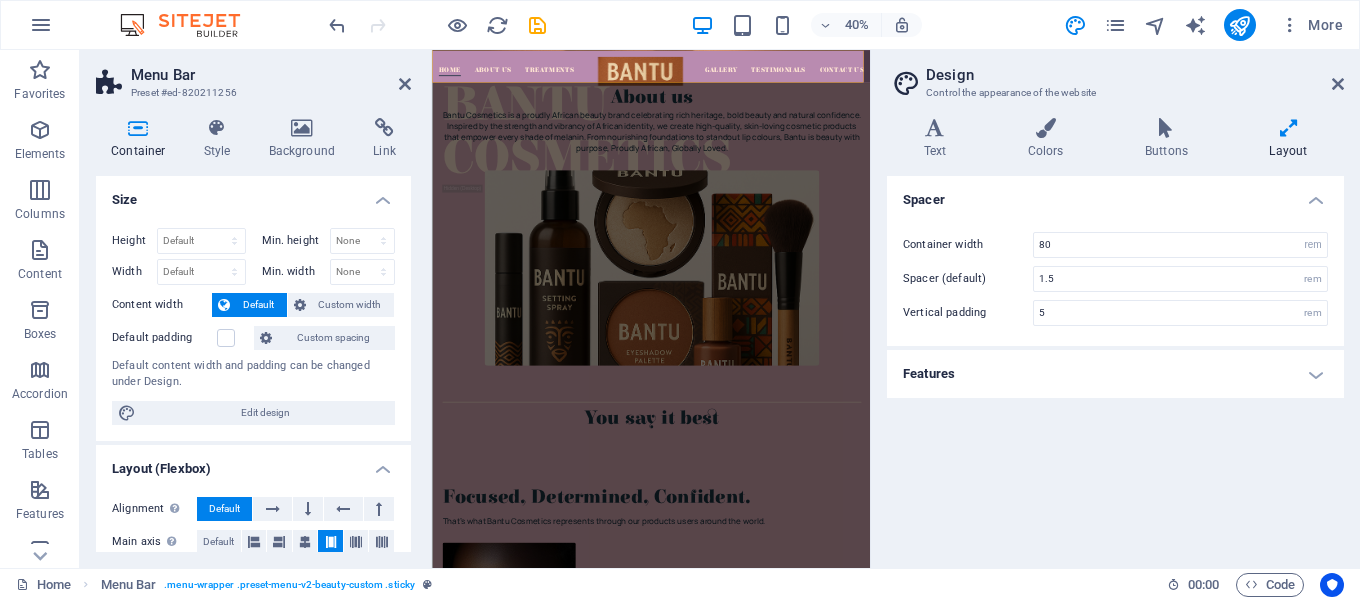 click on "Size" at bounding box center (253, 194) 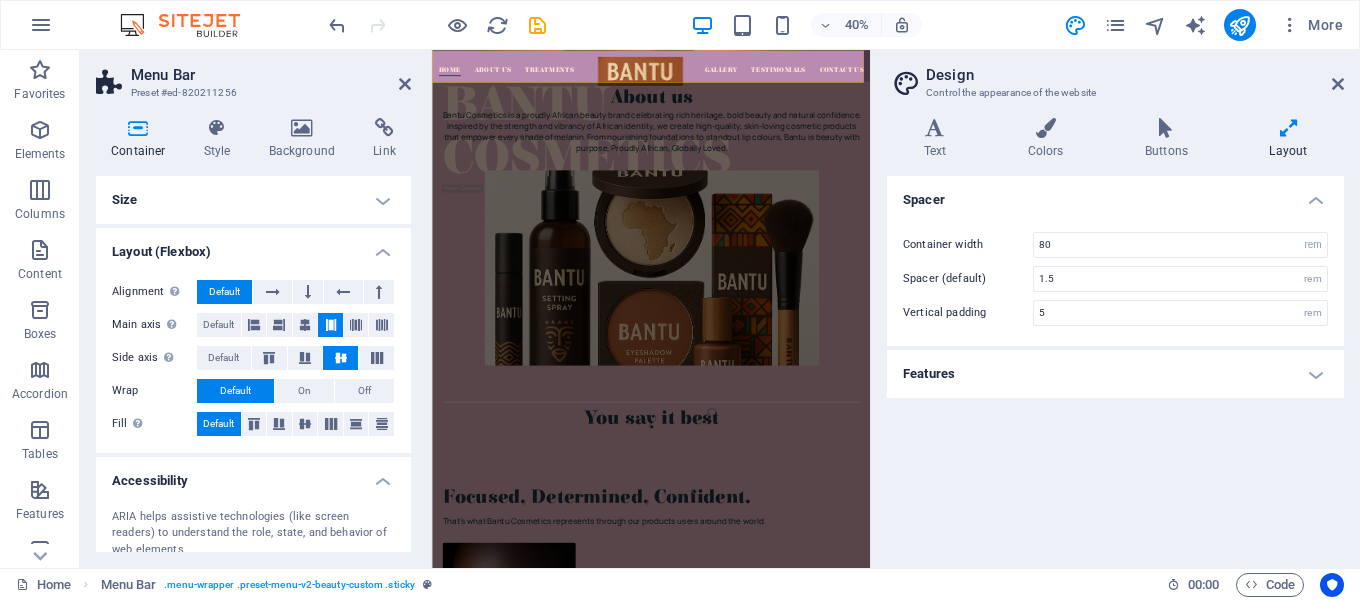 click on "Size" at bounding box center [253, 200] 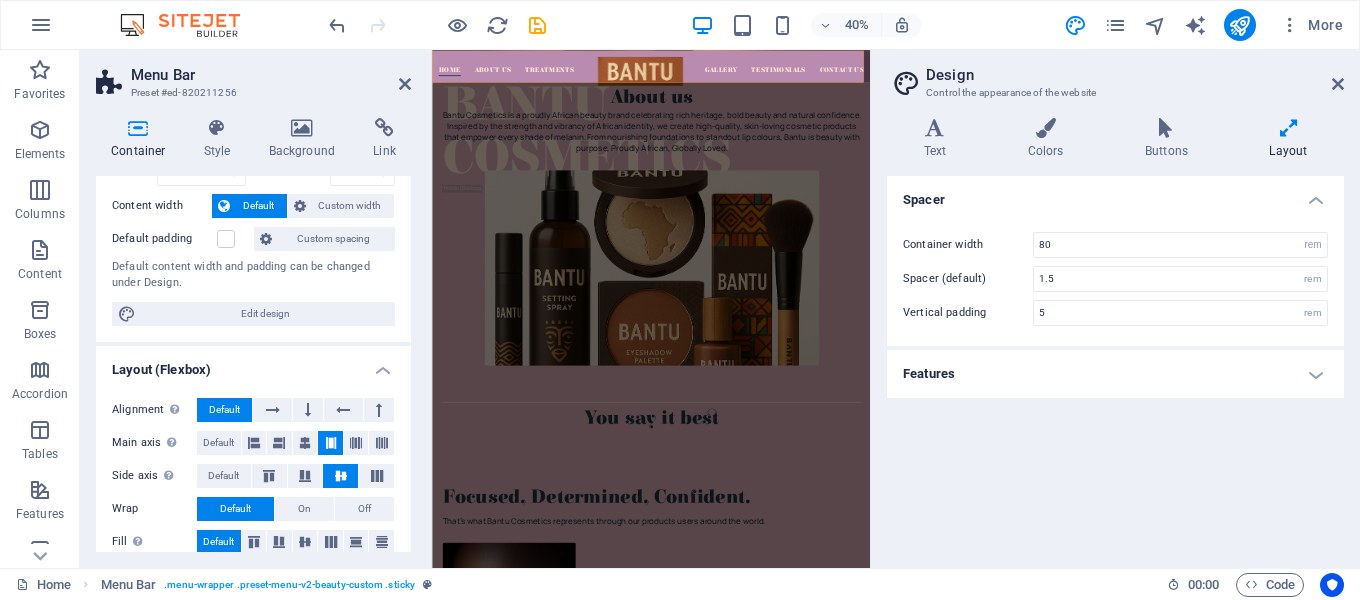 scroll, scrollTop: 0, scrollLeft: 0, axis: both 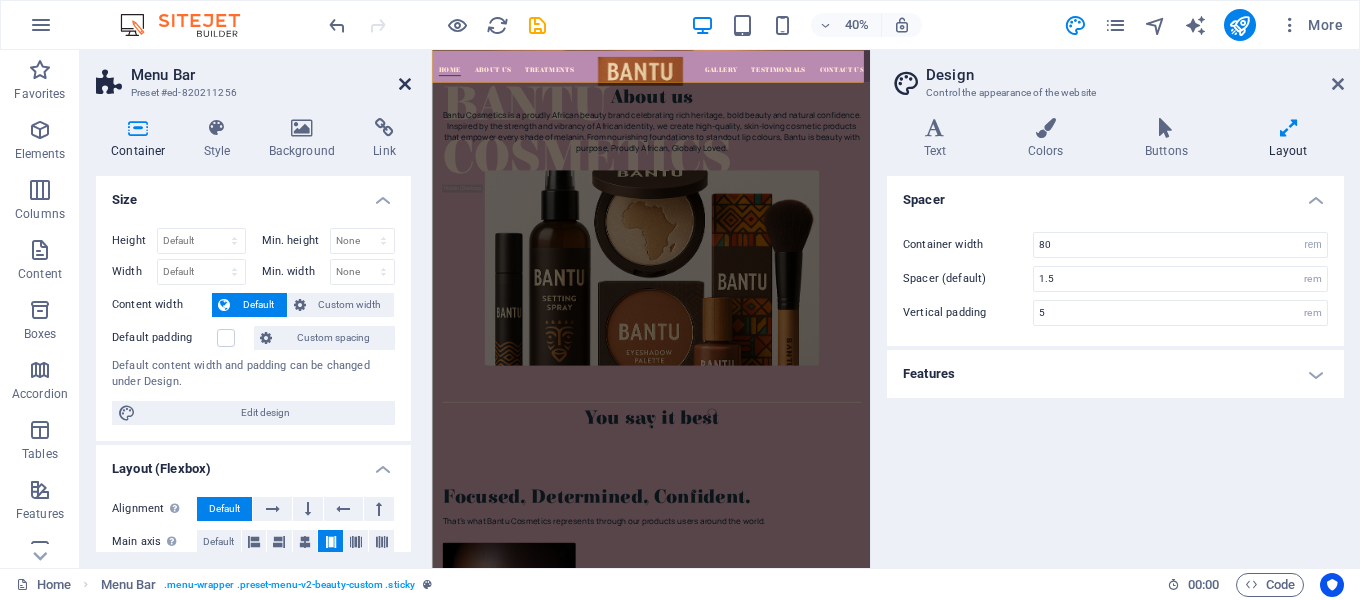 click at bounding box center (405, 84) 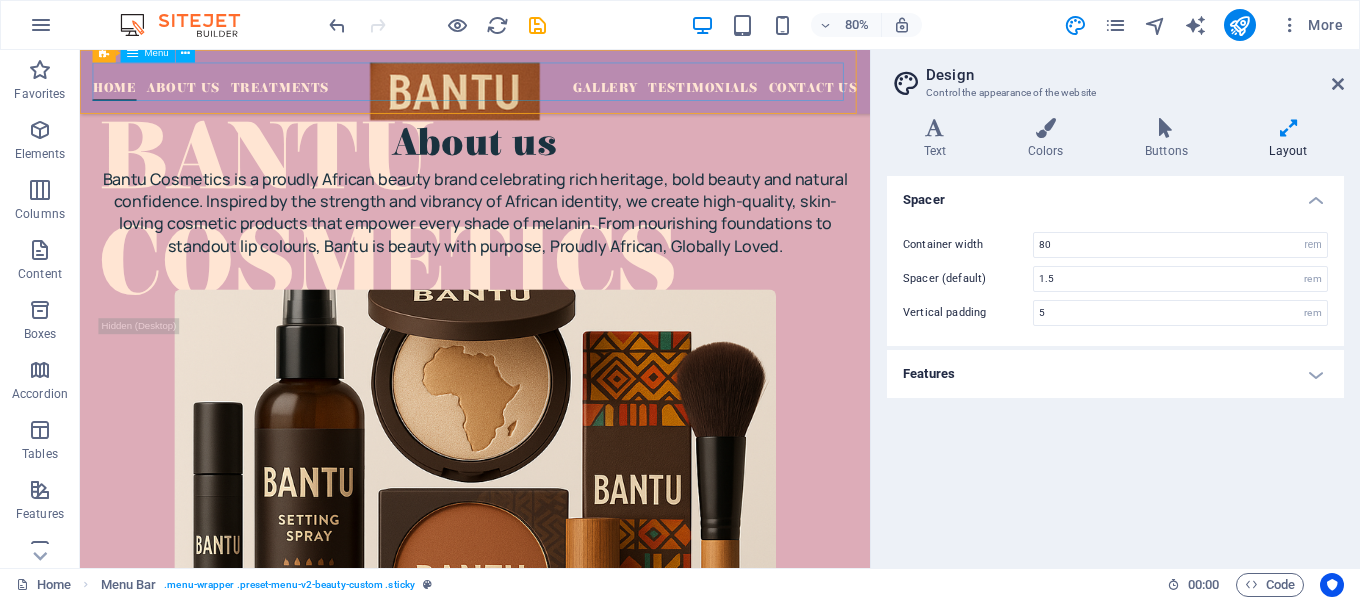 click on "Home About Us Treatments Gallery Testimonials Contact Us" at bounding box center (574, 90) 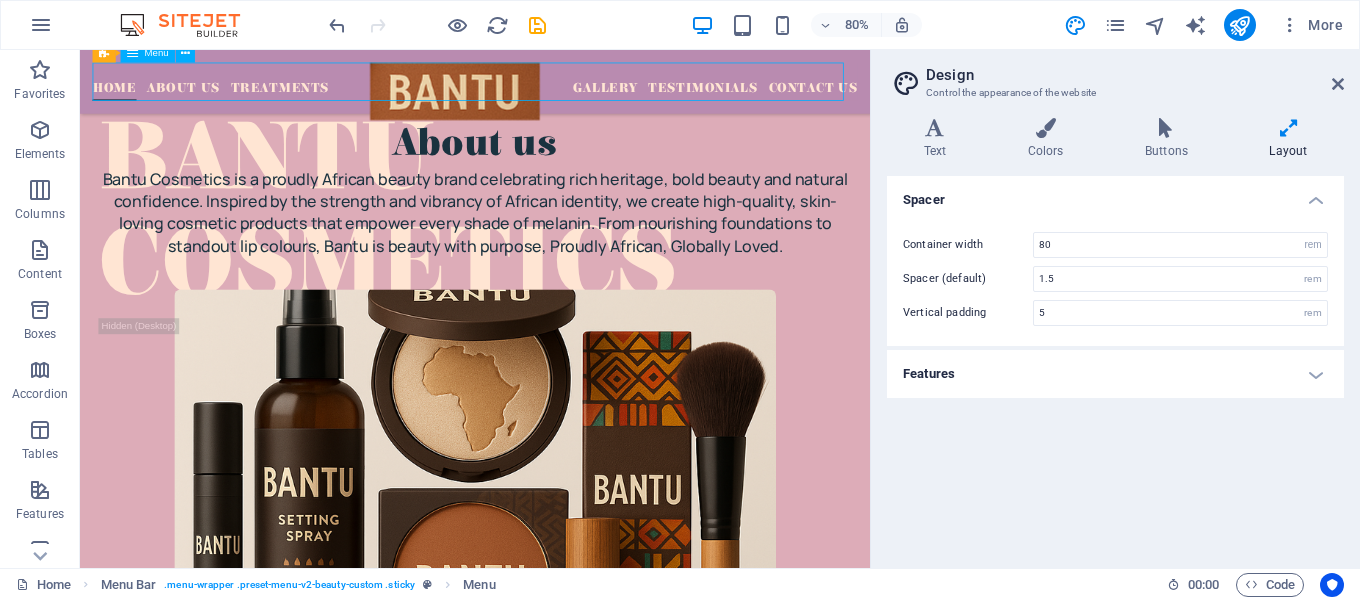 click on "Home About Us Treatments Gallery Testimonials Contact Us" at bounding box center (574, 90) 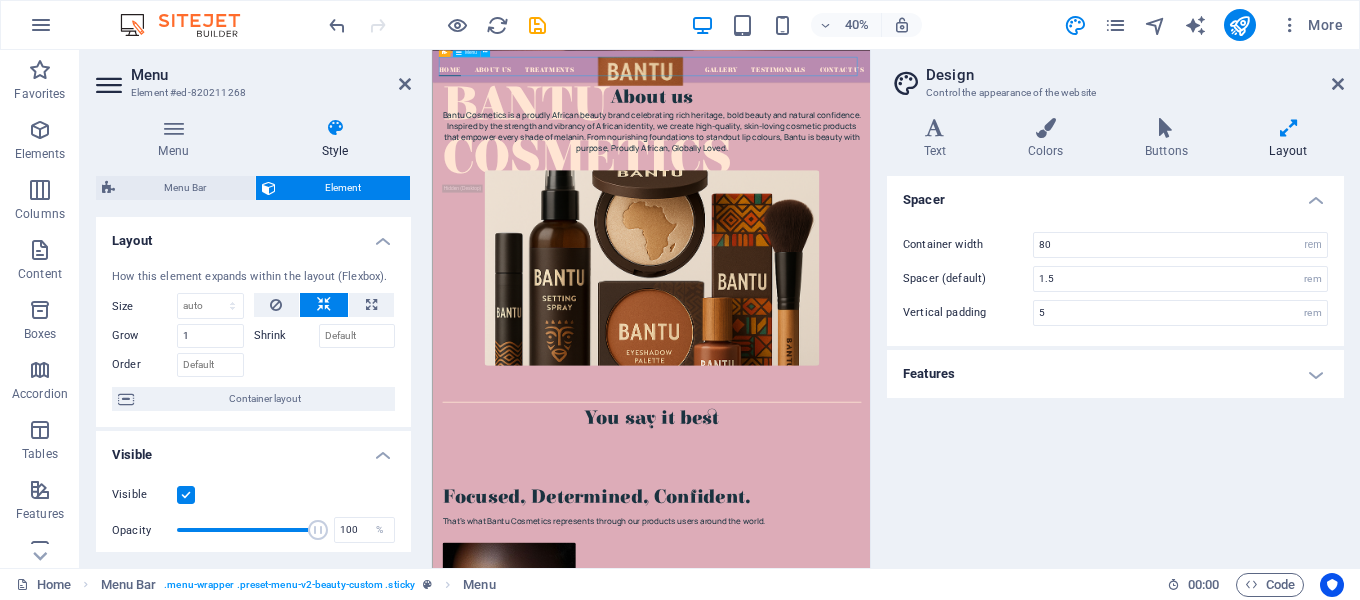 click on "Home About Us Treatments Gallery Testimonials Contact Us" at bounding box center (979, 90) 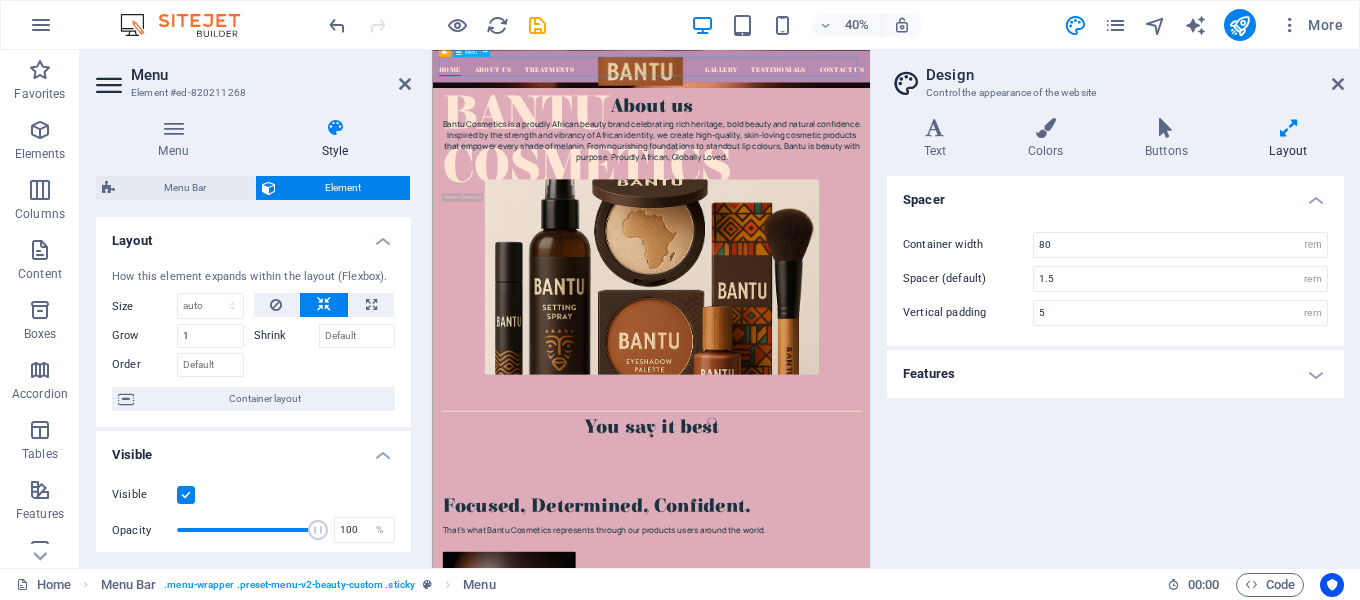 click on "Home About Us Treatments Gallery Testimonials Contact Us" at bounding box center (979, 90) 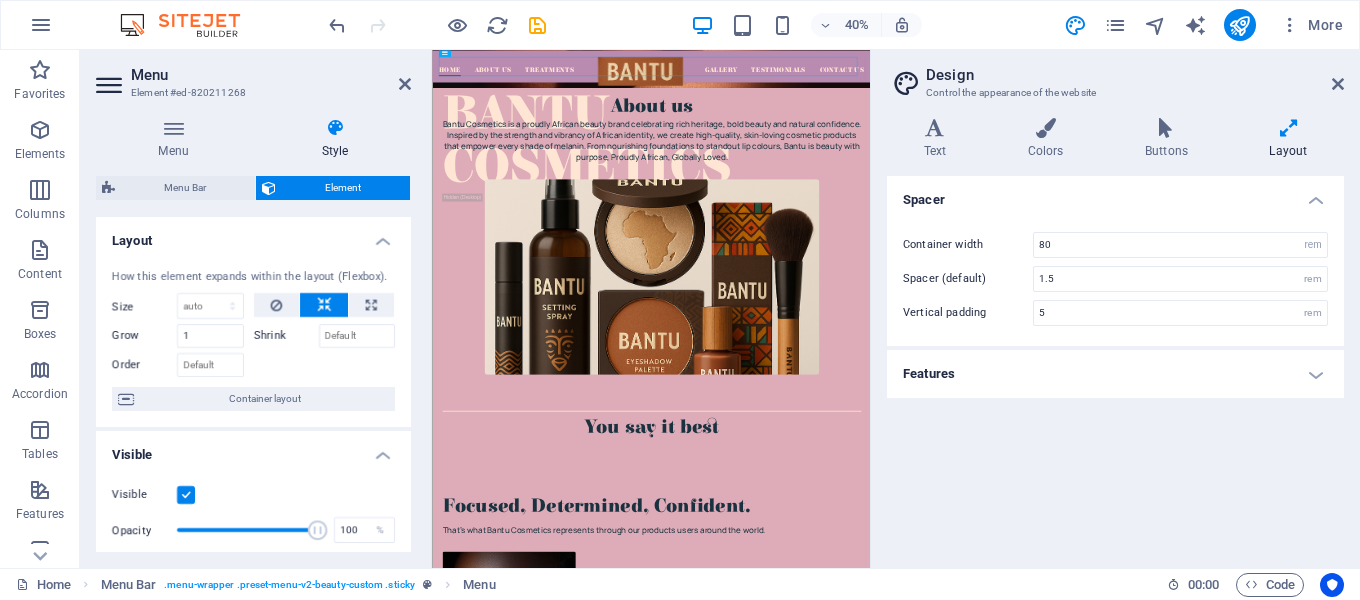 click on "Home About Us Treatments Gallery Testimonials Contact Us" at bounding box center [979, 90] 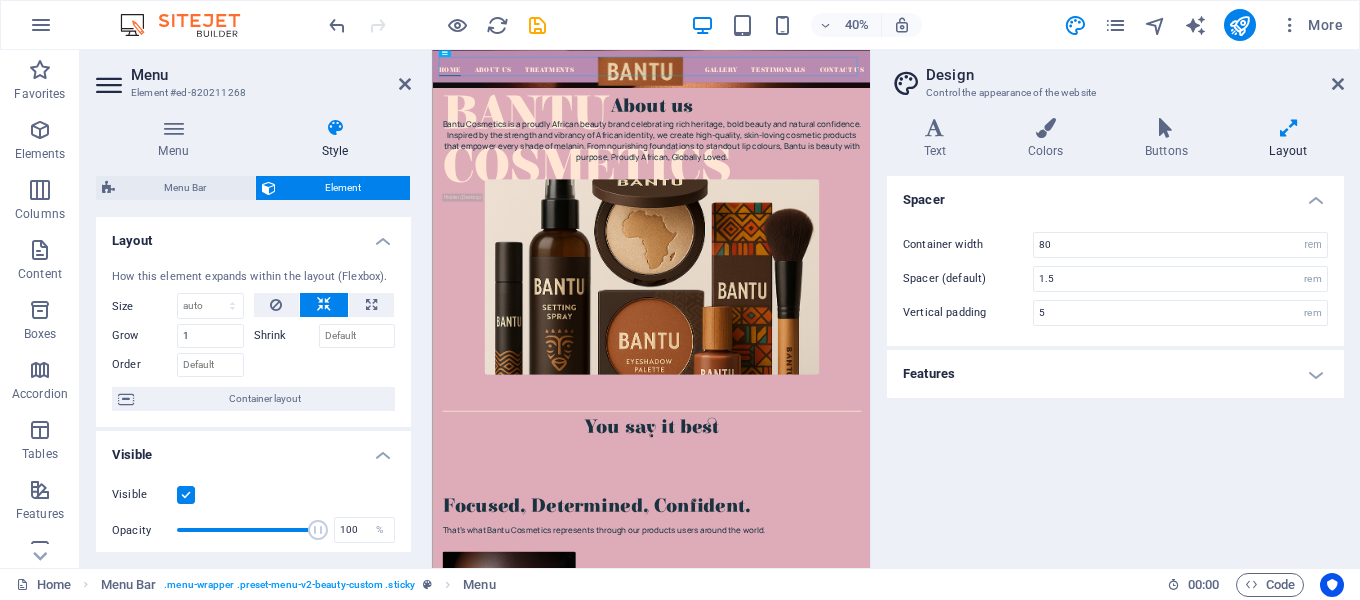 click on "Home About Us Treatments Gallery Testimonials Contact Us" at bounding box center (979, 90) 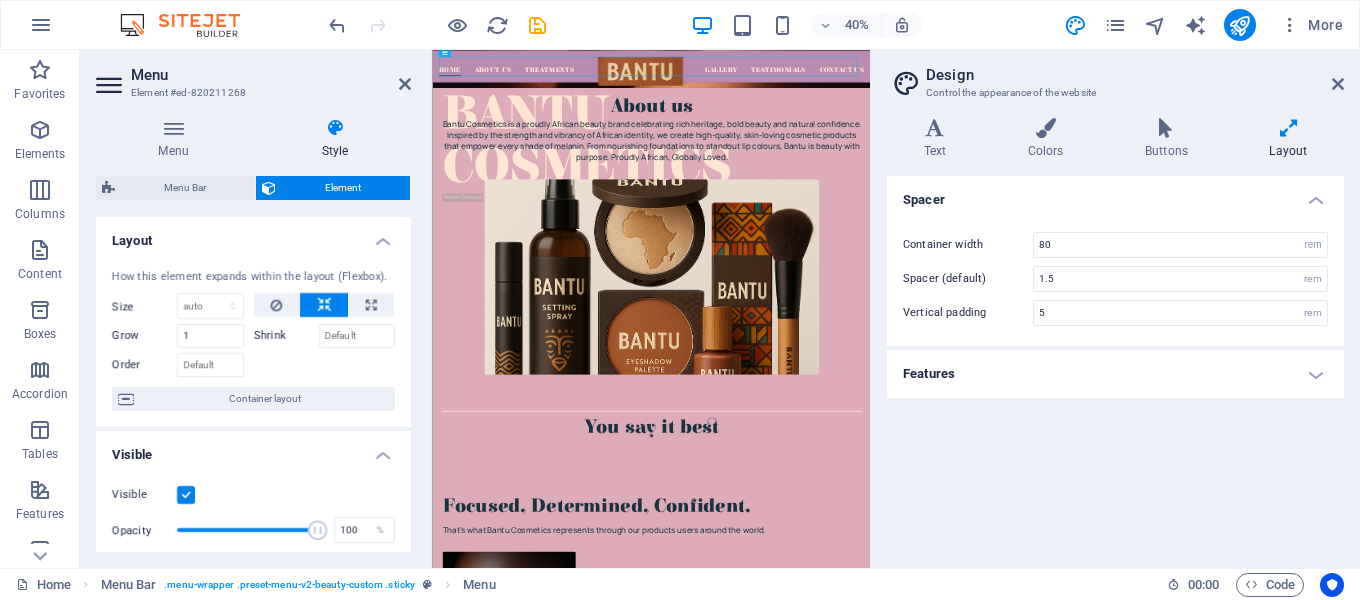 click on "Home About Us Treatments Gallery Testimonials Contact Us" at bounding box center [979, 90] 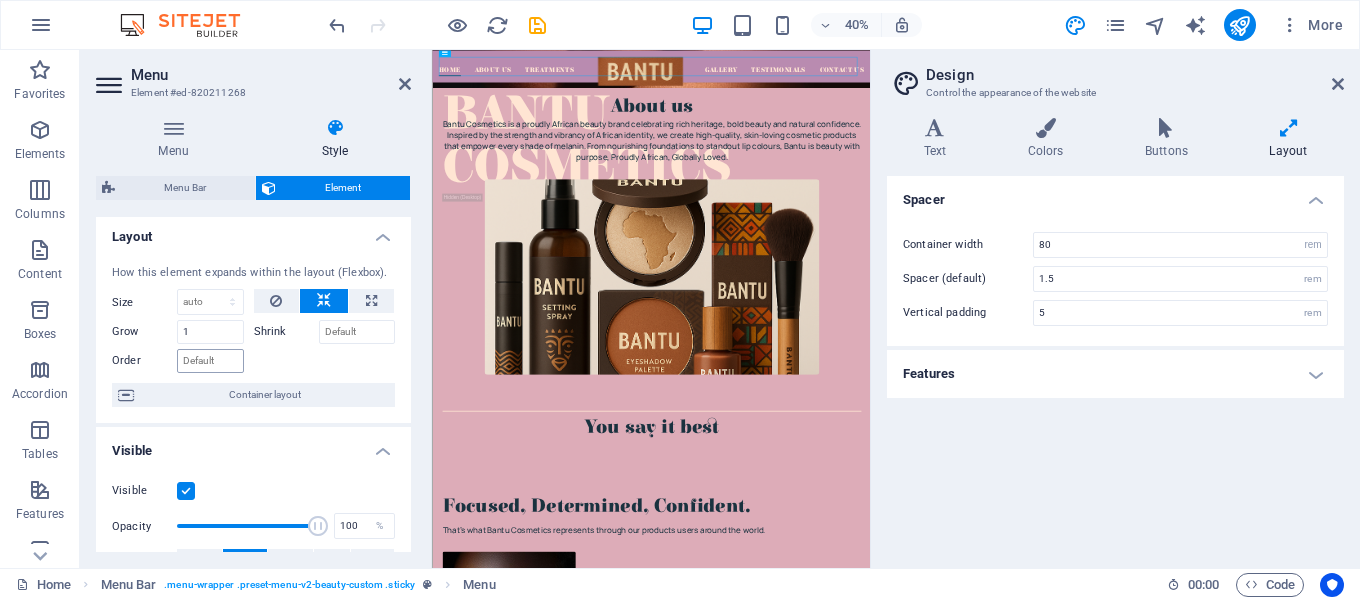 scroll, scrollTop: 0, scrollLeft: 0, axis: both 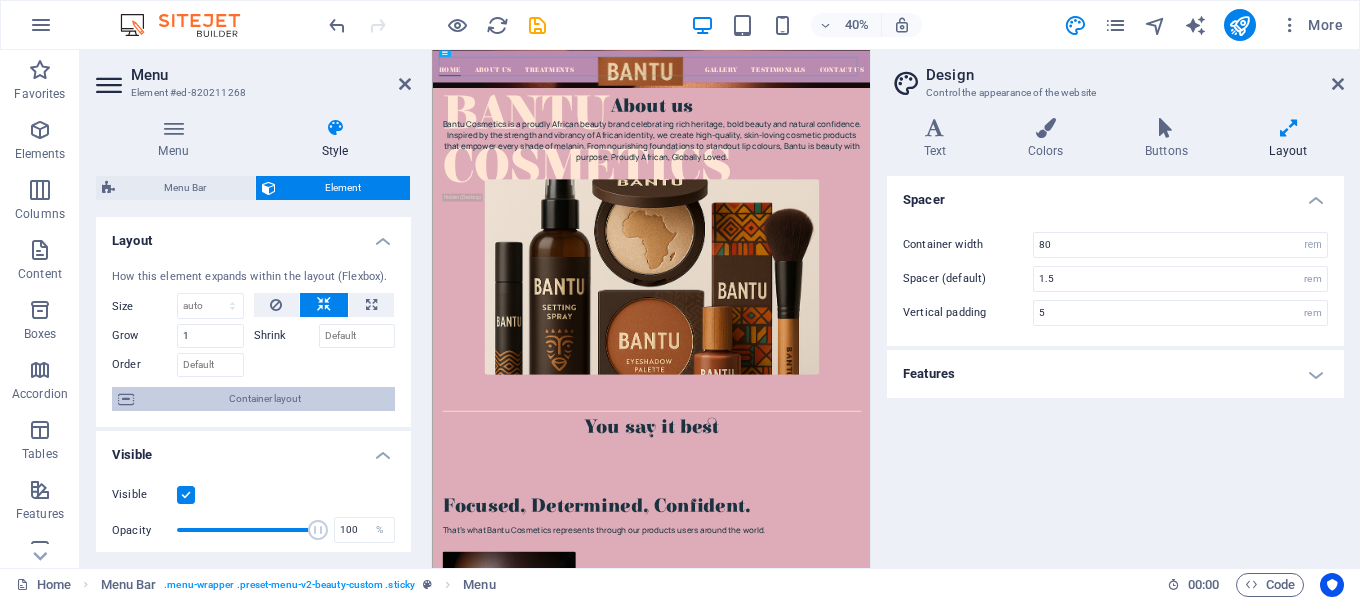 click on "Container layout" at bounding box center [264, 399] 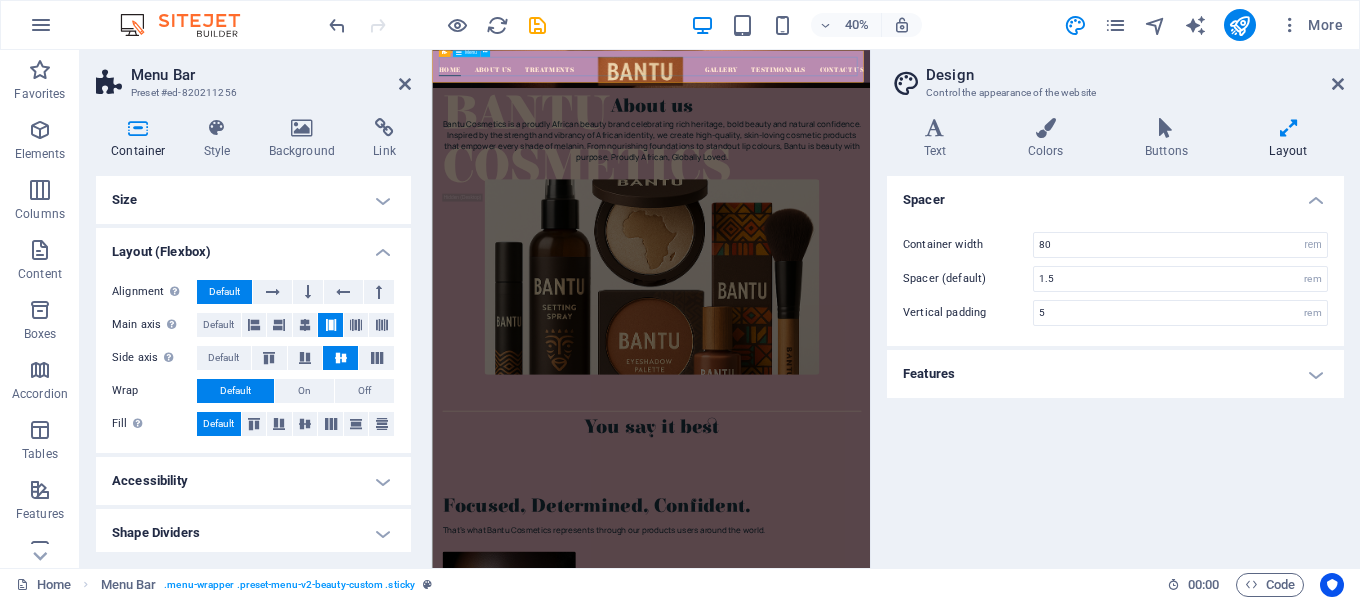 click on "Home About Us Treatments Gallery Testimonials Contact Us" at bounding box center (979, 90) 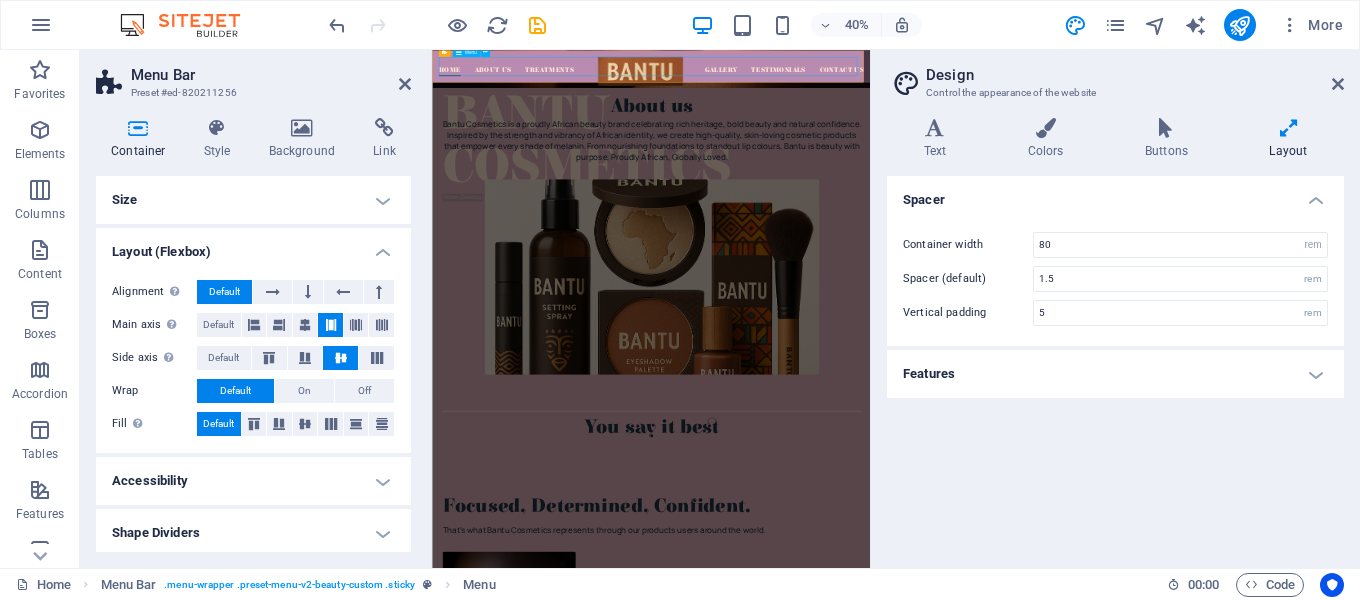 click on "Home About Us Treatments Gallery Testimonials Contact Us" at bounding box center [979, 90] 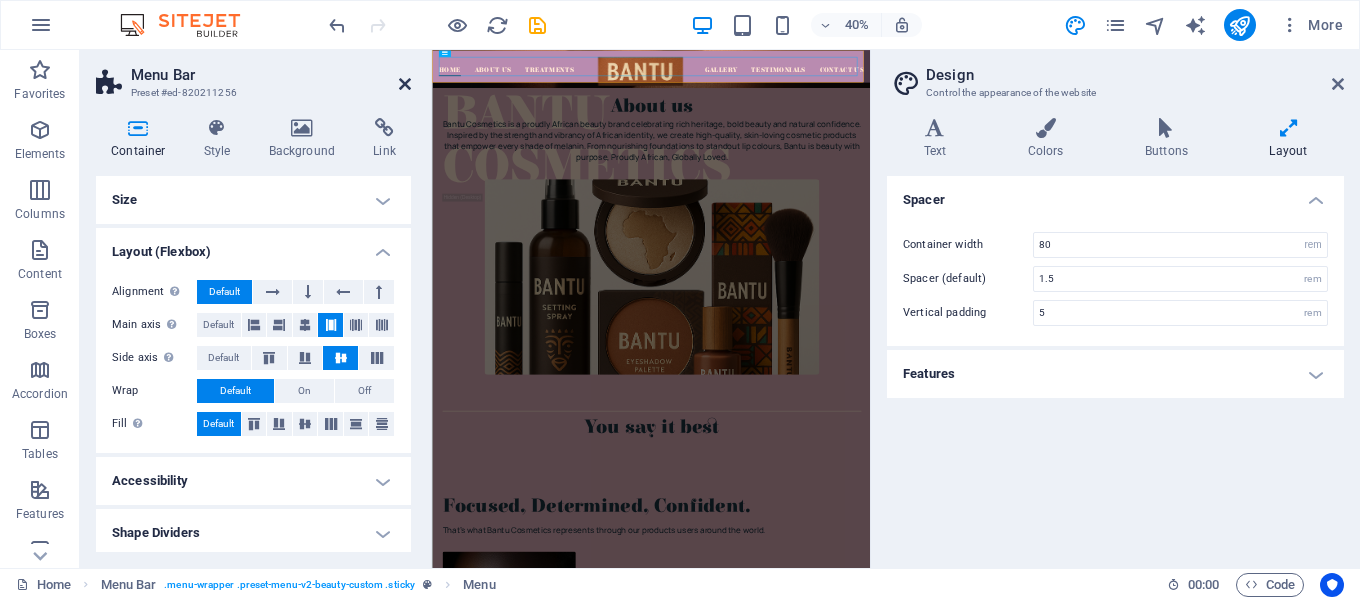 click at bounding box center (405, 84) 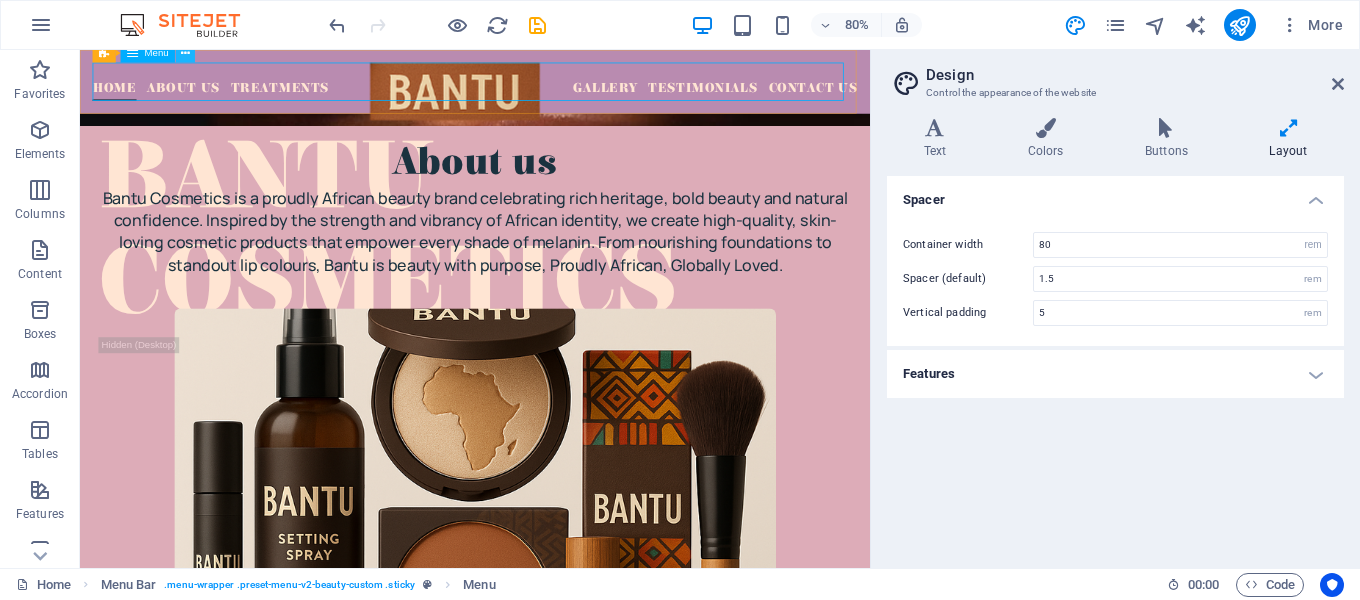 click at bounding box center (185, 53) 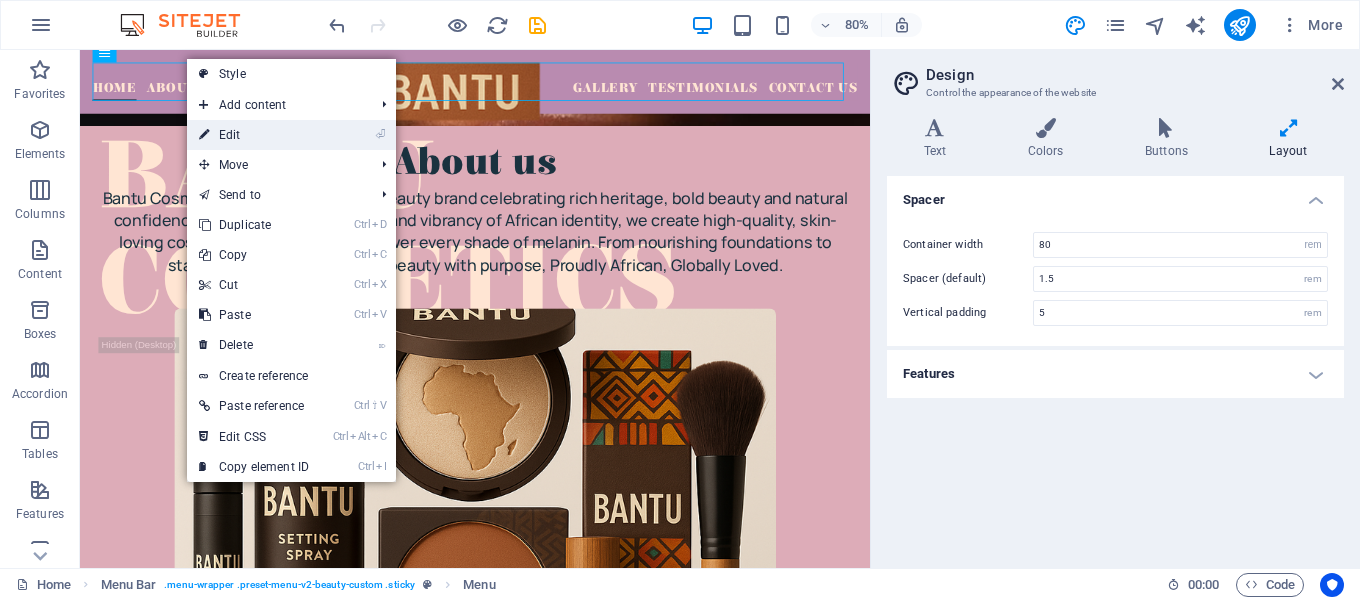 click on "⏎  Edit" at bounding box center [254, 135] 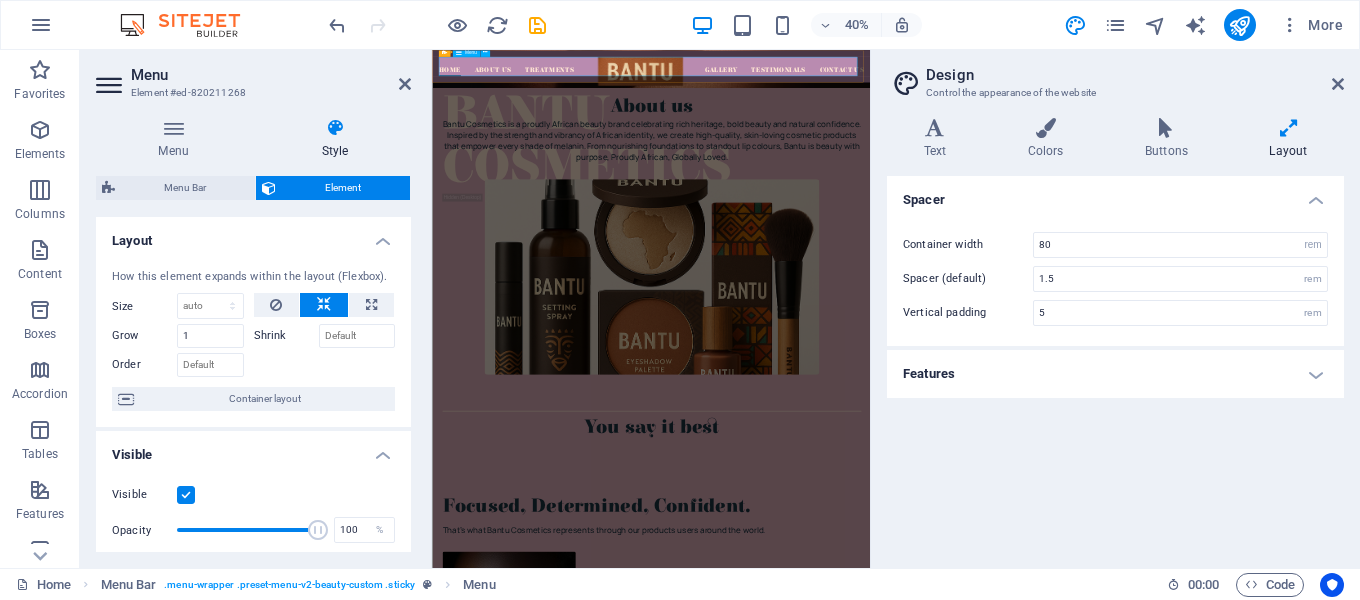 click on "Home About Us Treatments Gallery Testimonials Contact Us" at bounding box center [979, 90] 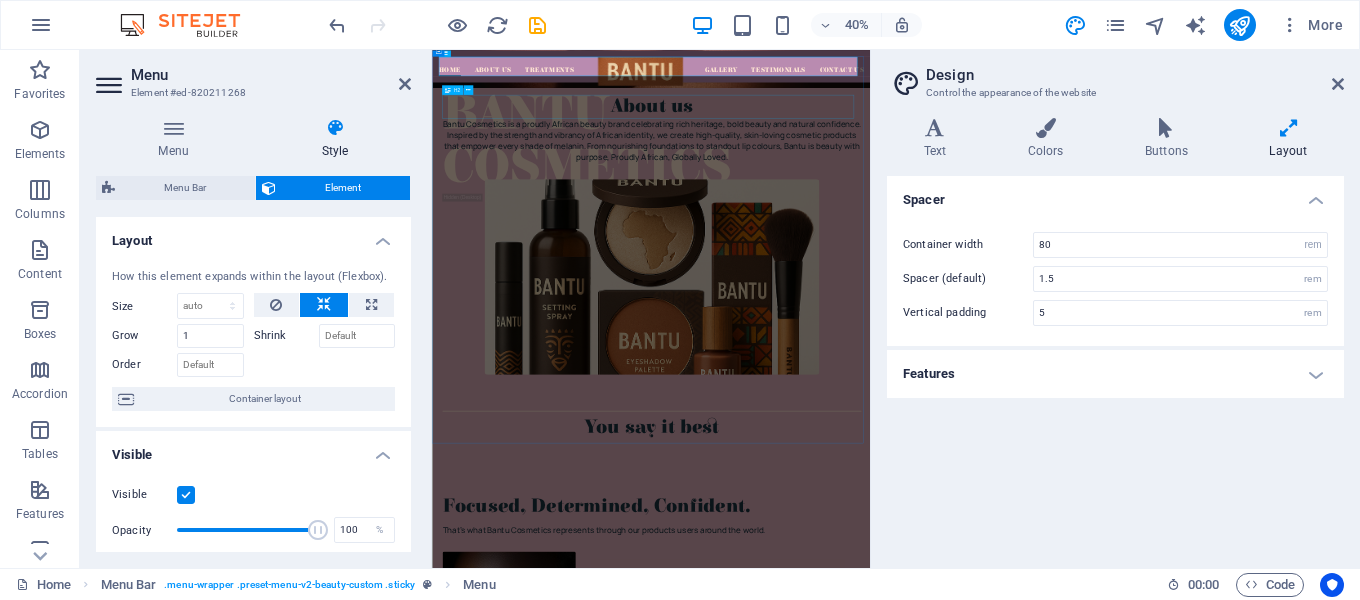 click on "About us" at bounding box center (979, 191) 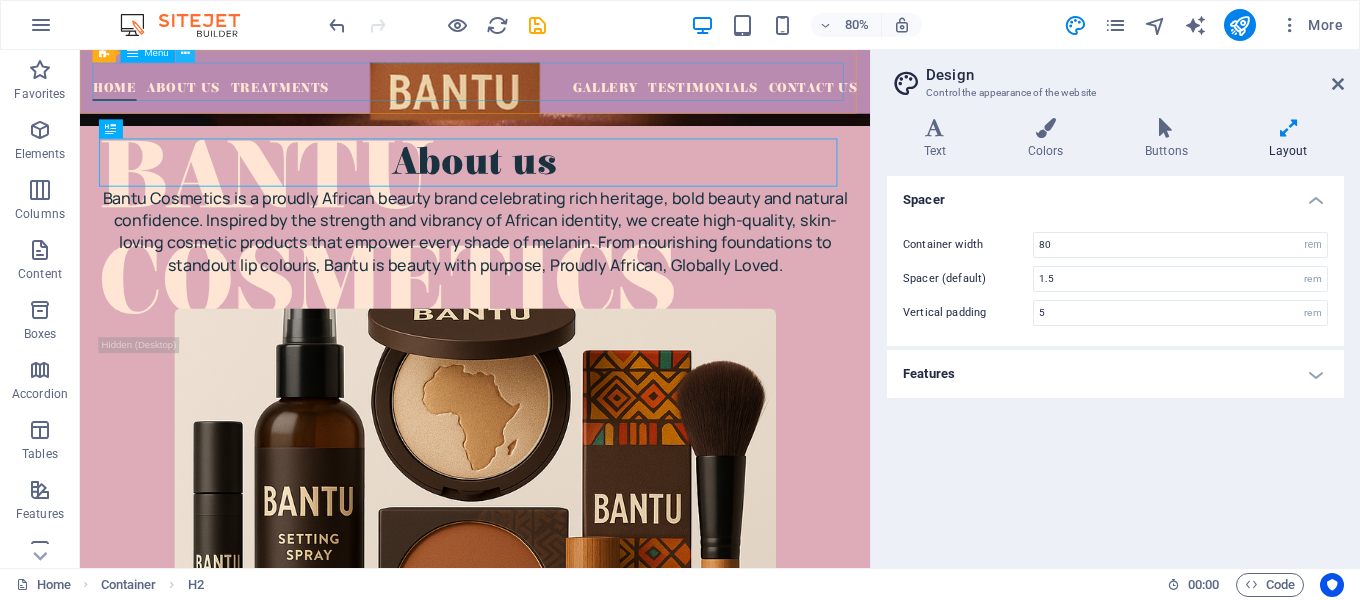 click at bounding box center (185, 53) 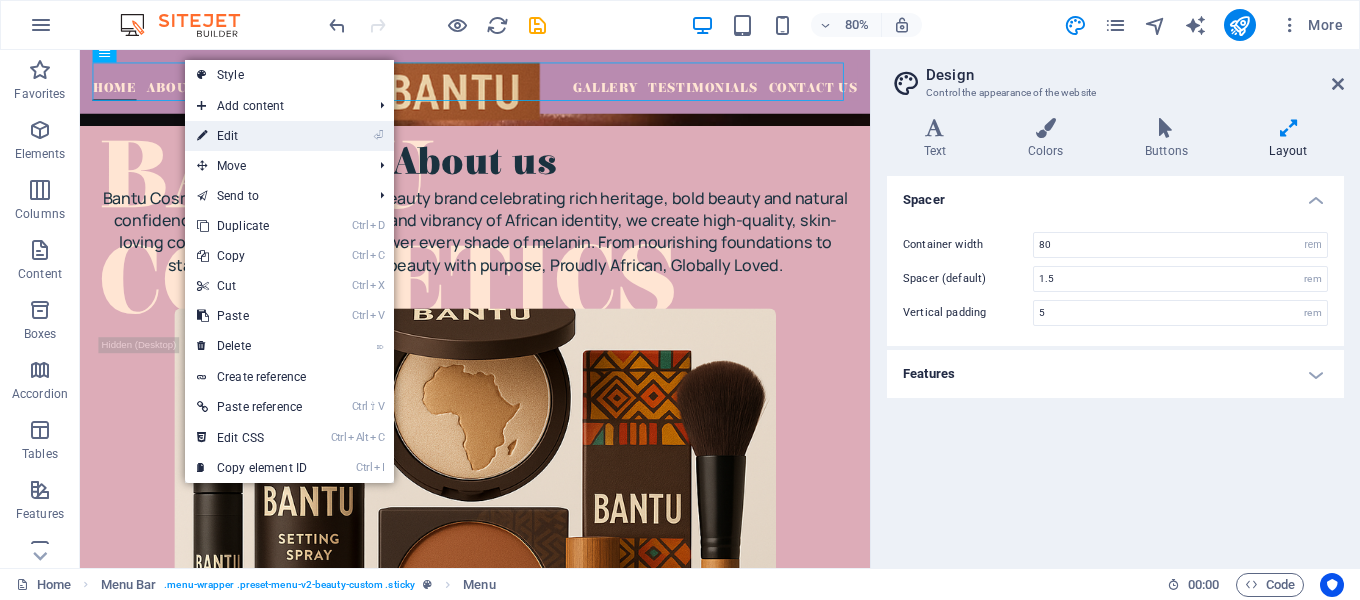 click on "⏎  Edit" at bounding box center (252, 136) 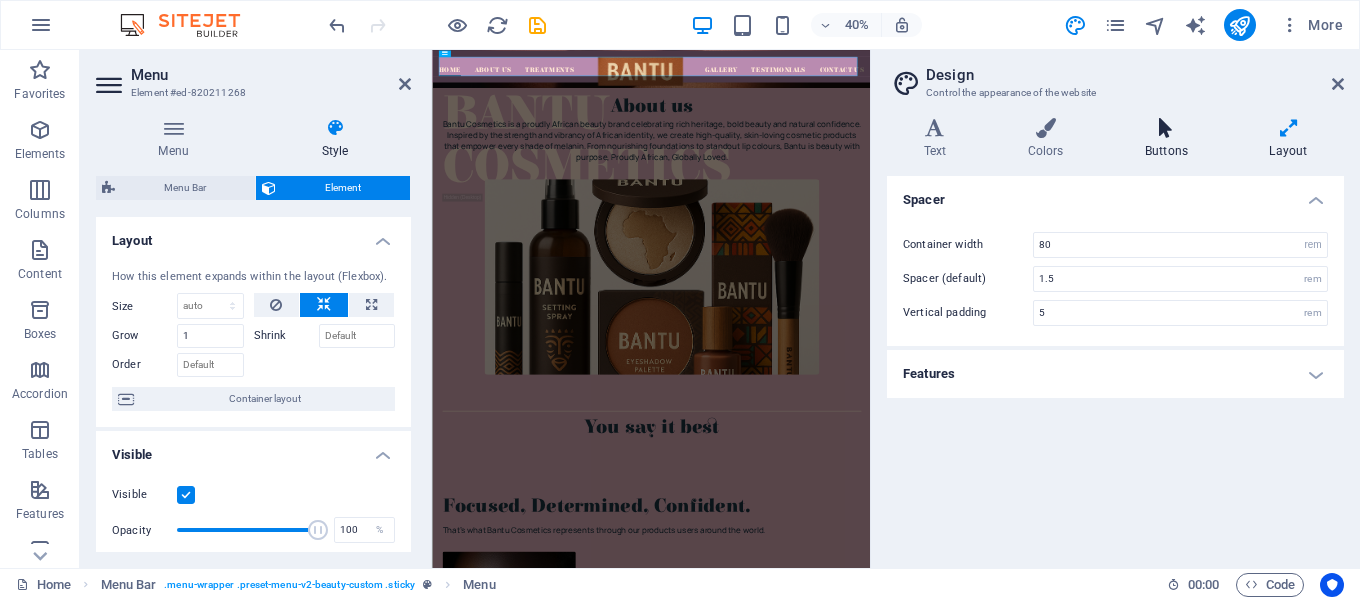 click on "Buttons" at bounding box center (1170, 139) 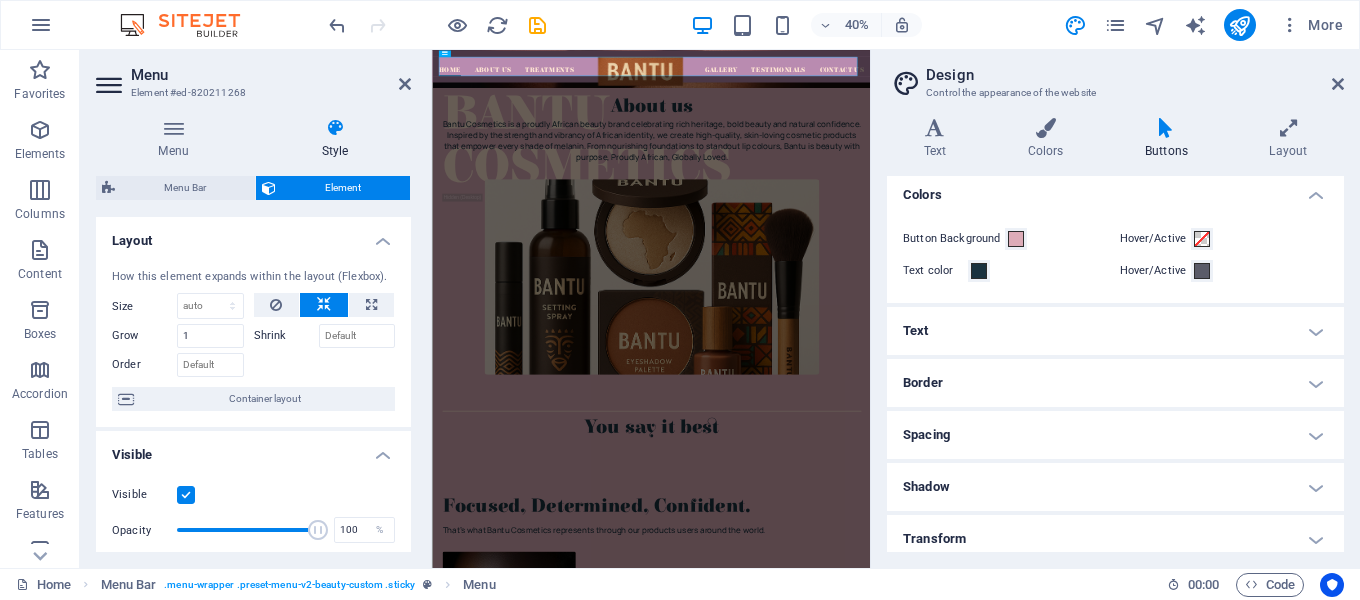 scroll, scrollTop: 0, scrollLeft: 0, axis: both 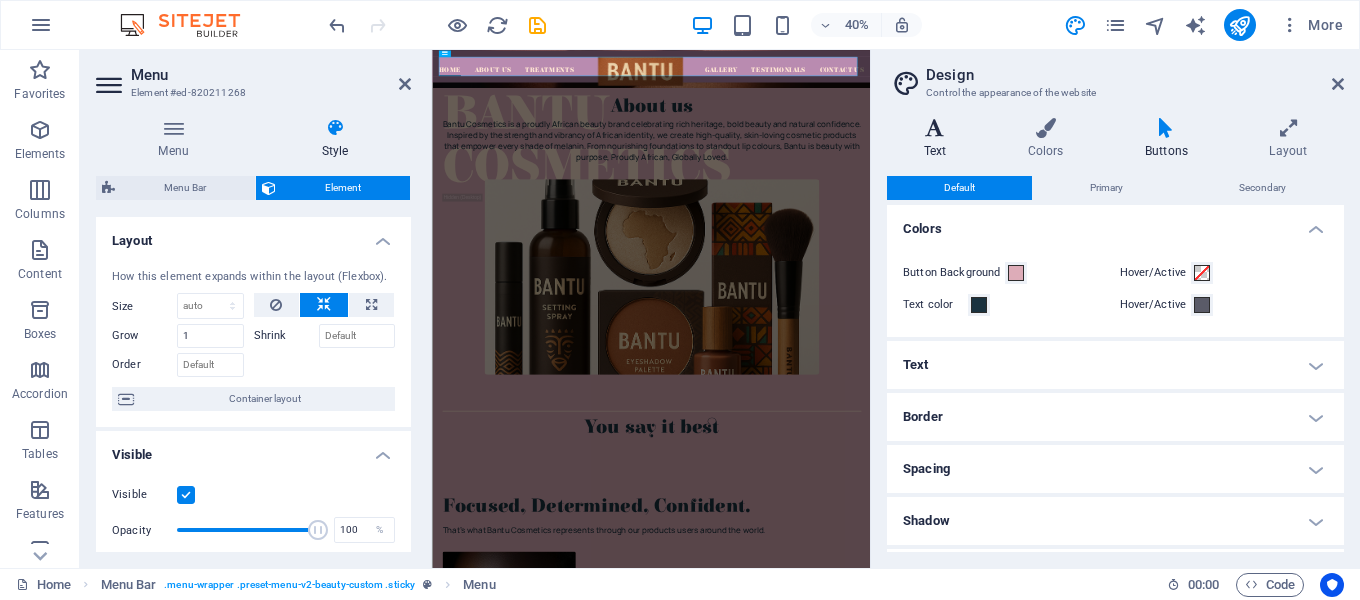 click on "Text" at bounding box center (939, 139) 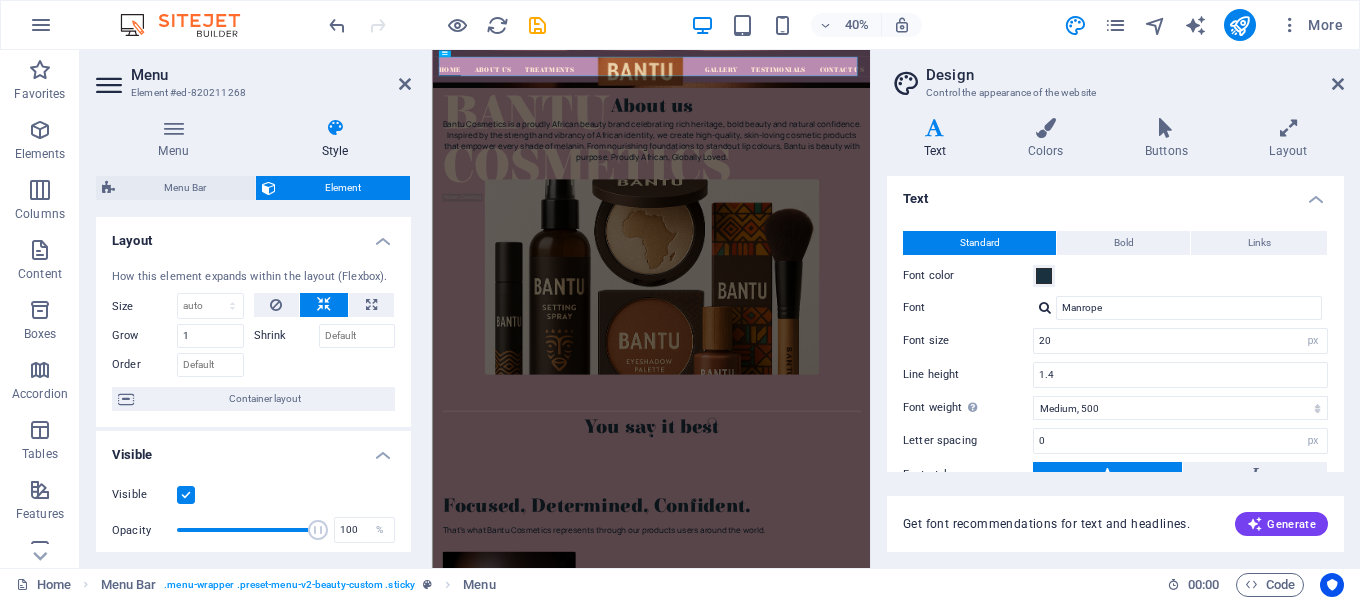 scroll, scrollTop: 0, scrollLeft: 0, axis: both 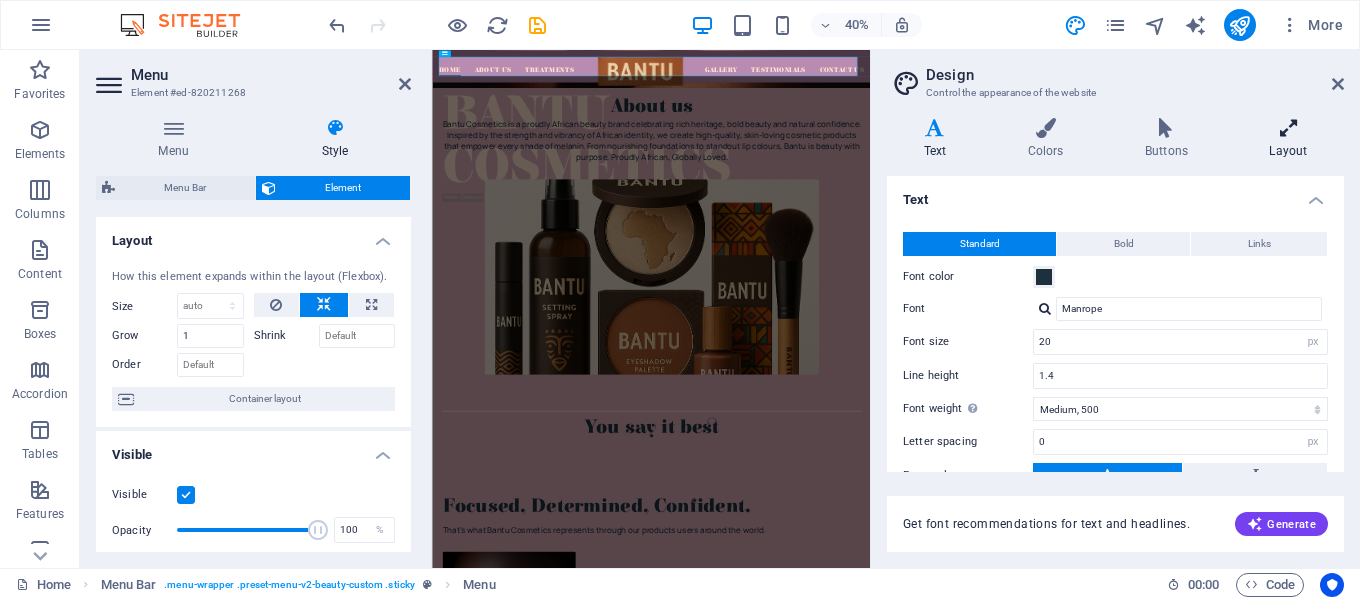 click on "Layout" at bounding box center [1288, 139] 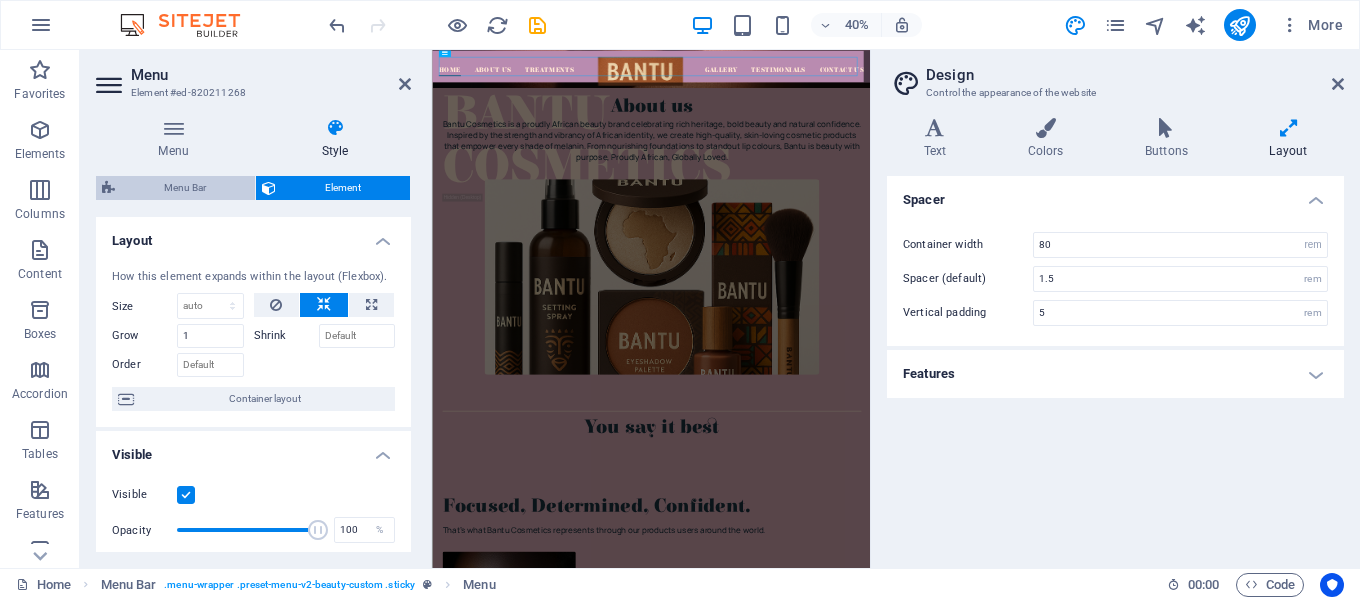 click on "Menu Bar" at bounding box center (185, 188) 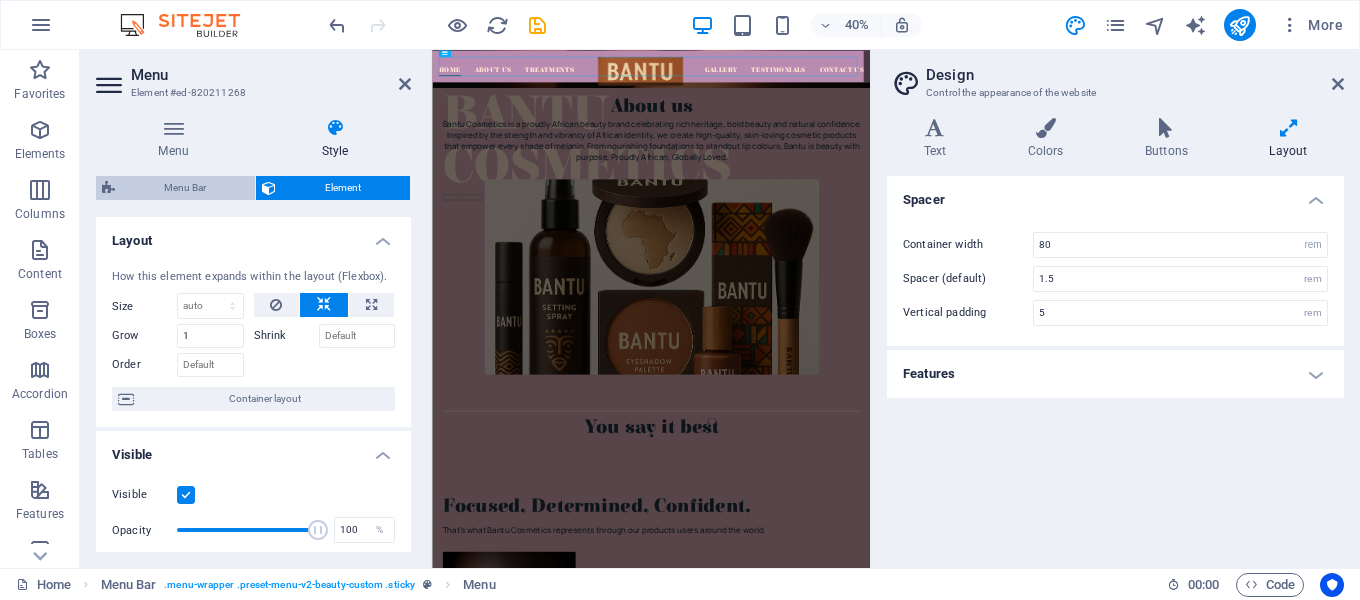 select on "px" 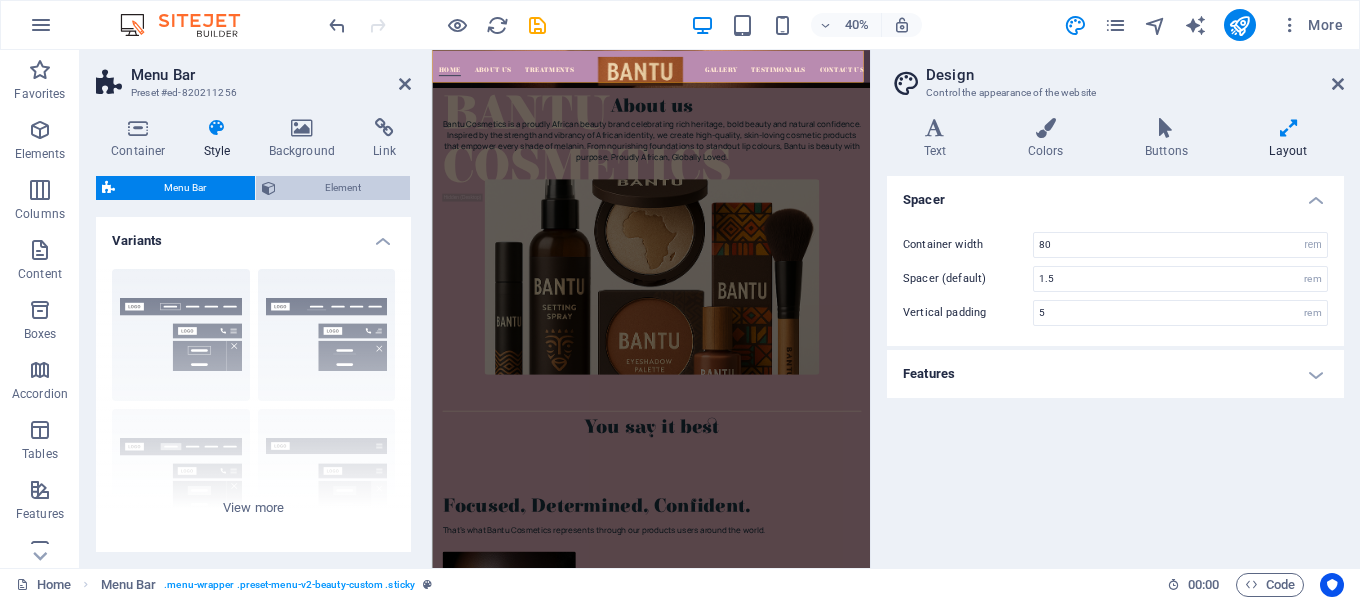 click on "Element" at bounding box center [343, 188] 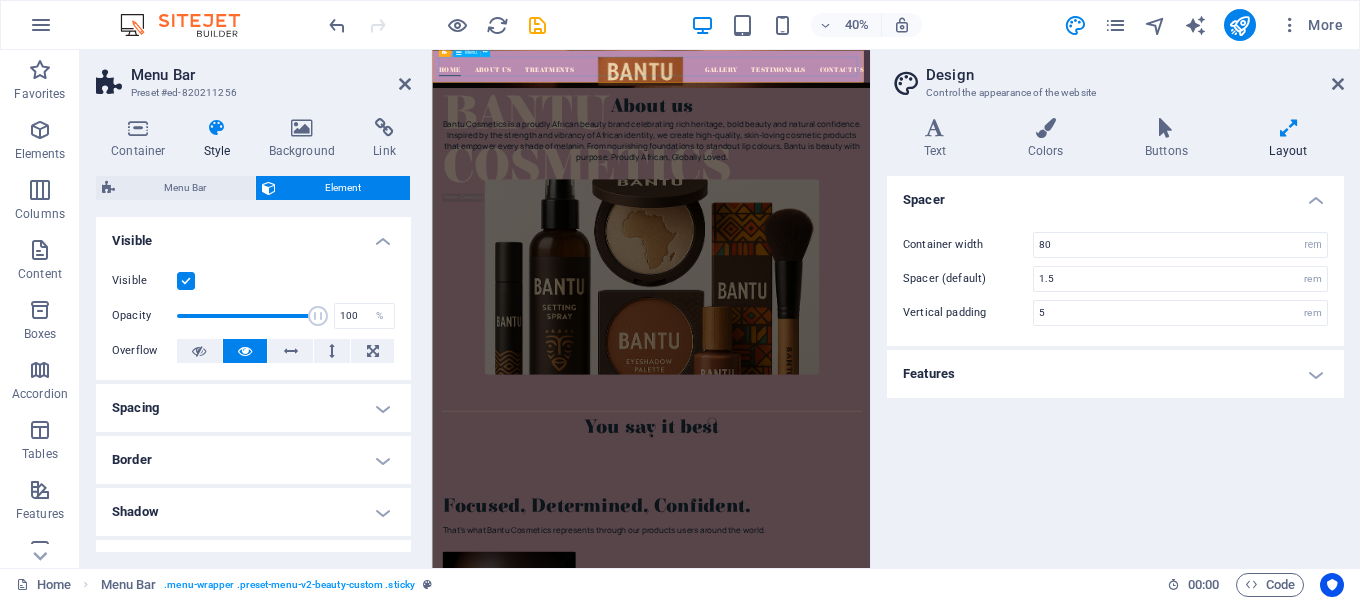 click on "Home About Us Treatments Gallery Testimonials Contact Us" at bounding box center (979, 90) 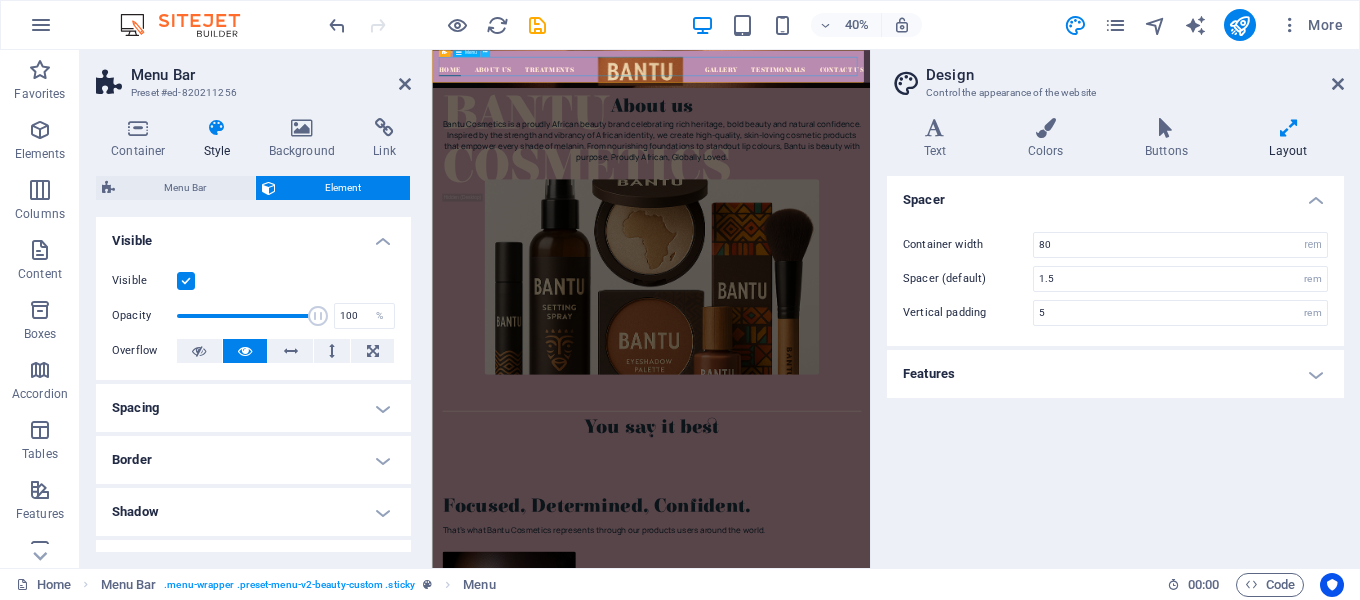 click at bounding box center (485, 51) 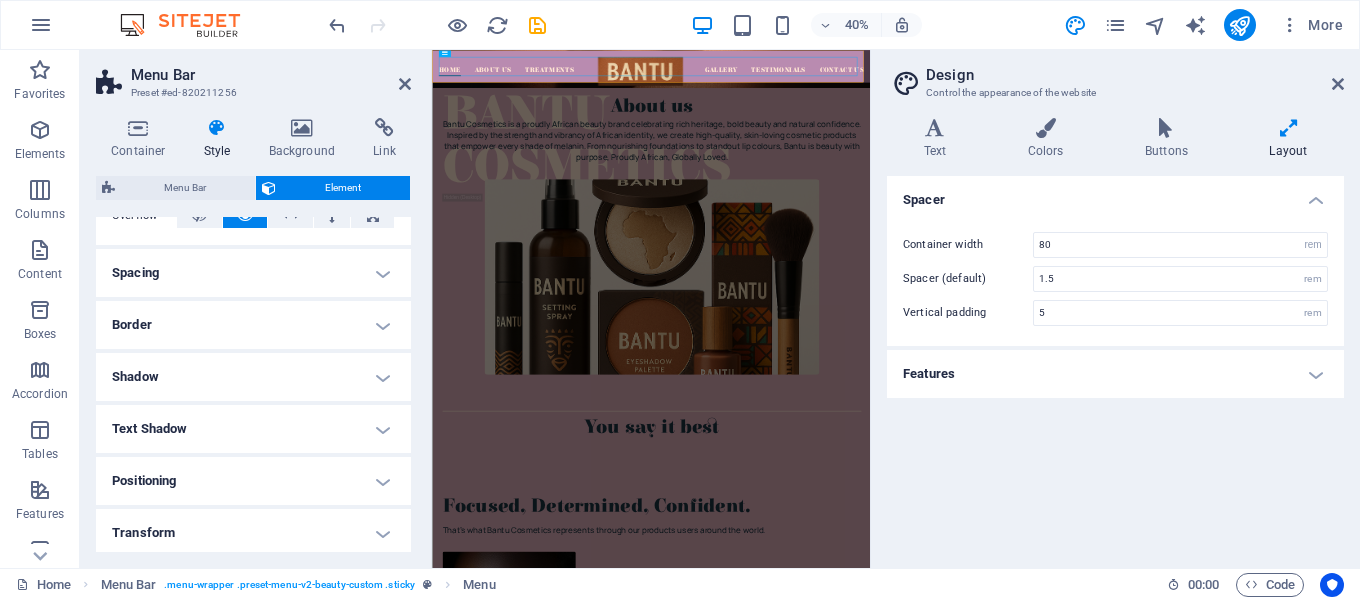 scroll, scrollTop: 0, scrollLeft: 0, axis: both 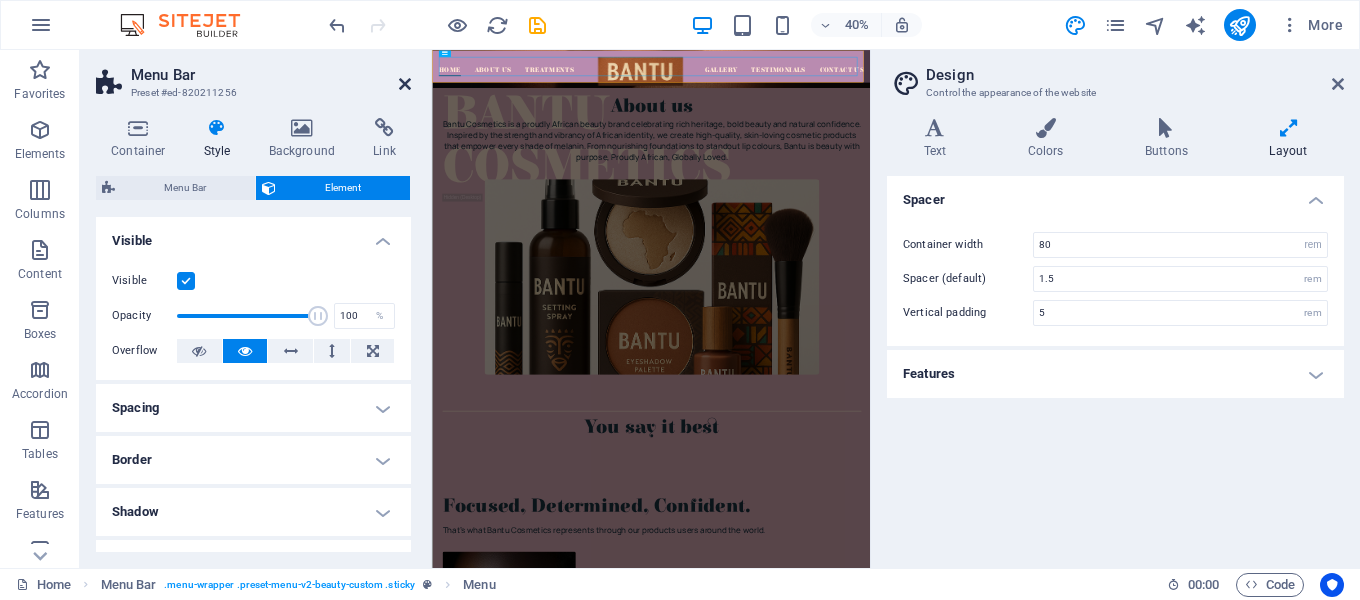 click at bounding box center (405, 84) 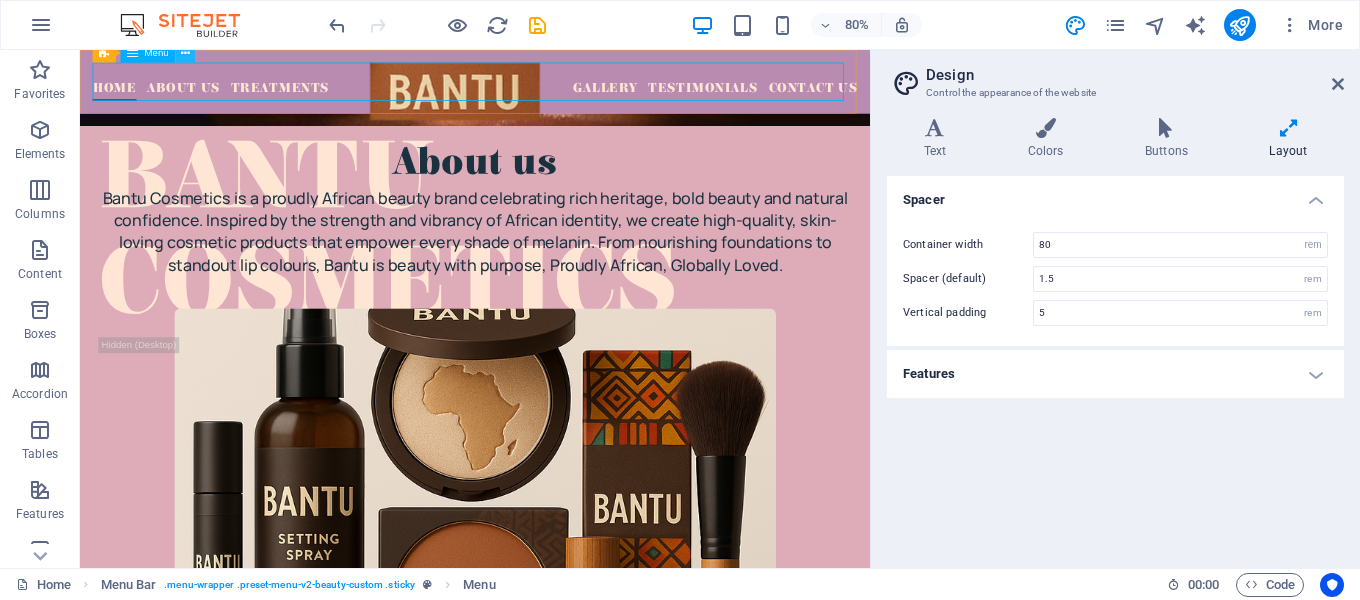 click at bounding box center [185, 53] 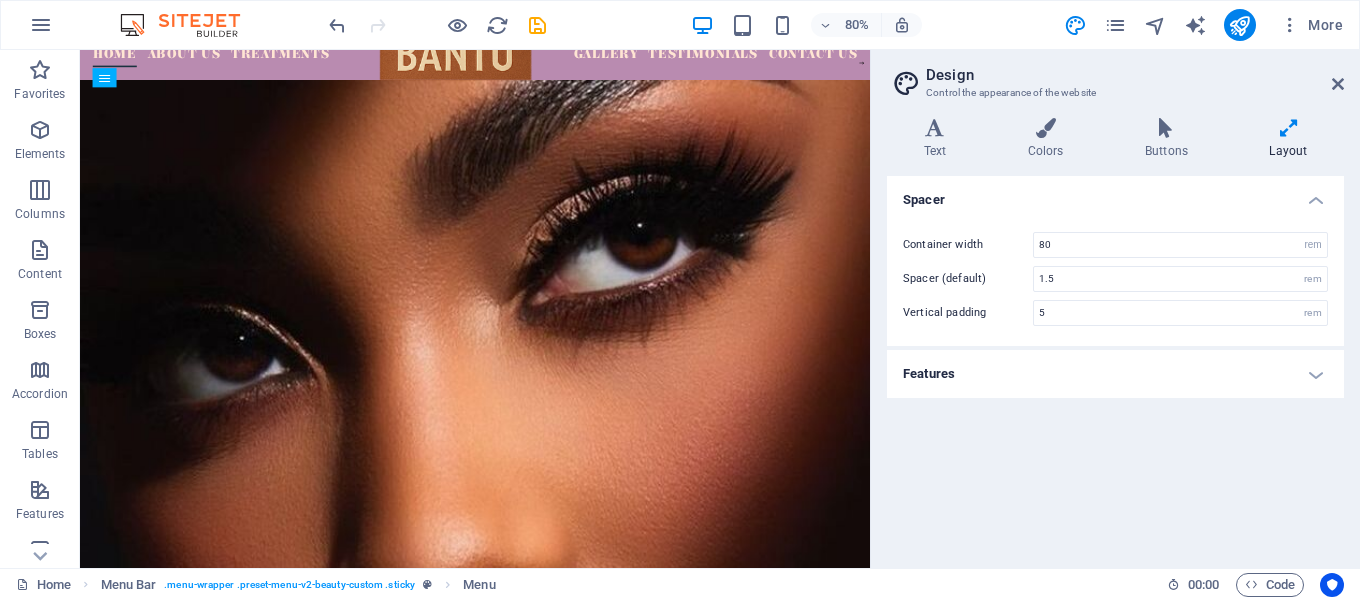 scroll, scrollTop: 0, scrollLeft: 0, axis: both 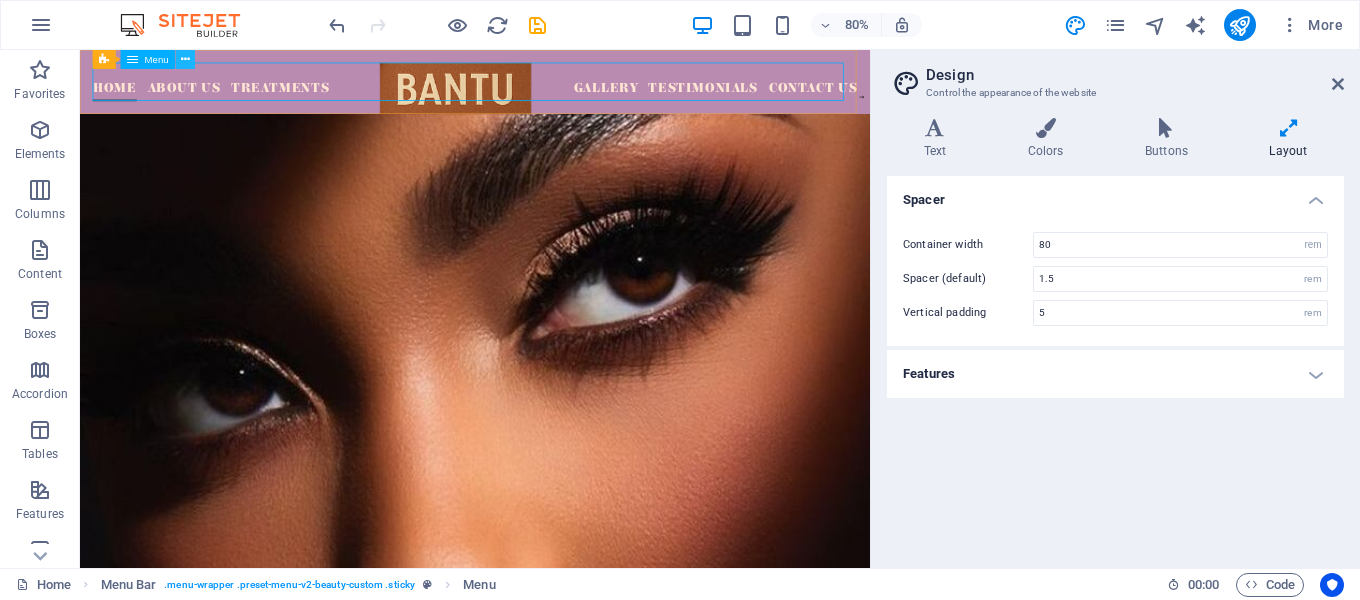 click at bounding box center (185, 59) 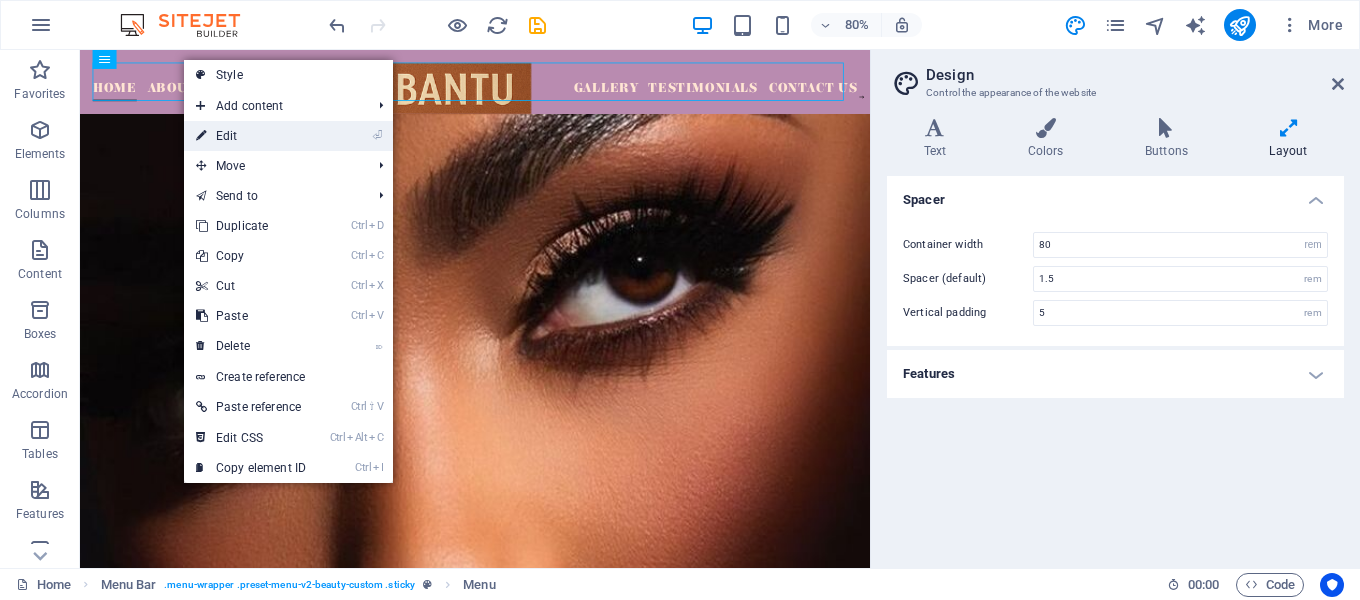 click on "⏎  Edit" at bounding box center [251, 136] 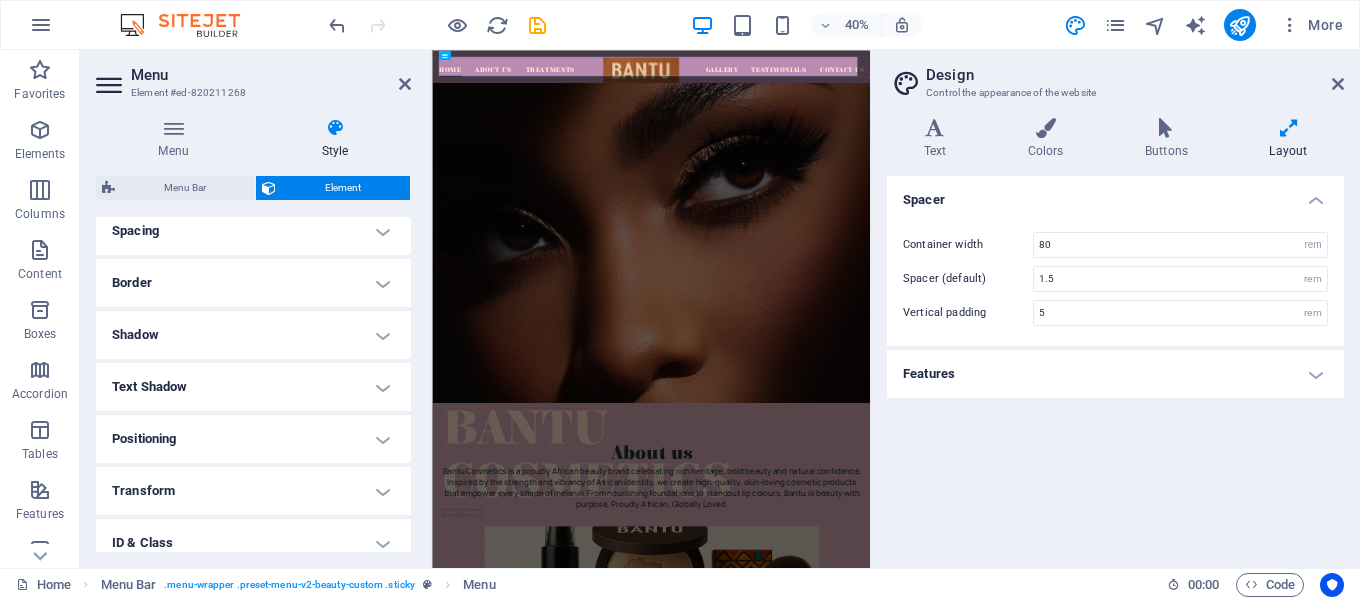 scroll, scrollTop: 510, scrollLeft: 0, axis: vertical 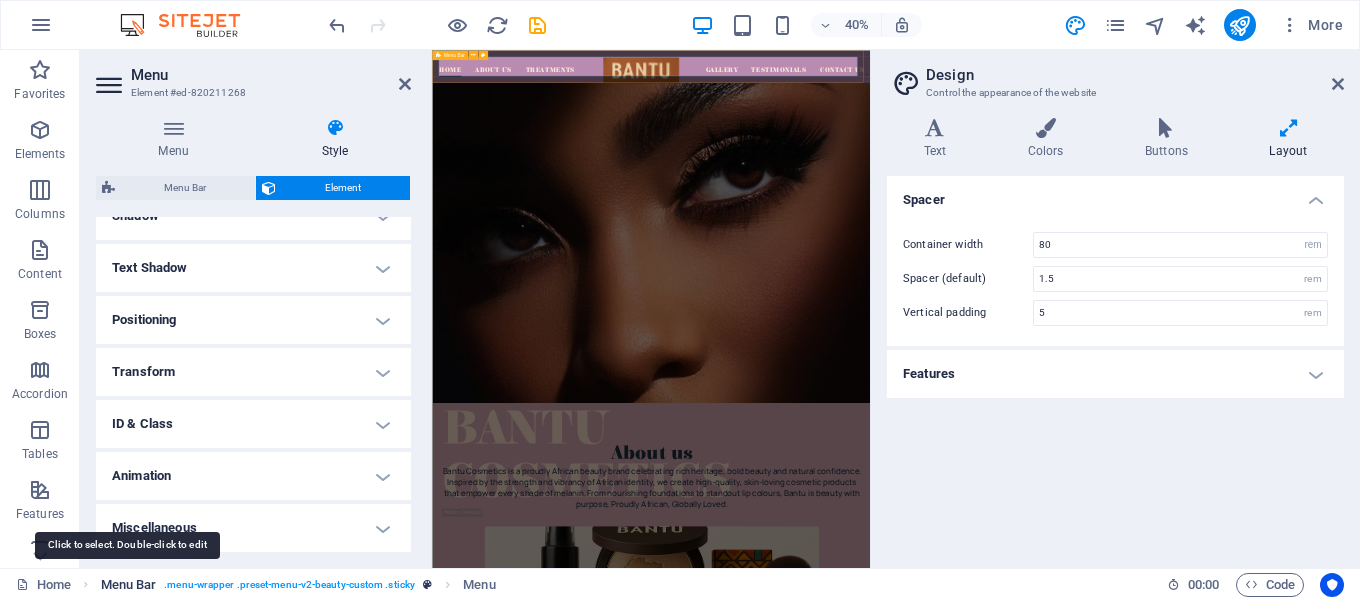 click on "Menu Bar" at bounding box center (129, 585) 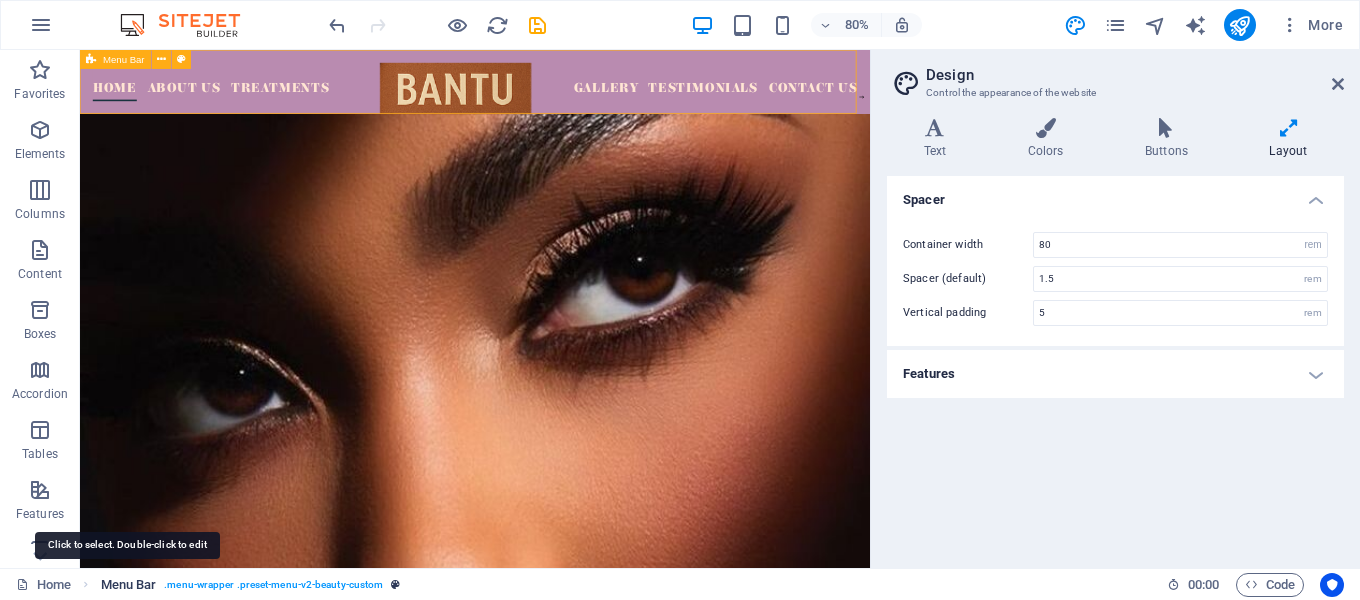 click on "Menu Bar" at bounding box center (129, 585) 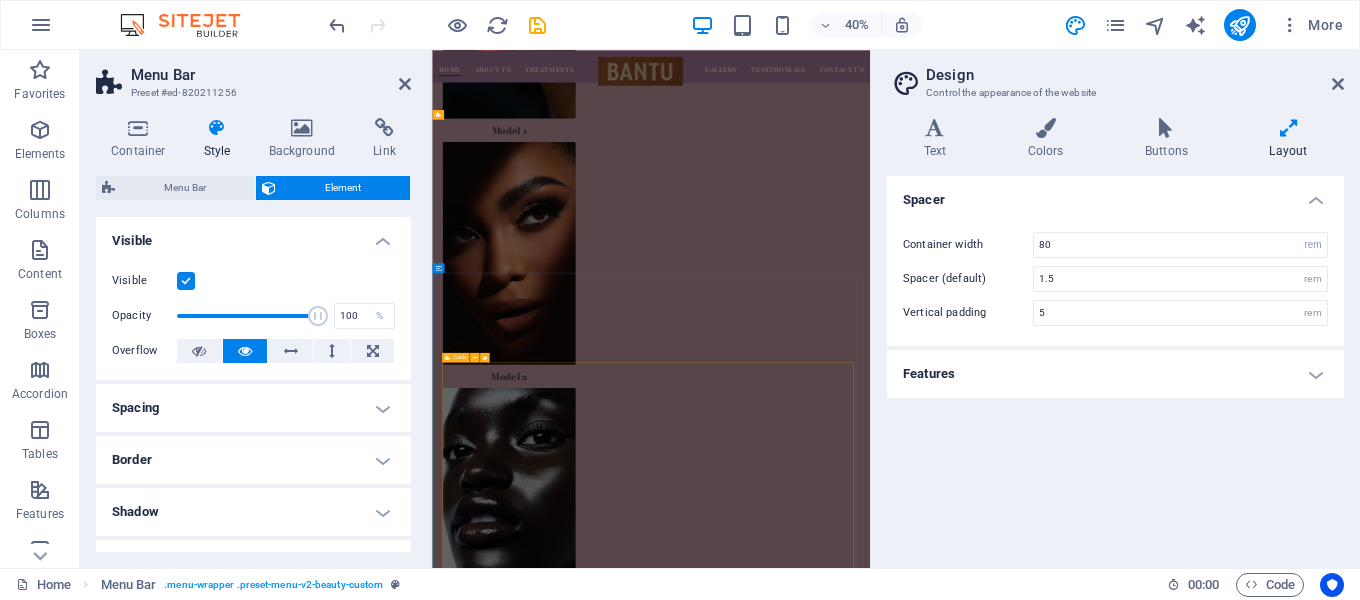 scroll, scrollTop: 2400, scrollLeft: 0, axis: vertical 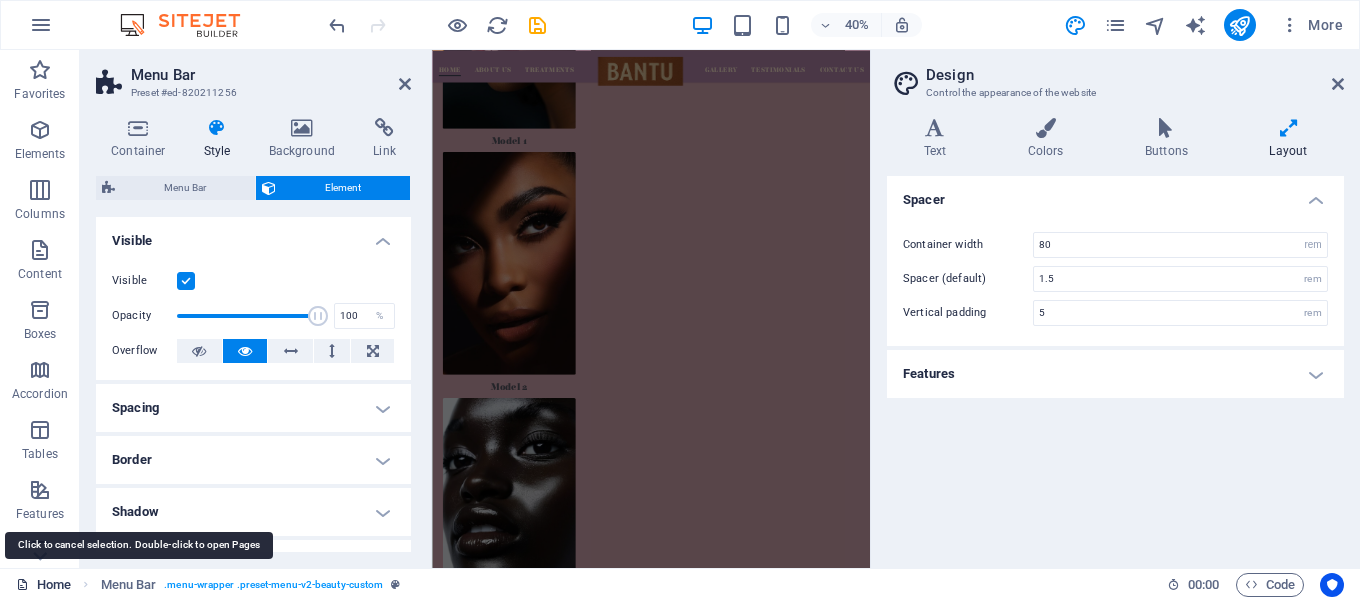 click on "Home" at bounding box center (43, 585) 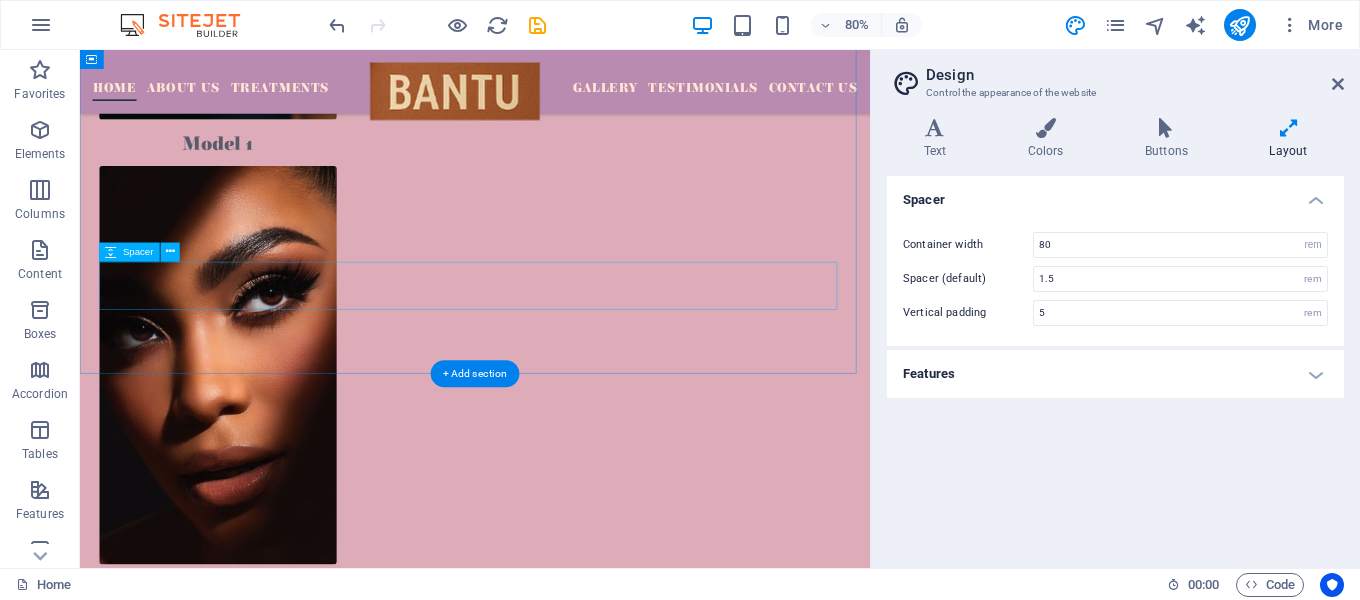 scroll, scrollTop: 2300, scrollLeft: 0, axis: vertical 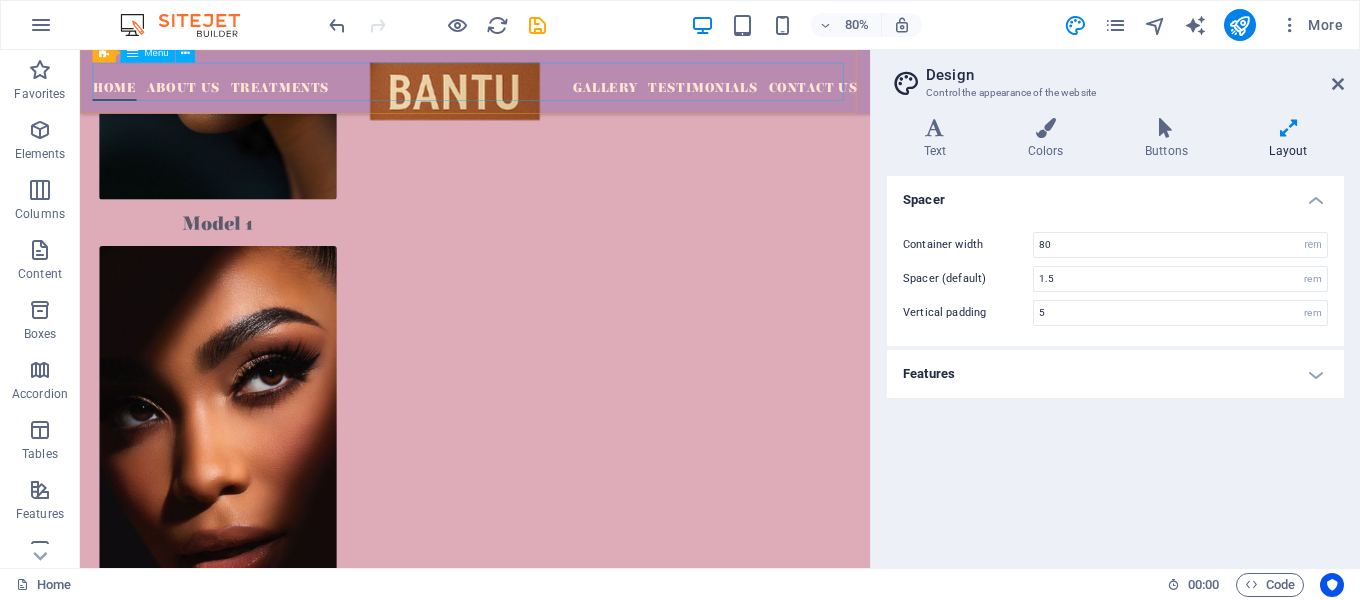 click on "Home About Us Treatments Gallery Testimonials Contact Us" at bounding box center [574, 90] 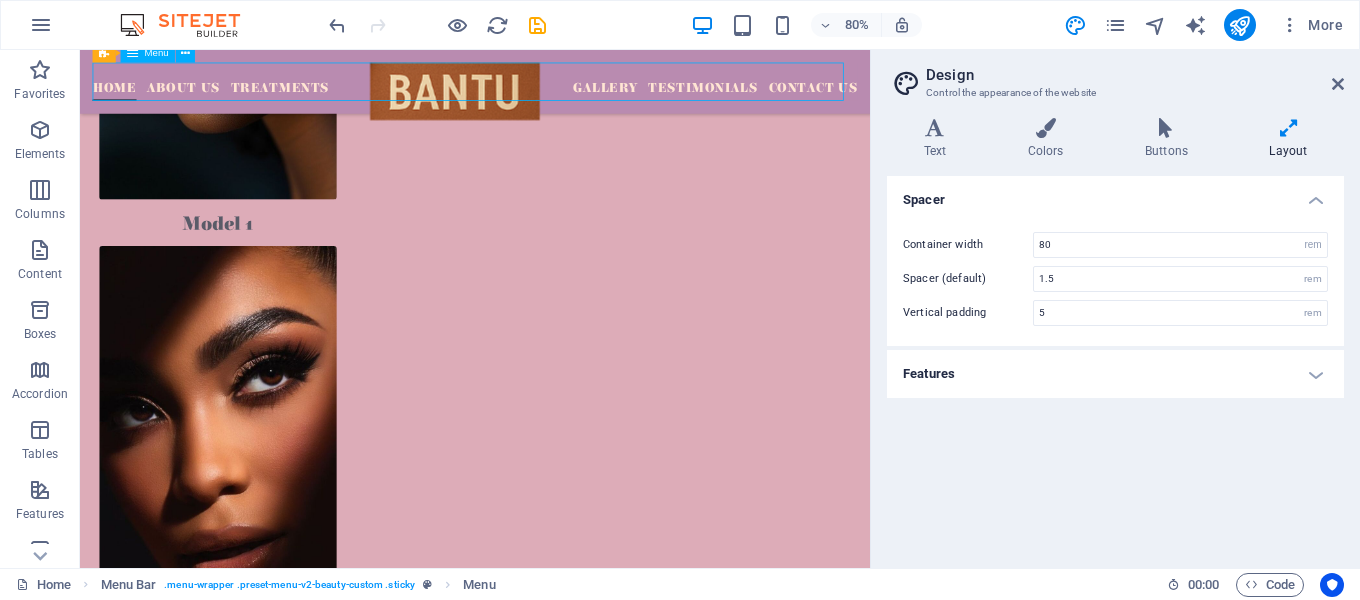 click on "Home About Us Treatments Gallery Testimonials Contact Us" at bounding box center [574, 90] 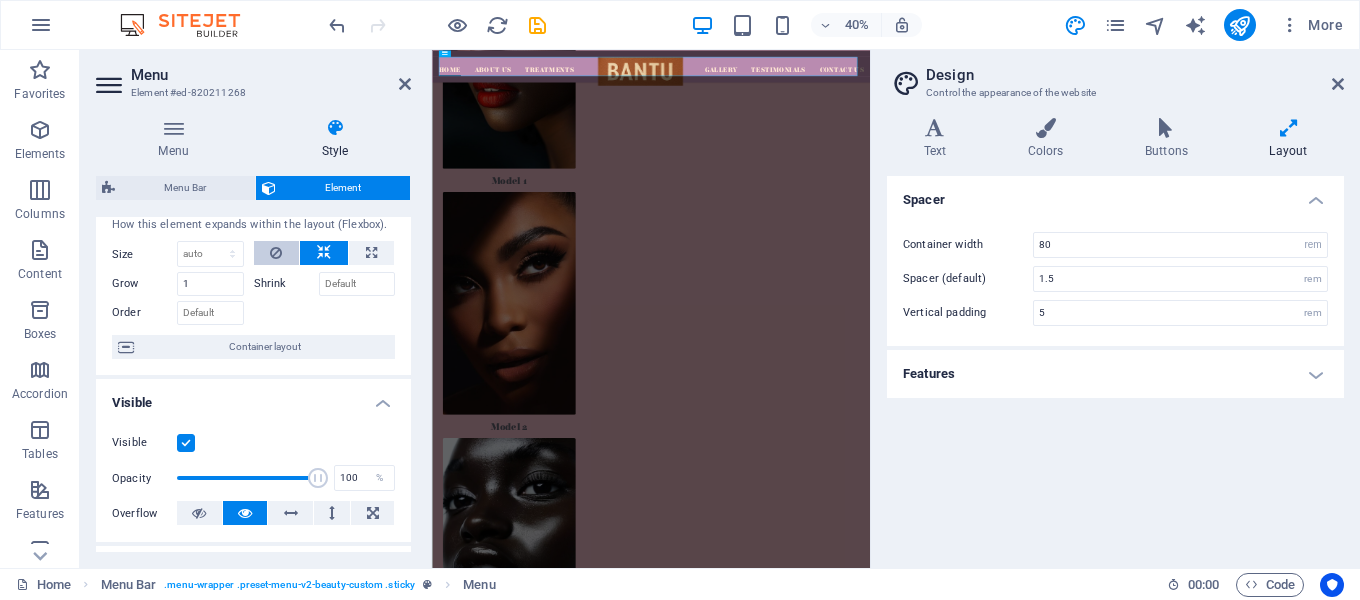 scroll, scrollTop: 0, scrollLeft: 0, axis: both 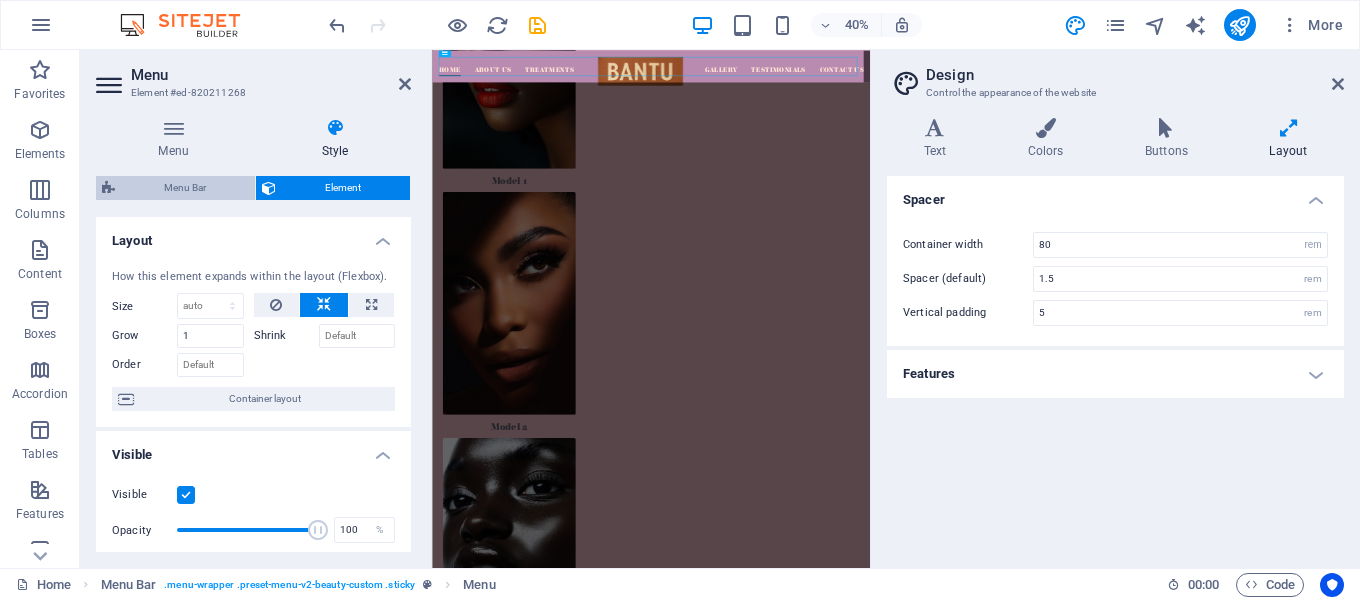 click on "Menu Bar" at bounding box center [185, 188] 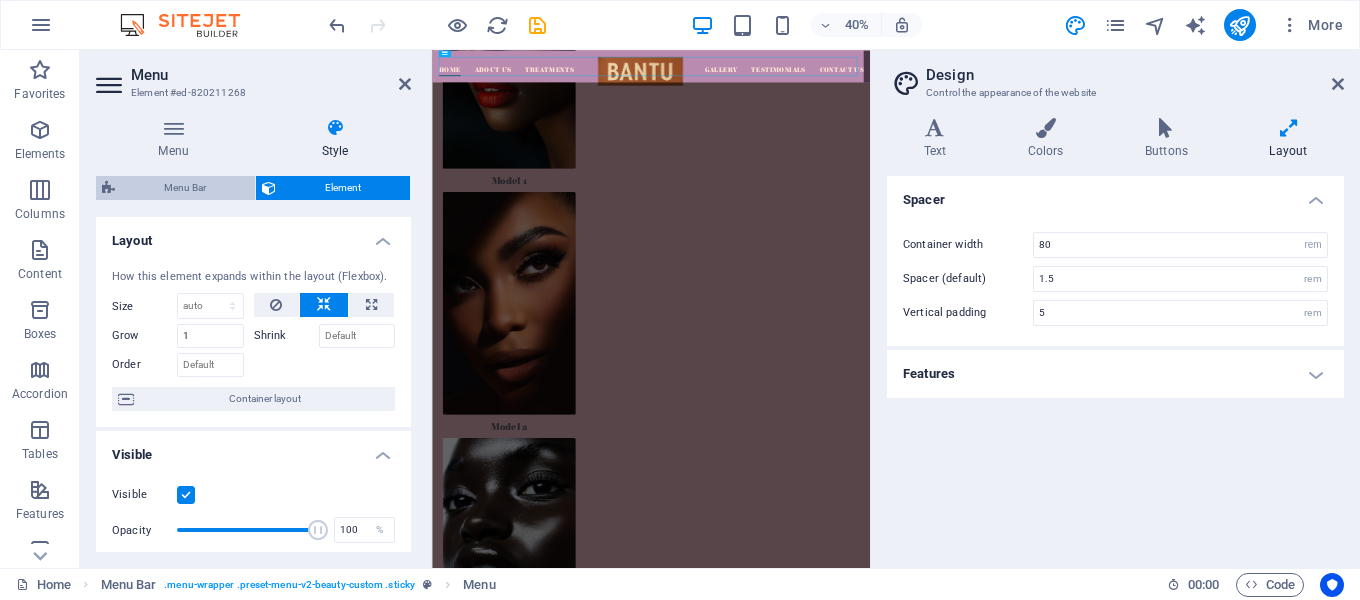 select on "px" 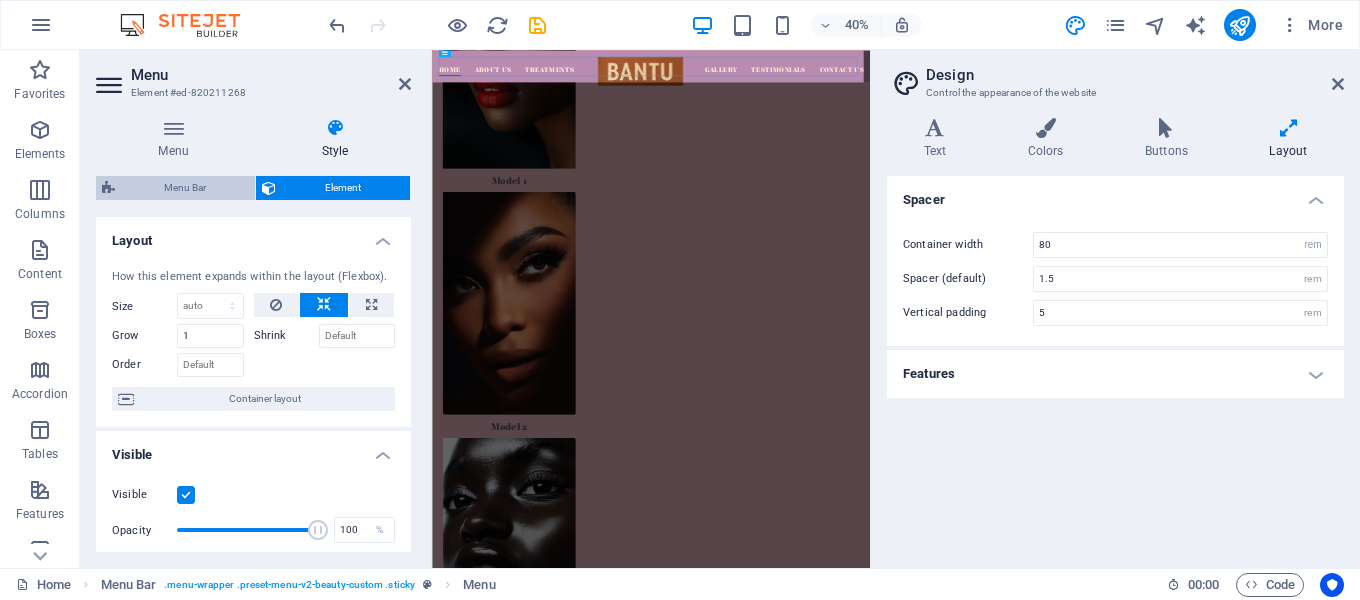 select on "px" 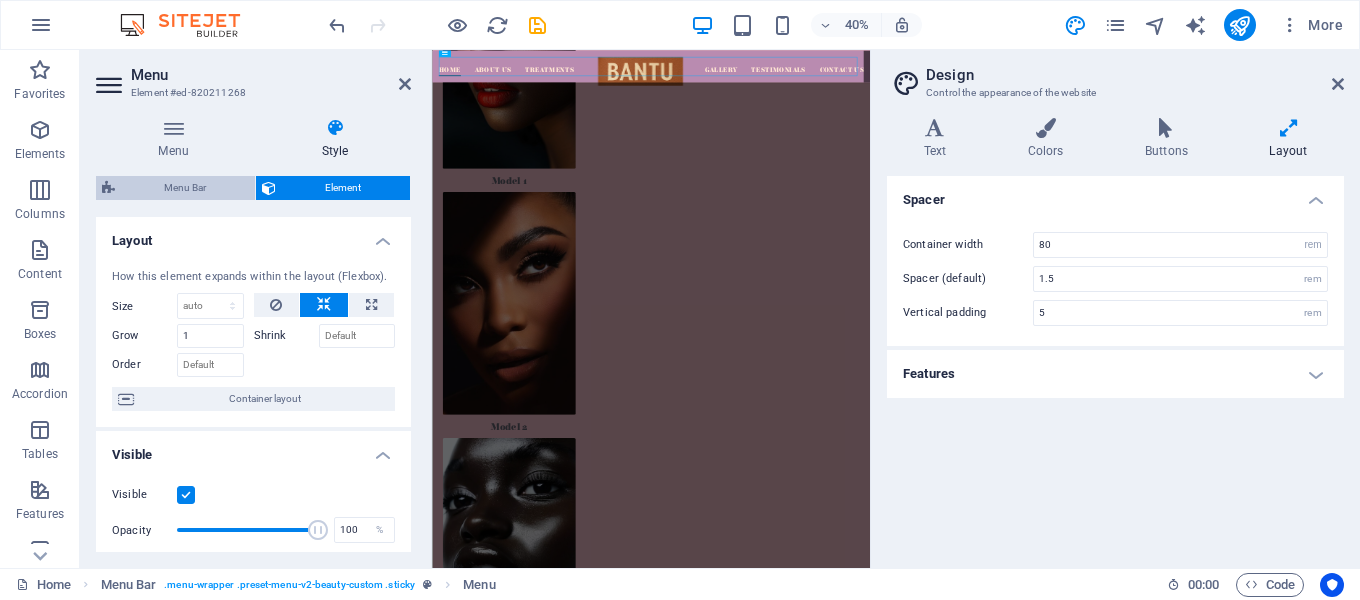 select on "px" 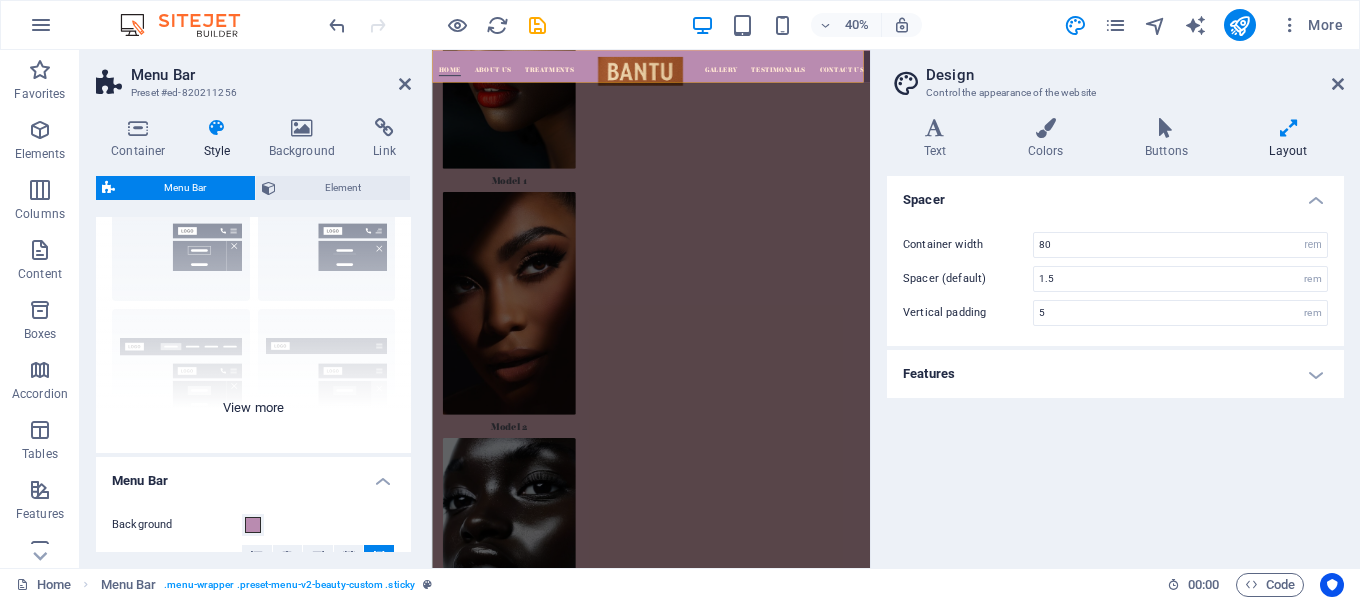 scroll, scrollTop: 0, scrollLeft: 0, axis: both 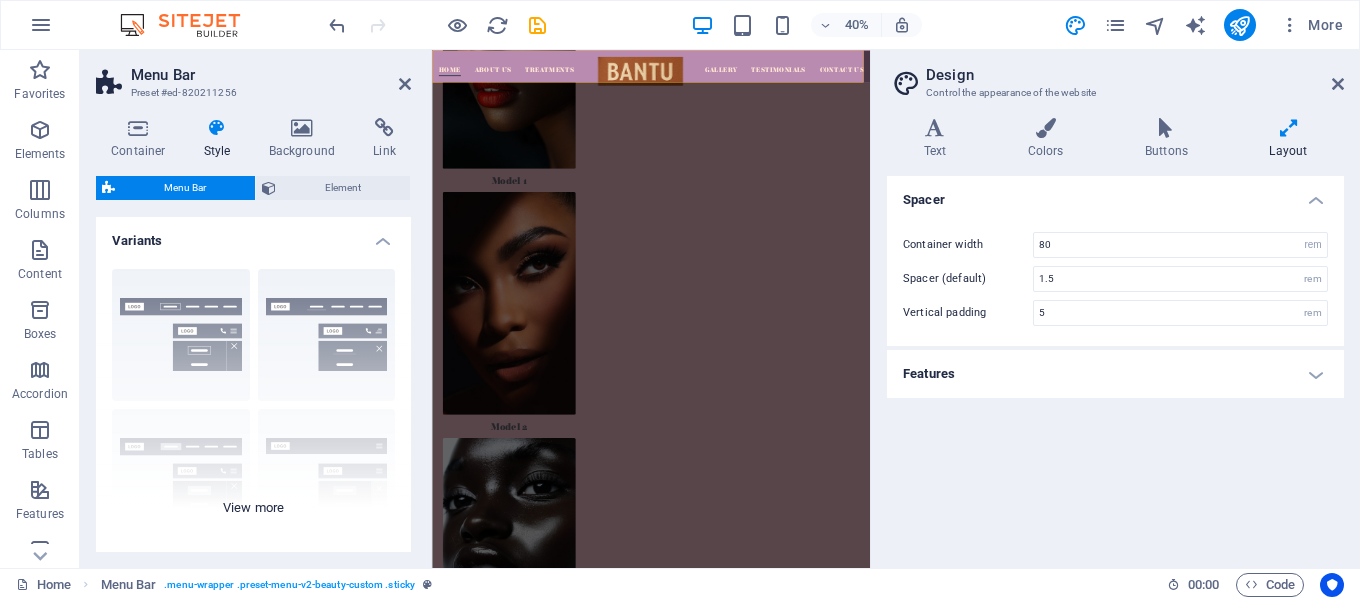 click on "Border Centered Default Fixed Loki Trigger Wide XXL" at bounding box center [253, 403] 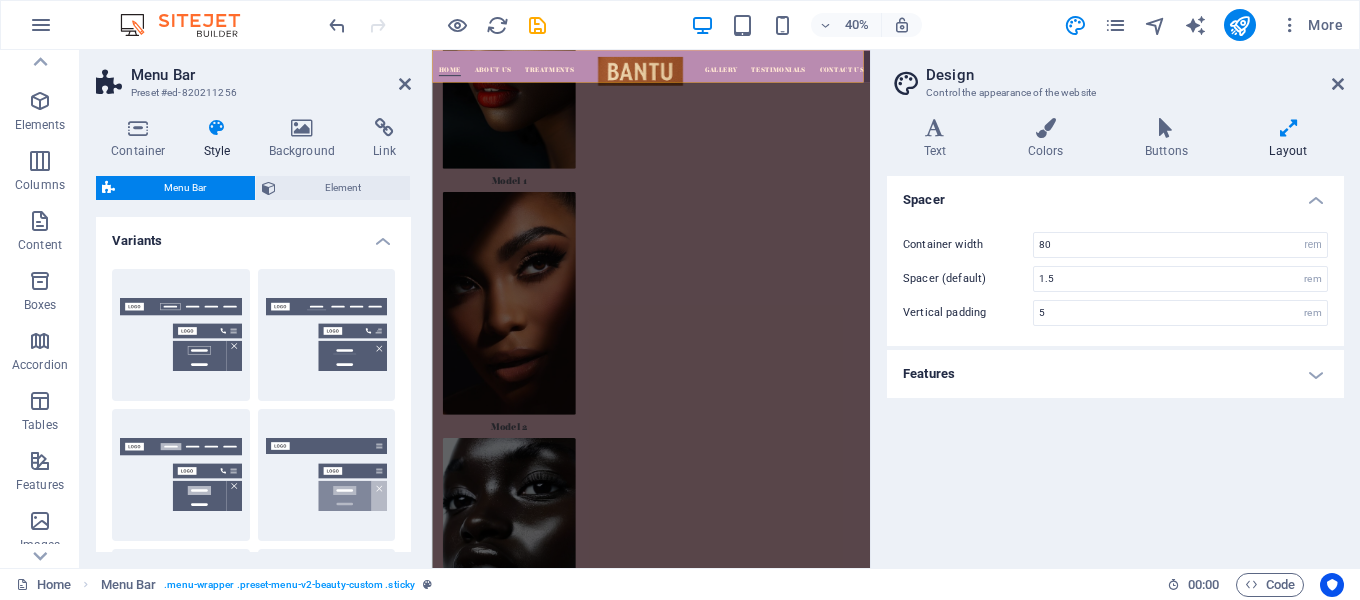 scroll, scrollTop: 0, scrollLeft: 0, axis: both 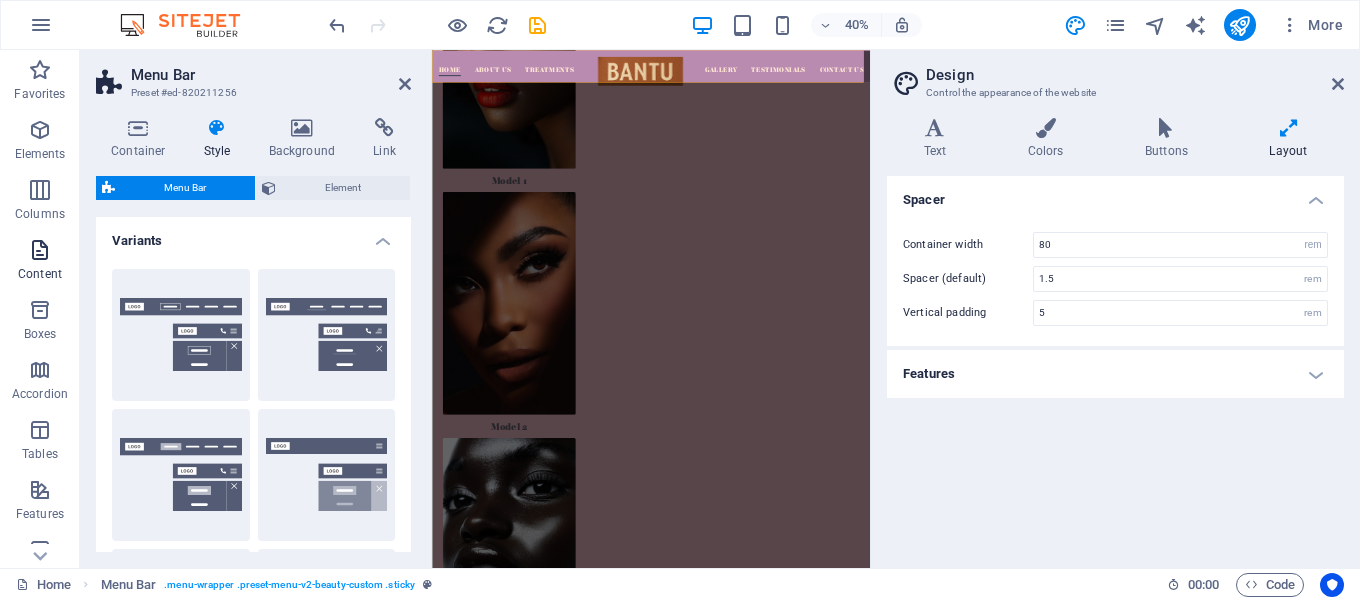 click at bounding box center (40, 250) 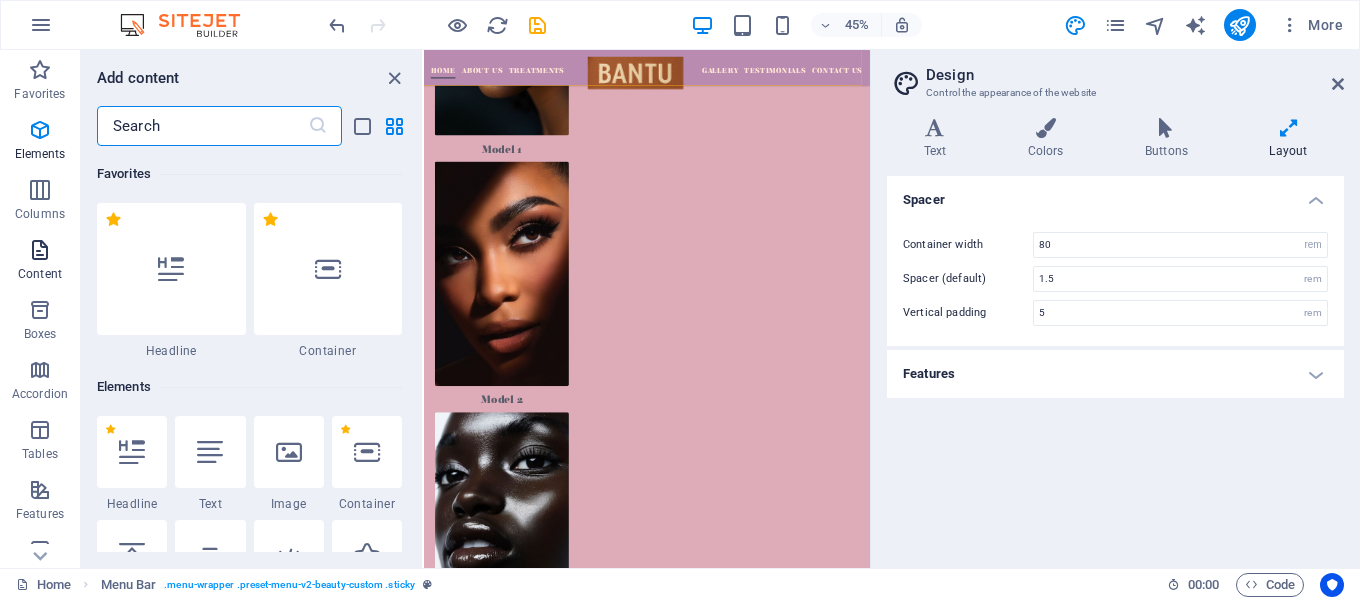 scroll, scrollTop: 3499, scrollLeft: 0, axis: vertical 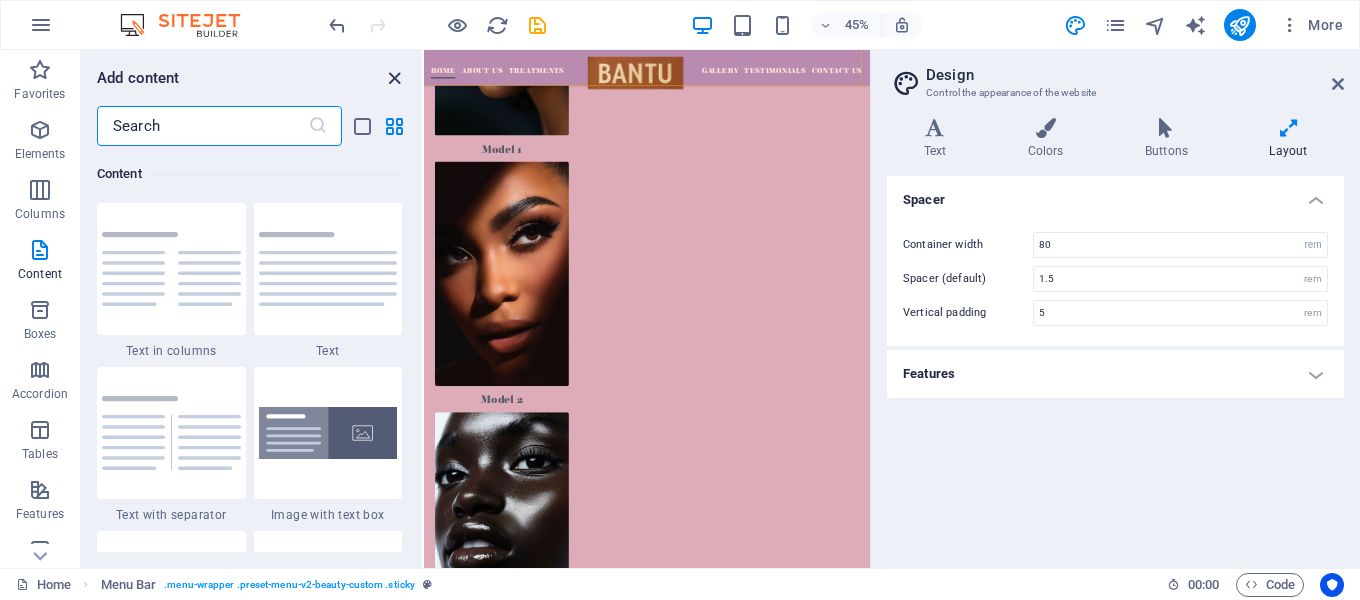 click at bounding box center (394, 78) 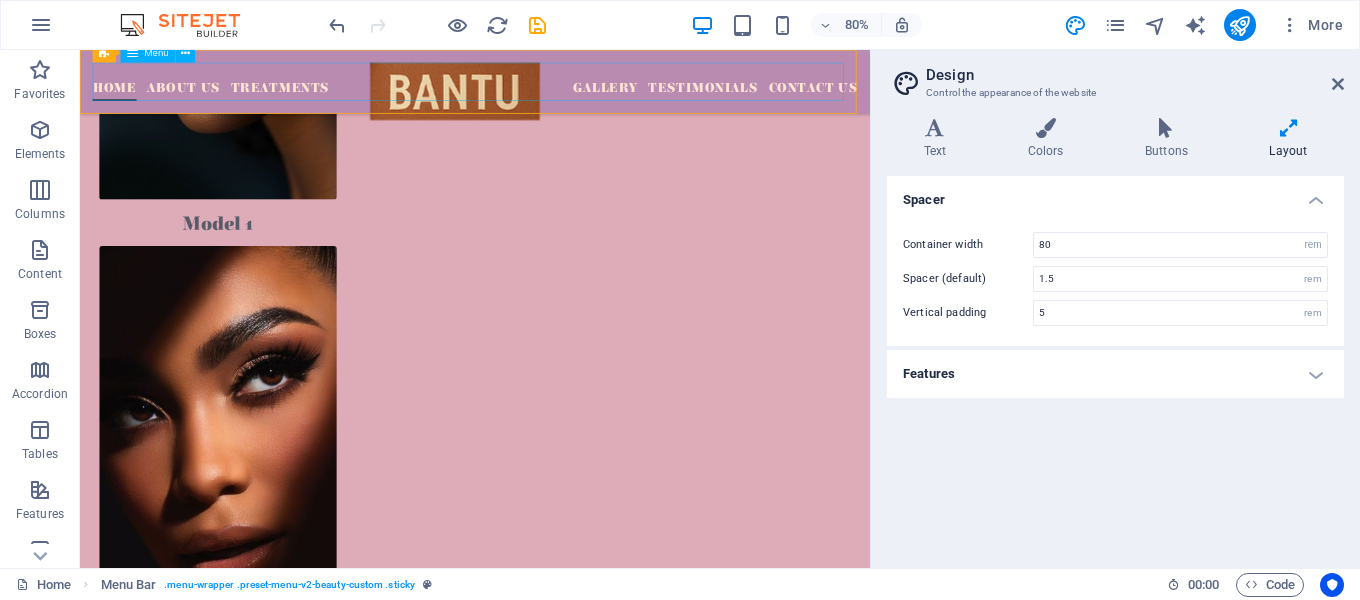 click on "Home About Us Treatments Gallery Testimonials Contact Us" at bounding box center (574, 90) 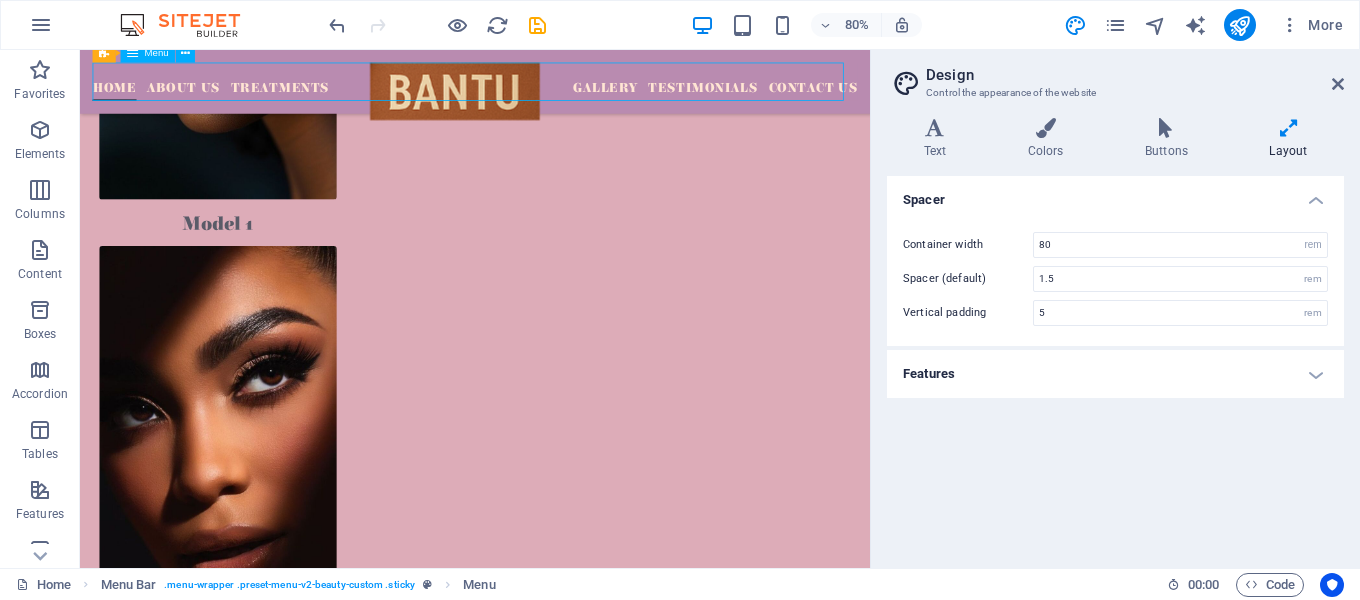 click on "Home About Us Treatments Gallery Testimonials Contact Us" at bounding box center [574, 90] 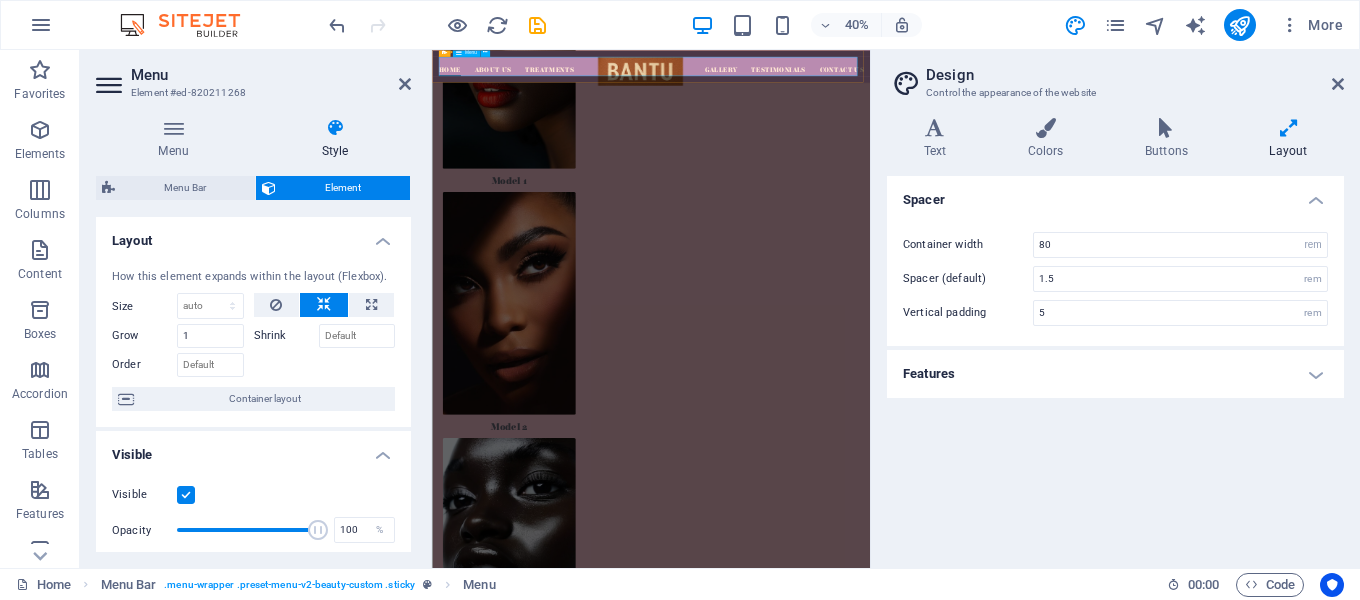 click on "Home About Us Treatments Gallery Testimonials Contact Us" at bounding box center [979, 90] 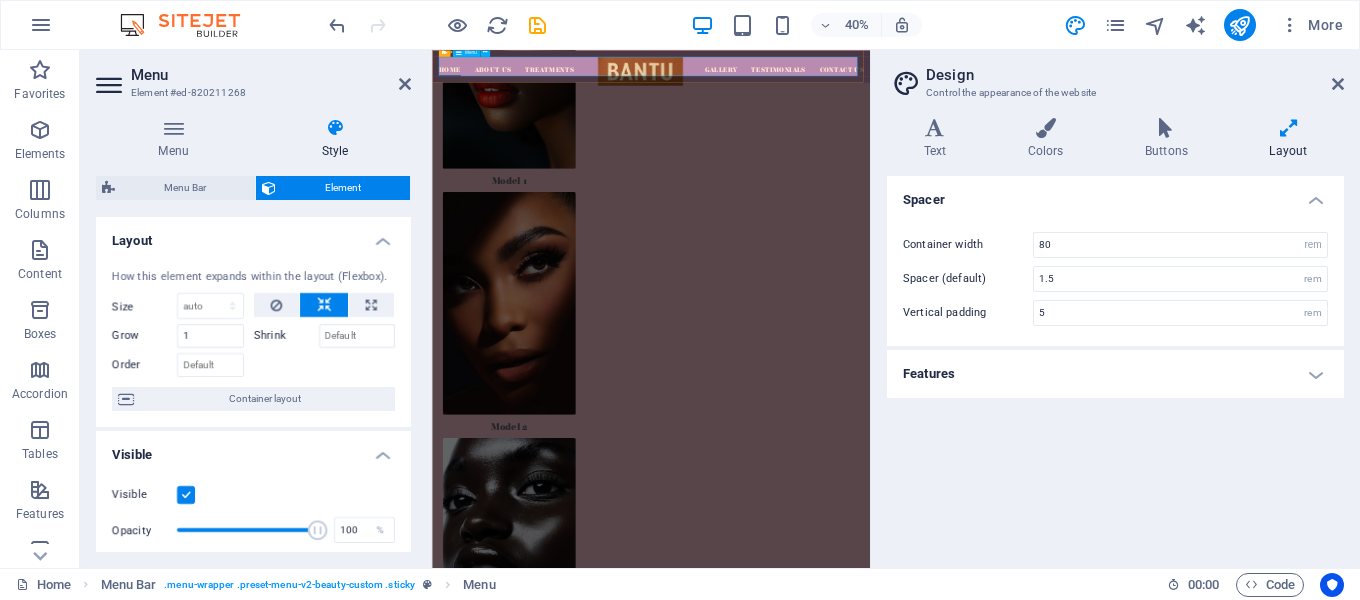 click on "Home About Us Treatments Gallery Testimonials Contact Us" at bounding box center (979, 90) 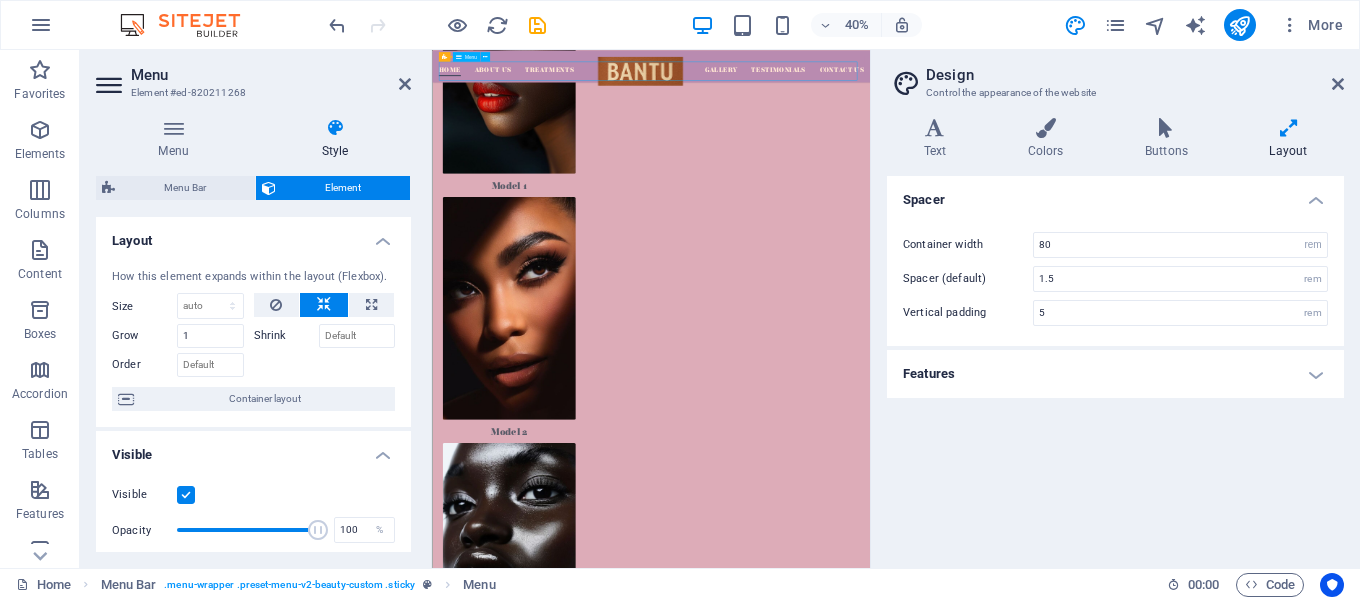 click on "Home About Us Treatments Gallery Testimonials Contact Us" at bounding box center (979, 90) 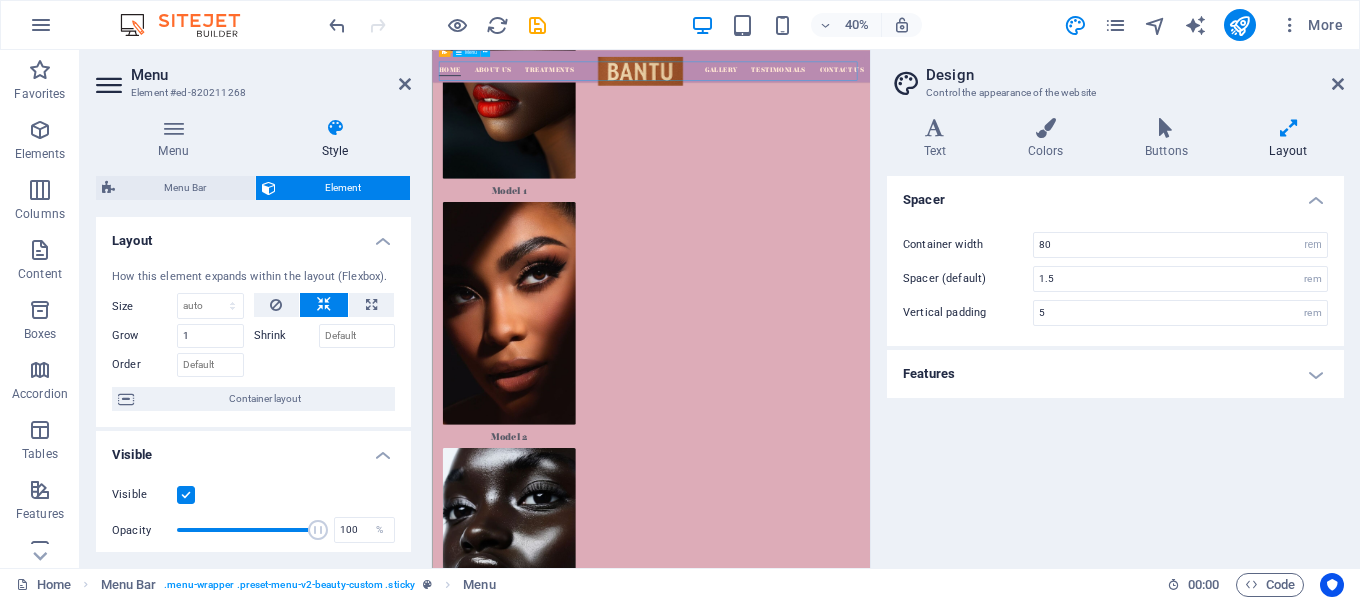 click on "Home About Us Treatments Gallery Testimonials Contact Us" at bounding box center (979, 90) 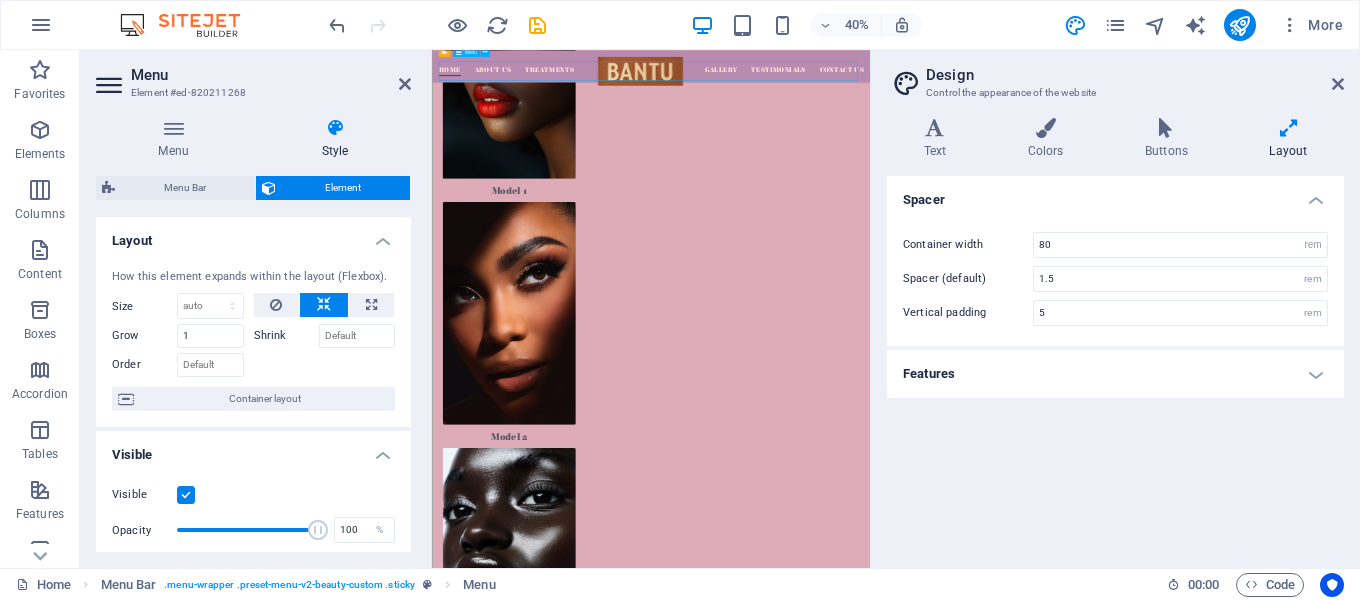 click on "Home About Us Treatments Gallery Testimonials Contact Us" at bounding box center (979, 90) 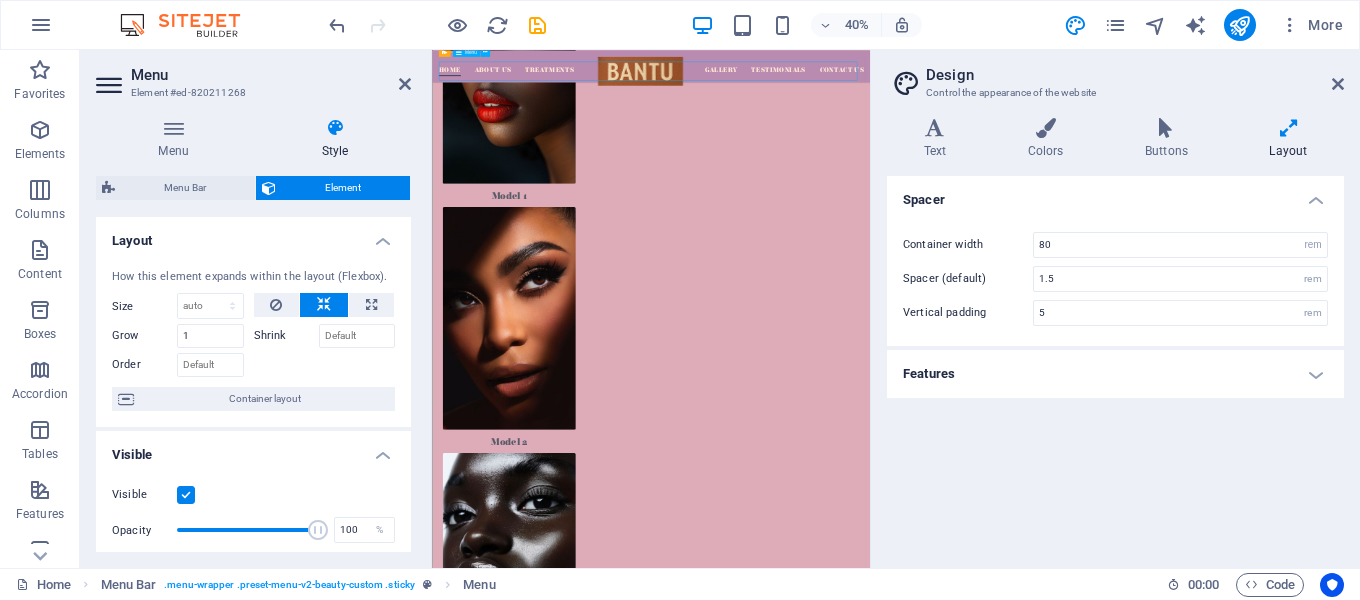 click on "Home About Us Treatments Gallery Testimonials Contact Us" at bounding box center [979, 90] 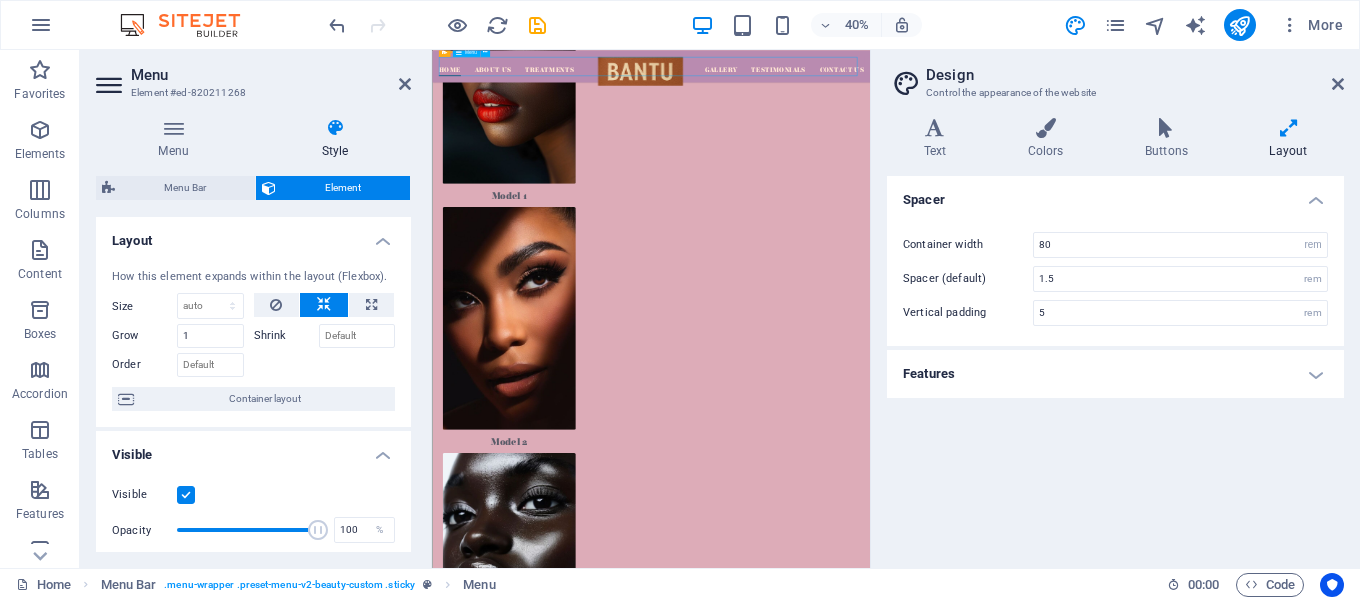 click on "Home About Us Treatments Gallery Testimonials Contact Us" at bounding box center [979, 90] 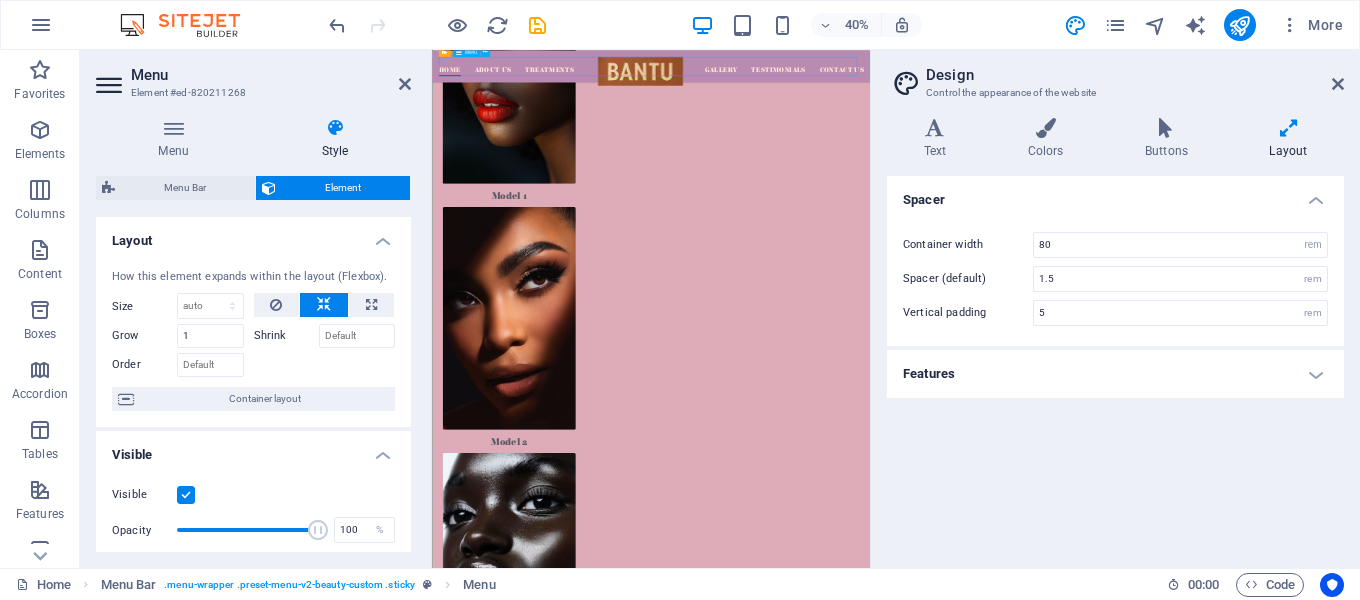 click on "Home About Us Treatments Gallery Testimonials Contact Us" at bounding box center (979, 90) 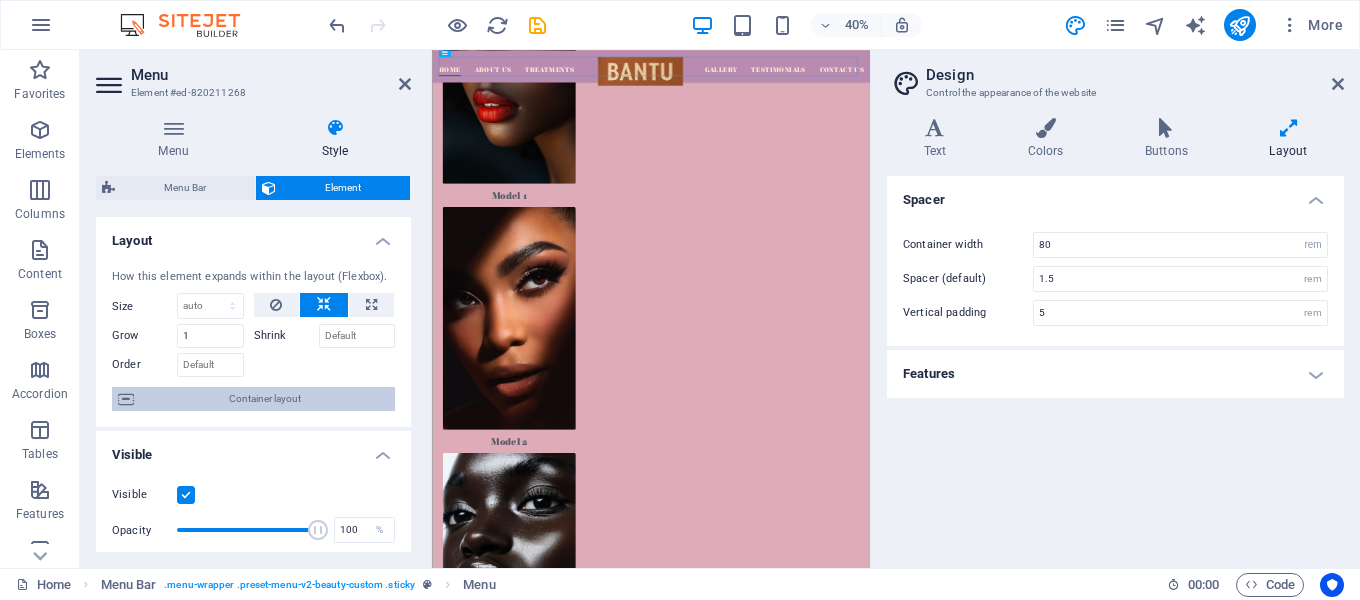click on "Container layout" at bounding box center (264, 399) 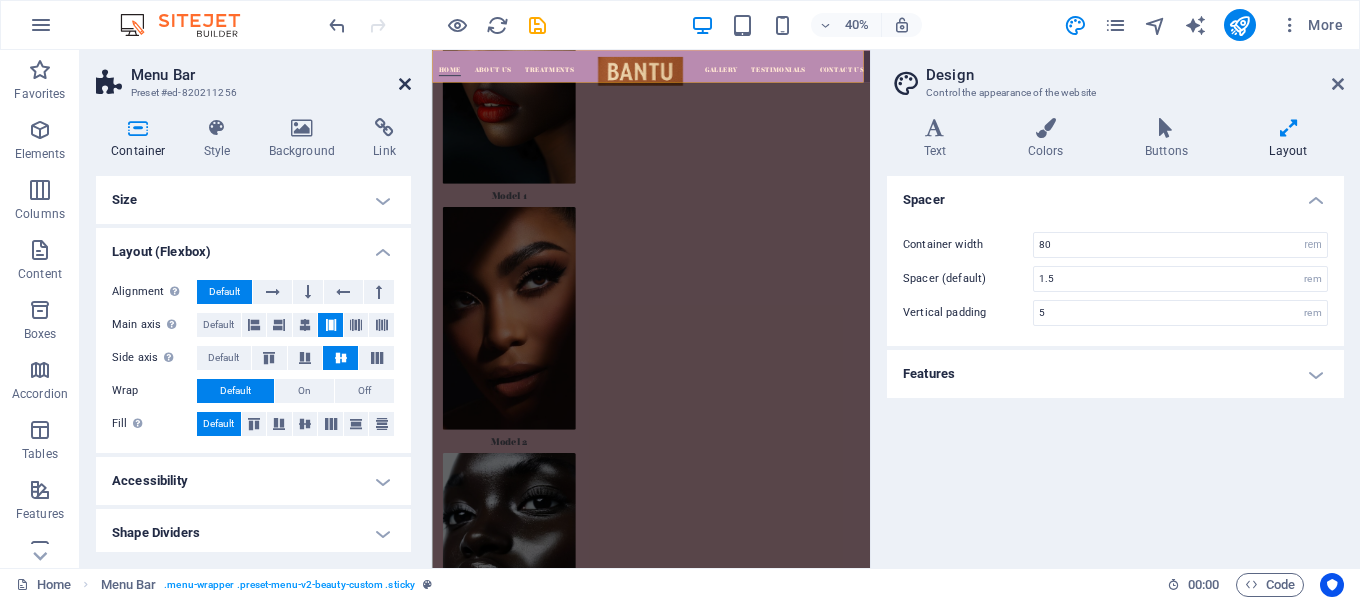 click at bounding box center (405, 84) 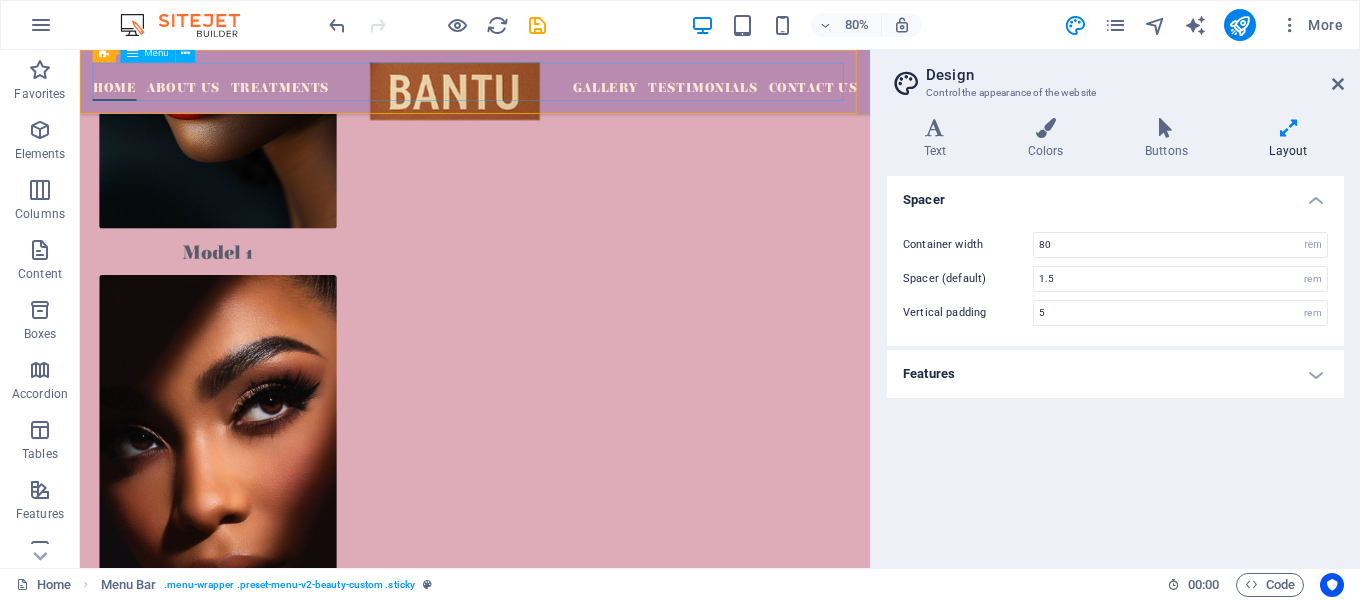 click on "Home About Us Treatments Gallery Testimonials Contact Us" at bounding box center [574, 90] 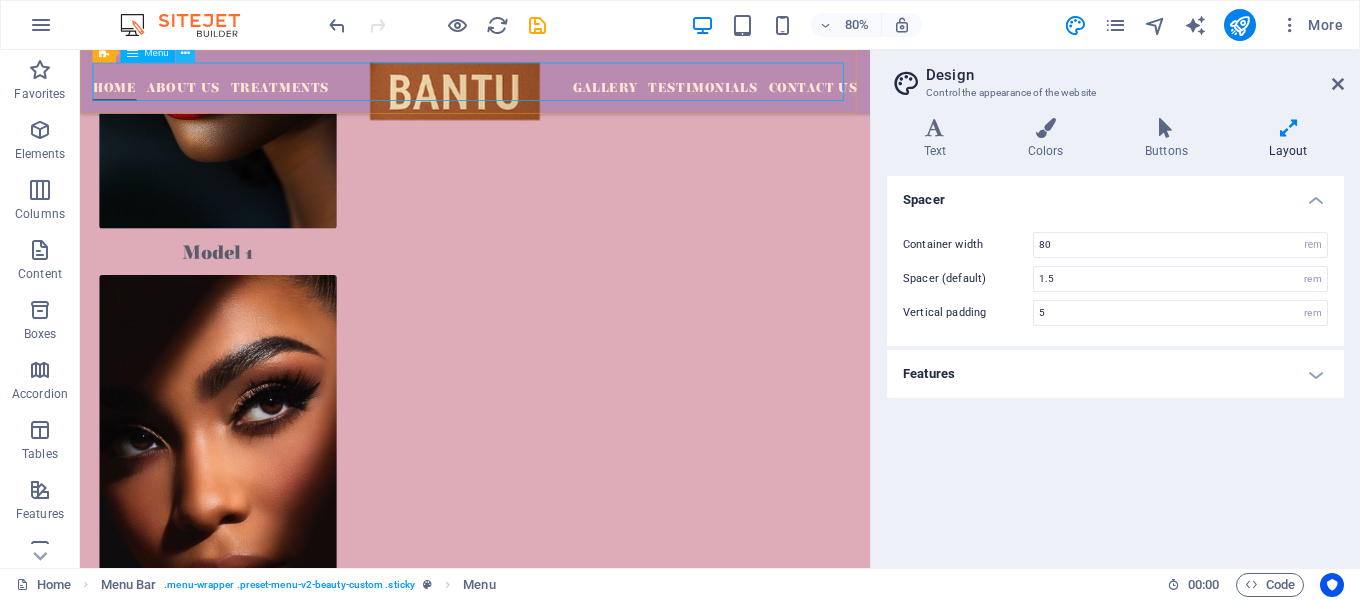 click at bounding box center [185, 53] 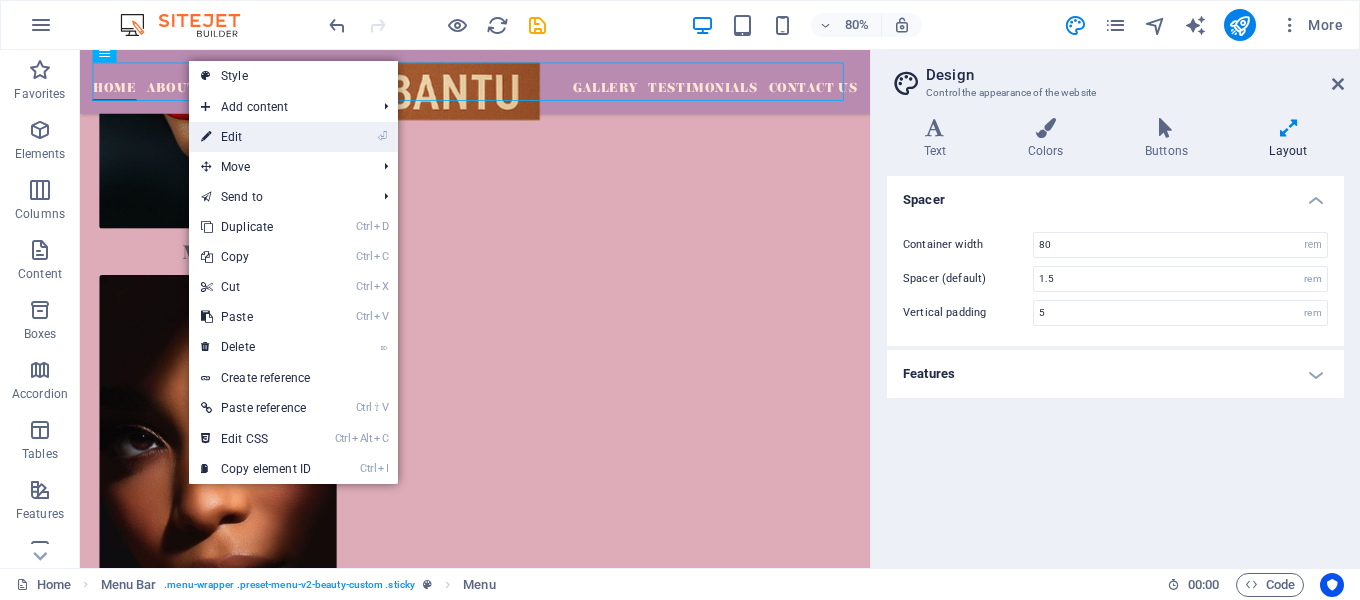click on "⏎  Edit" at bounding box center [256, 137] 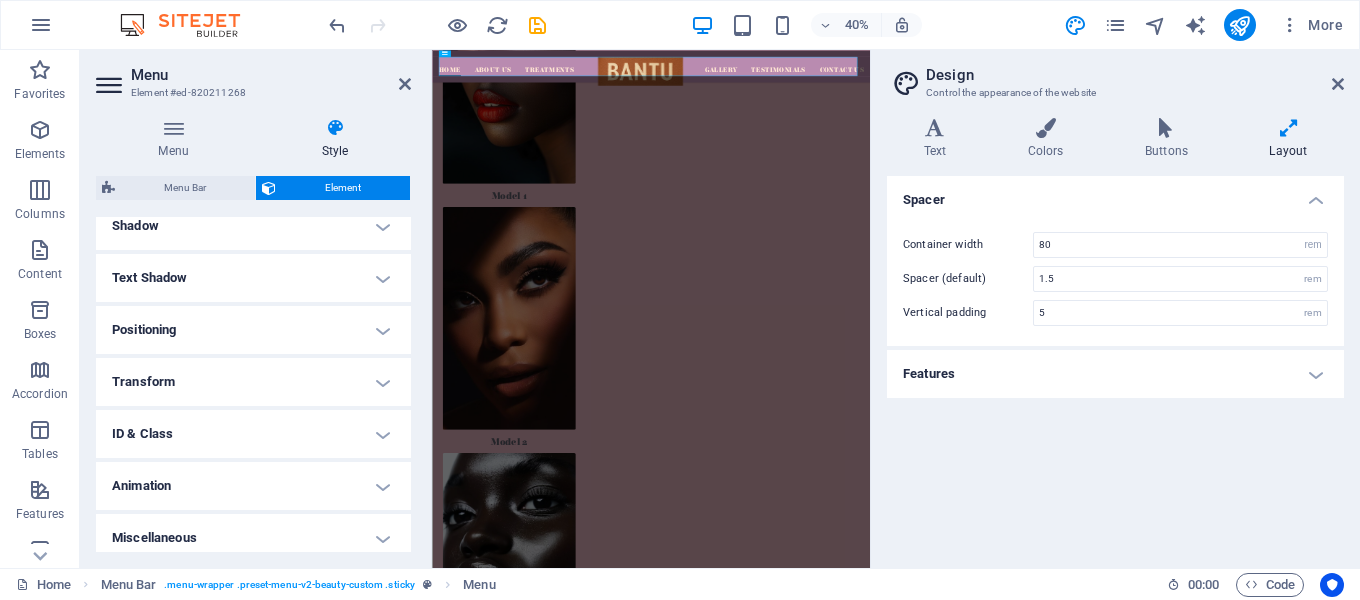 scroll, scrollTop: 510, scrollLeft: 0, axis: vertical 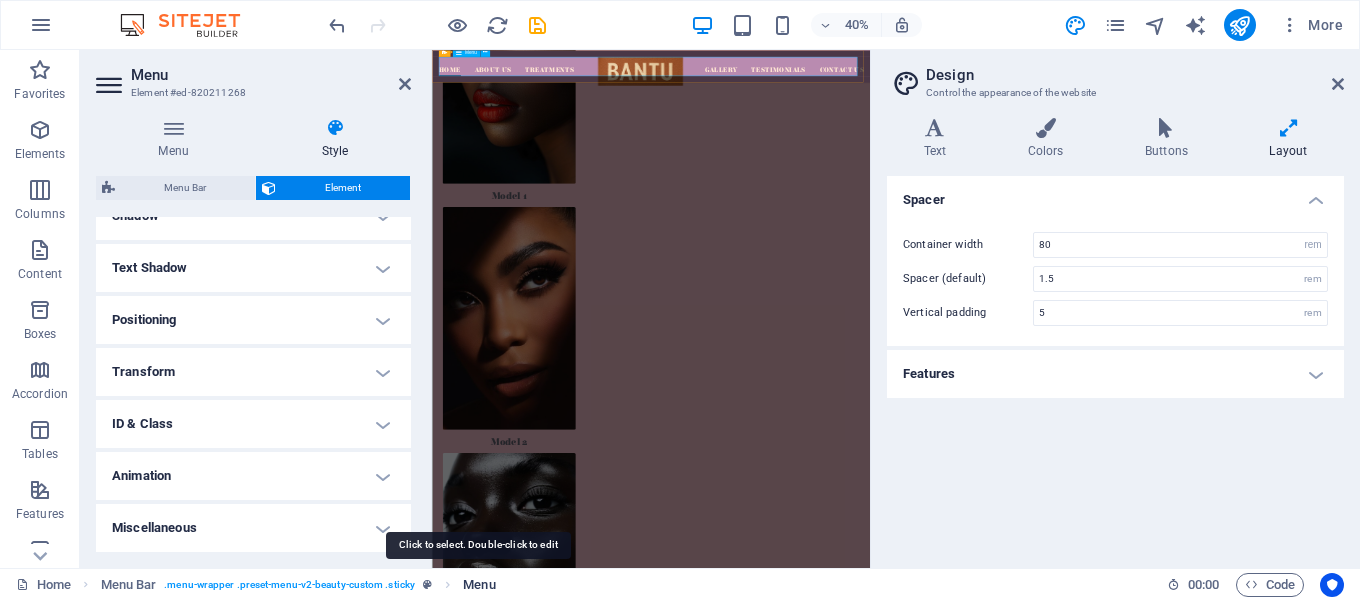 click on "Menu" at bounding box center [479, 585] 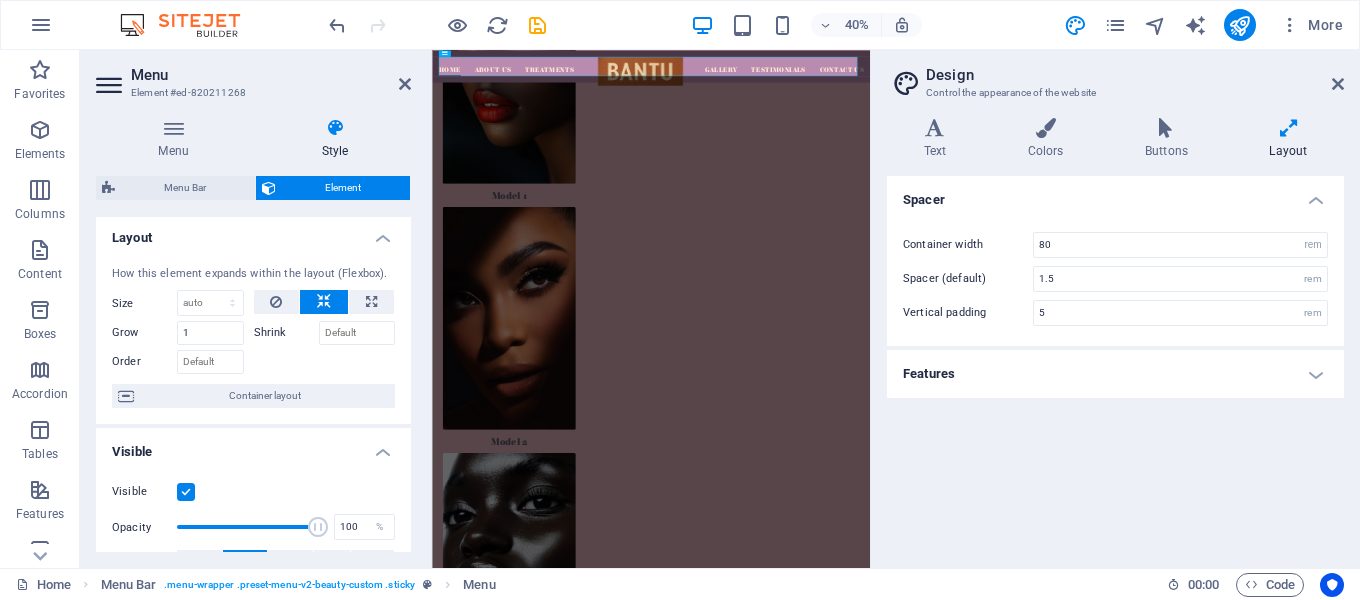 scroll, scrollTop: 0, scrollLeft: 0, axis: both 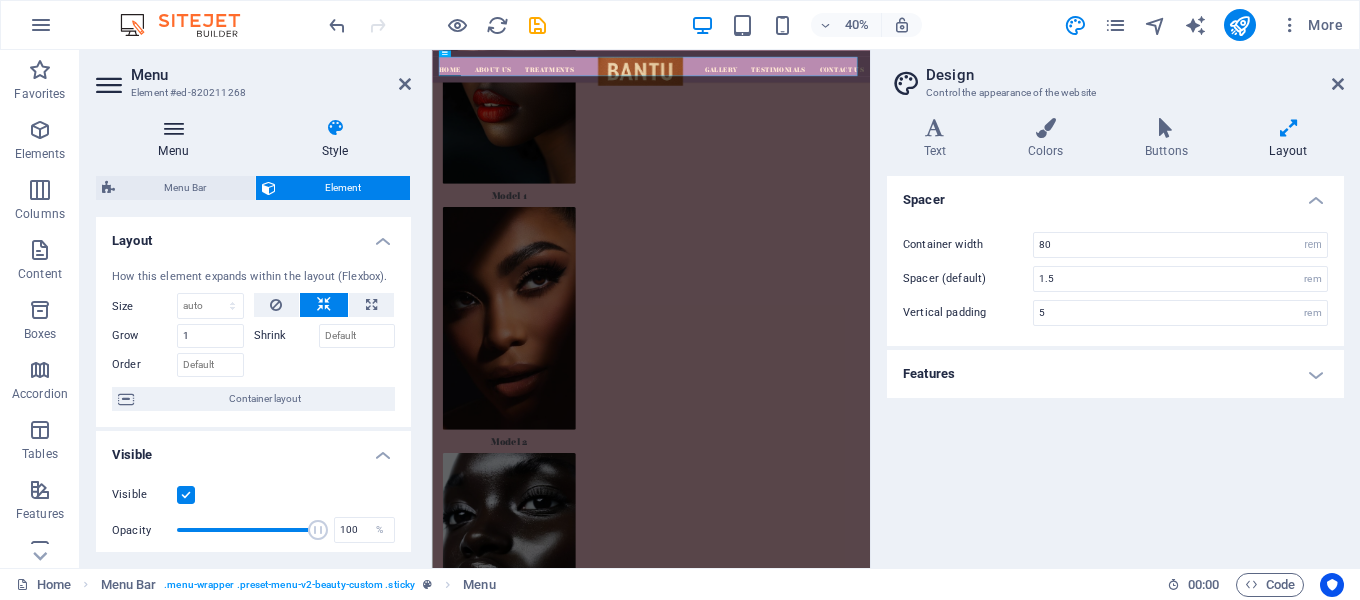 click at bounding box center [173, 128] 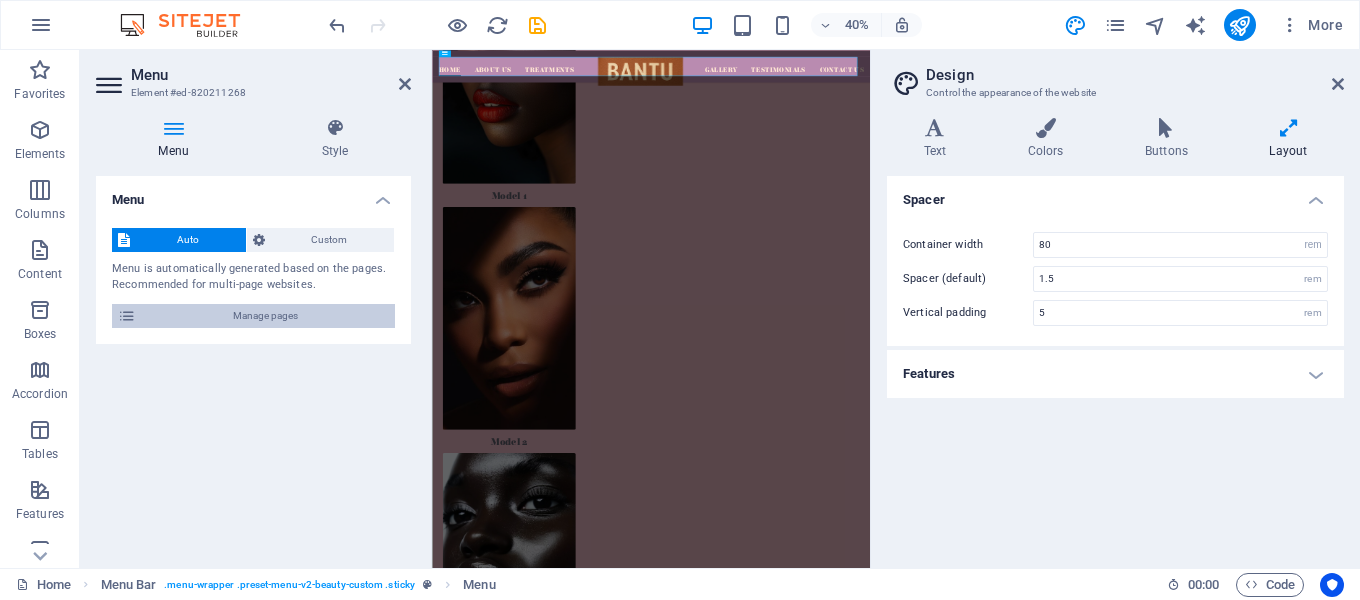 click on "Manage pages" at bounding box center (265, 316) 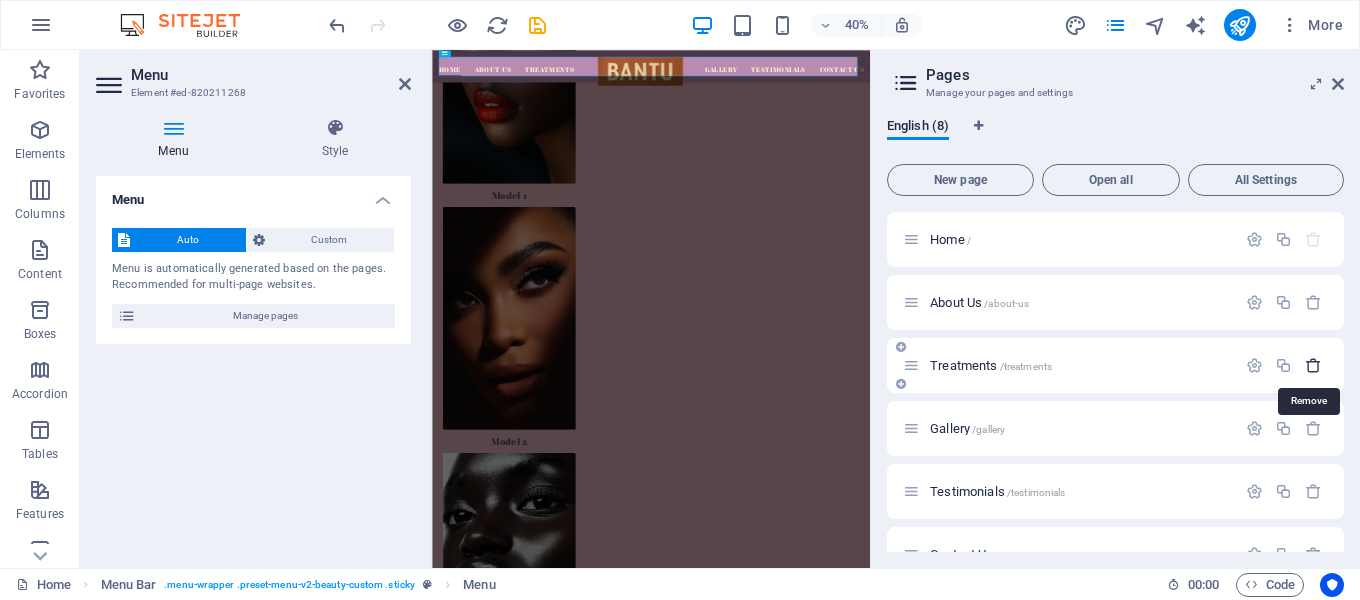click at bounding box center (1313, 365) 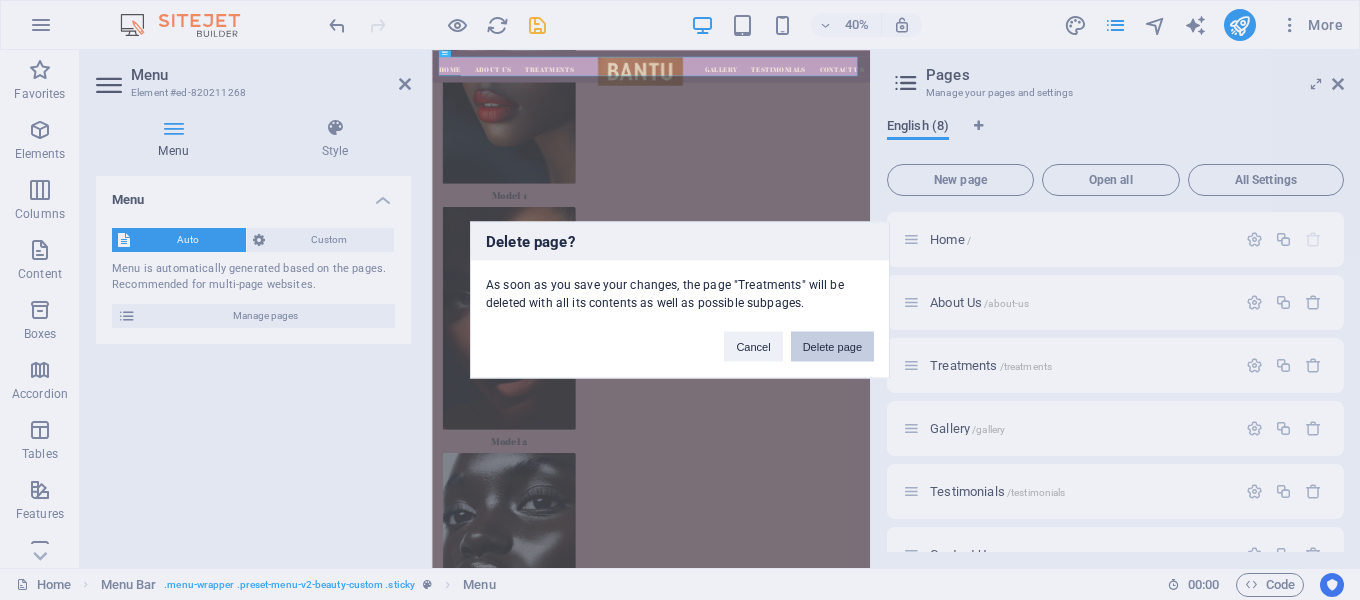click on "Delete page" at bounding box center (832, 347) 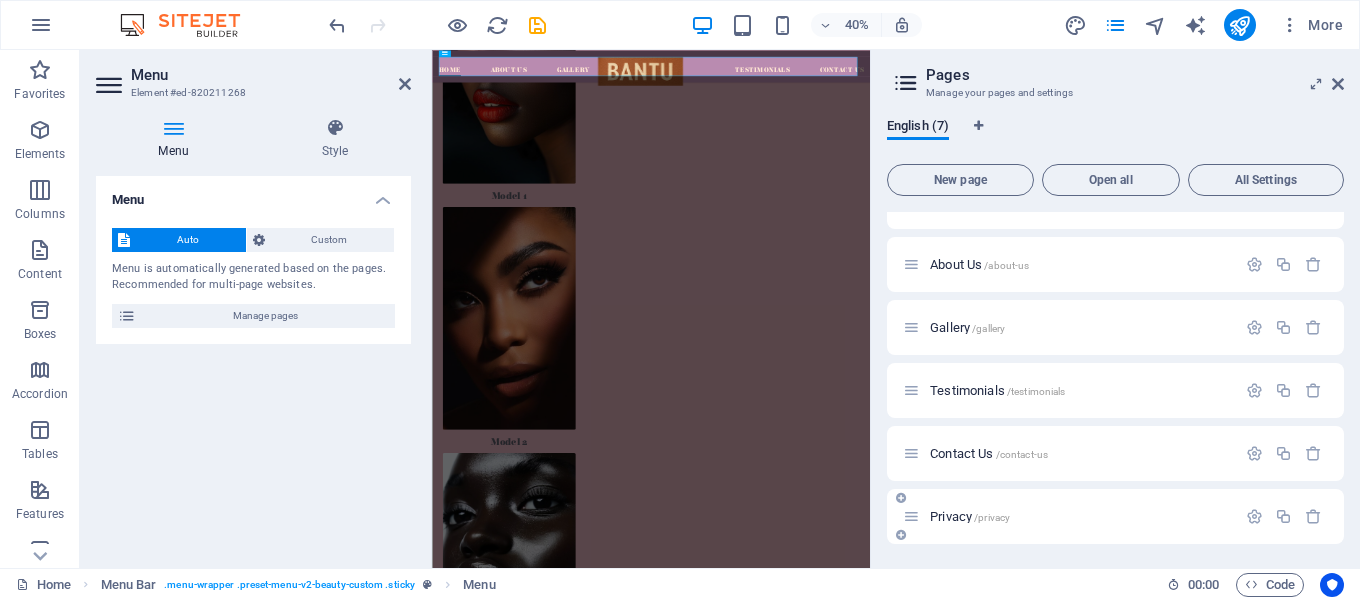 scroll, scrollTop: 0, scrollLeft: 0, axis: both 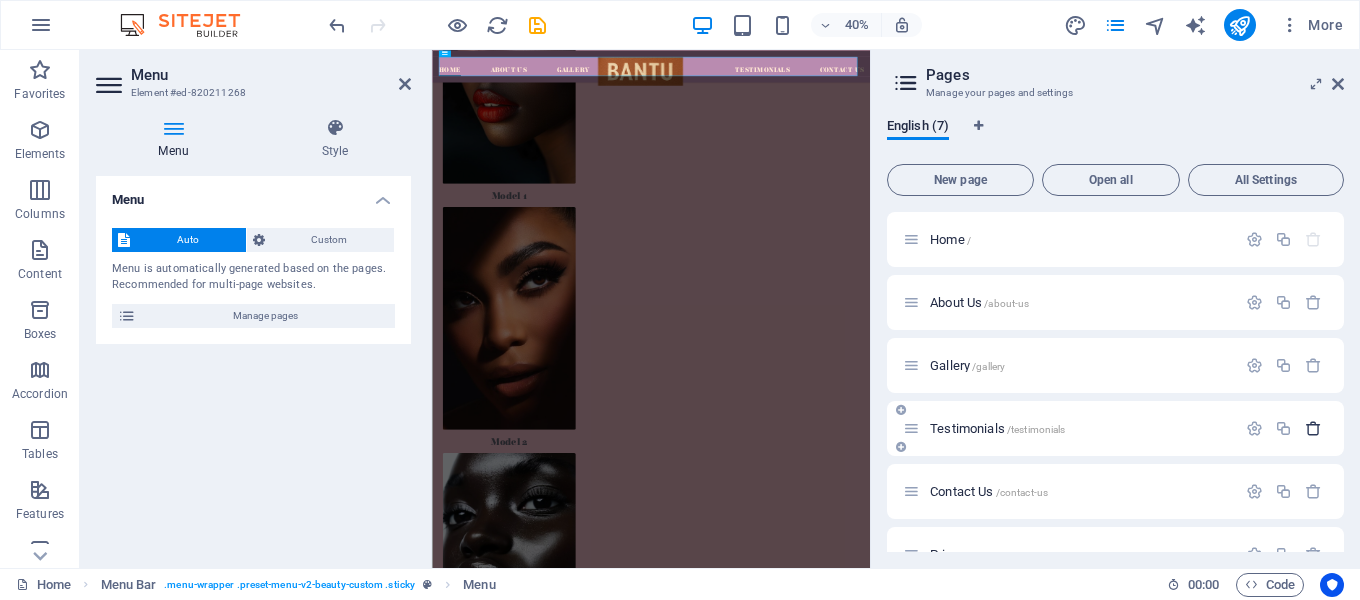 click at bounding box center (1313, 428) 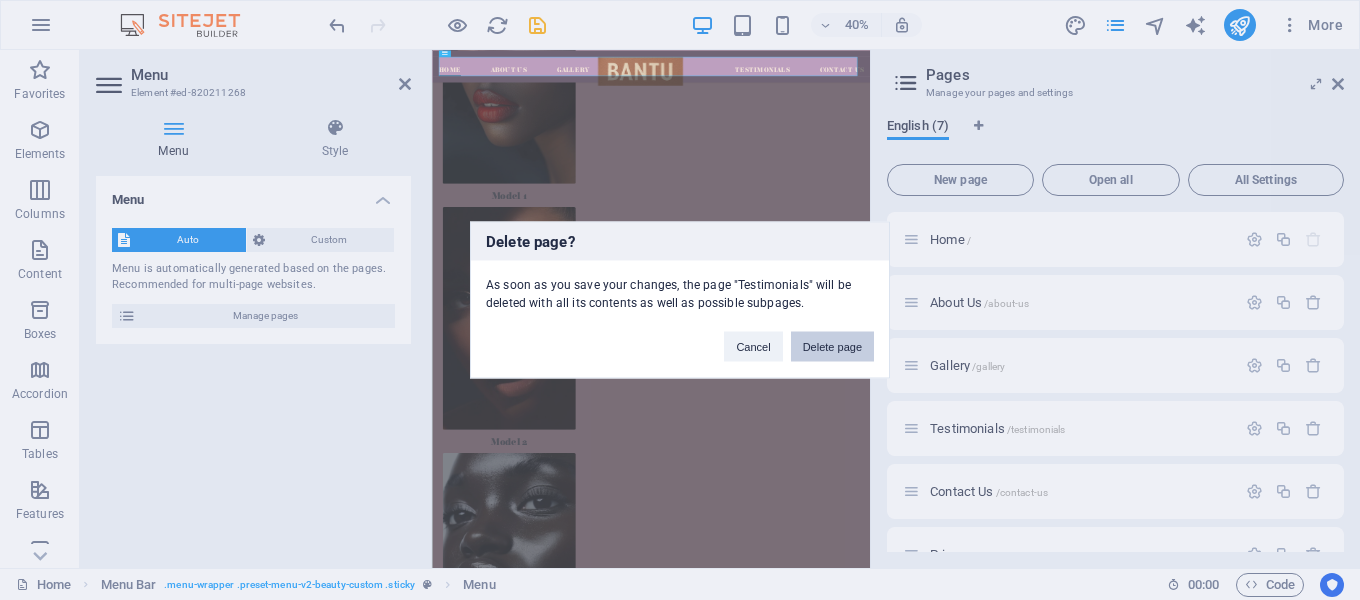 drag, startPoint x: 972, startPoint y: 730, endPoint x: 821, endPoint y: 342, distance: 416.3472 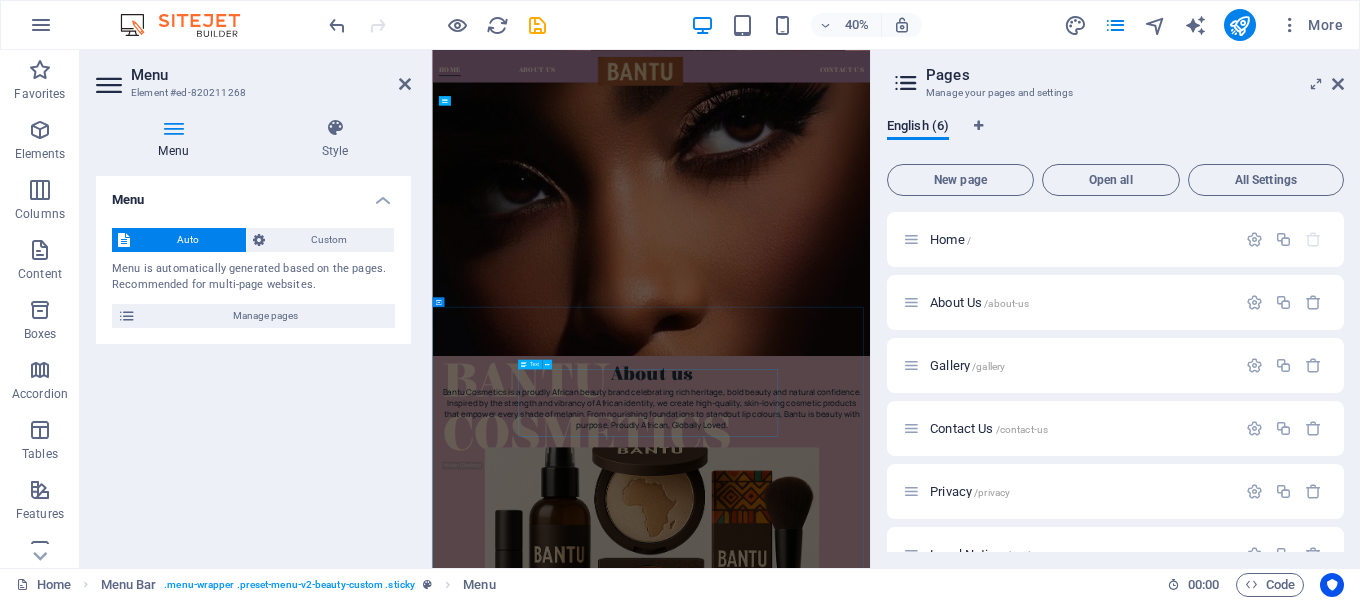 scroll, scrollTop: 0, scrollLeft: 0, axis: both 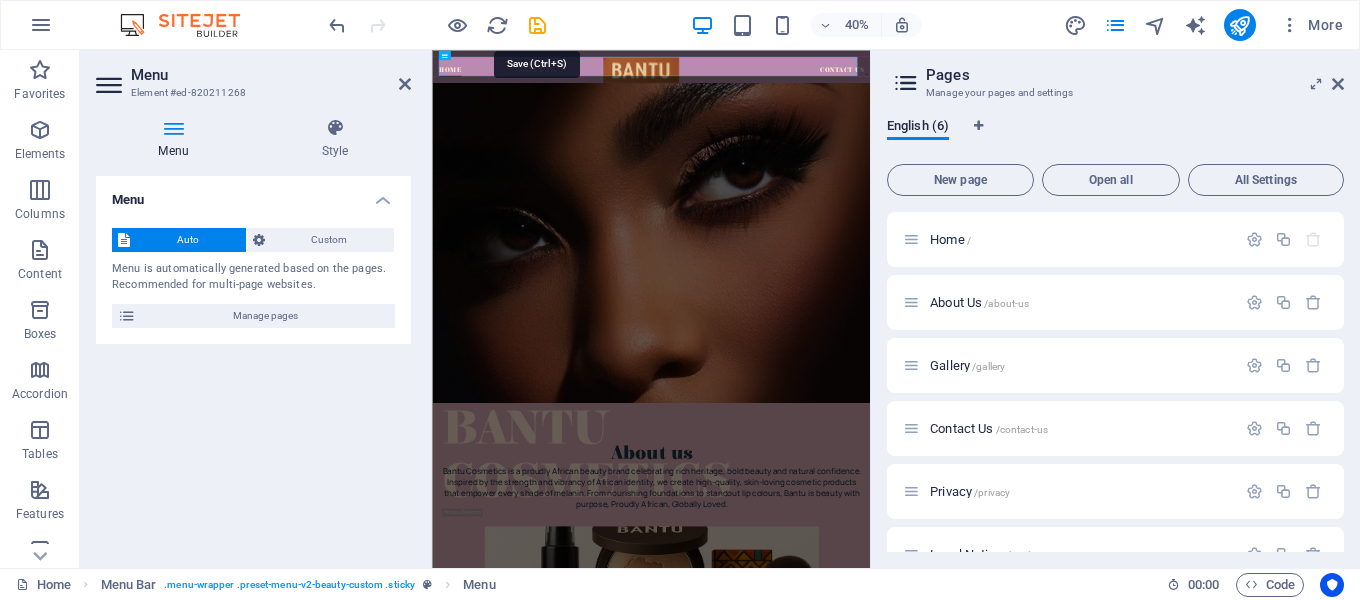 click at bounding box center [537, 25] 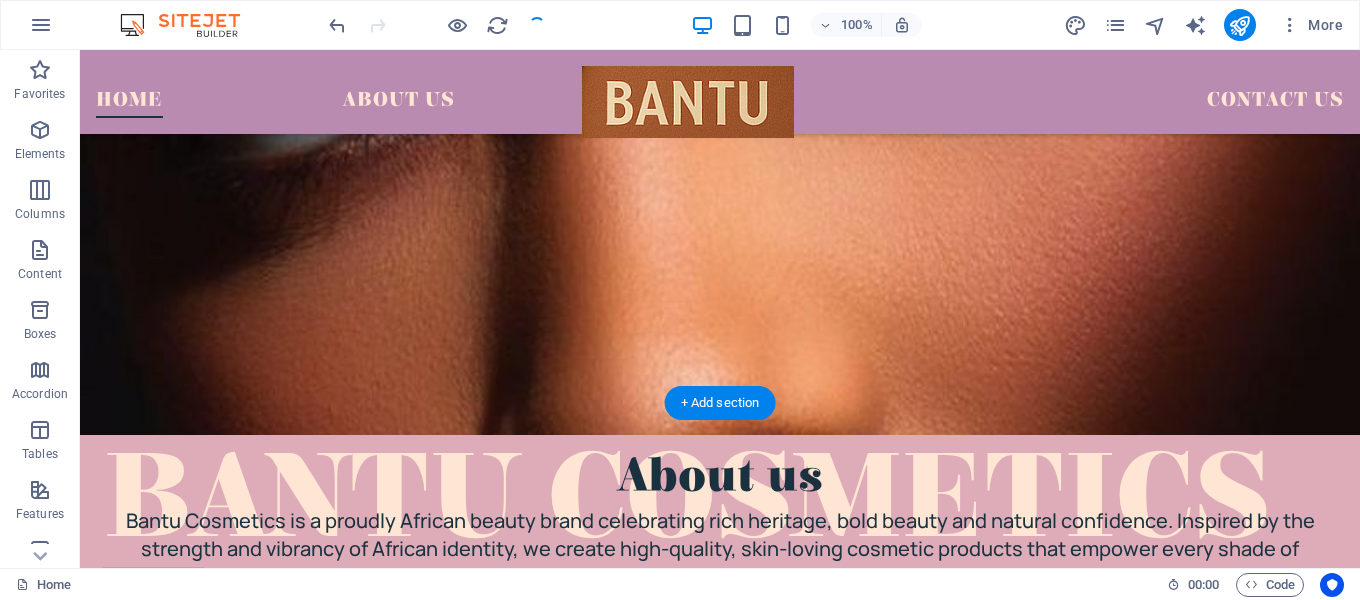 scroll, scrollTop: 300, scrollLeft: 0, axis: vertical 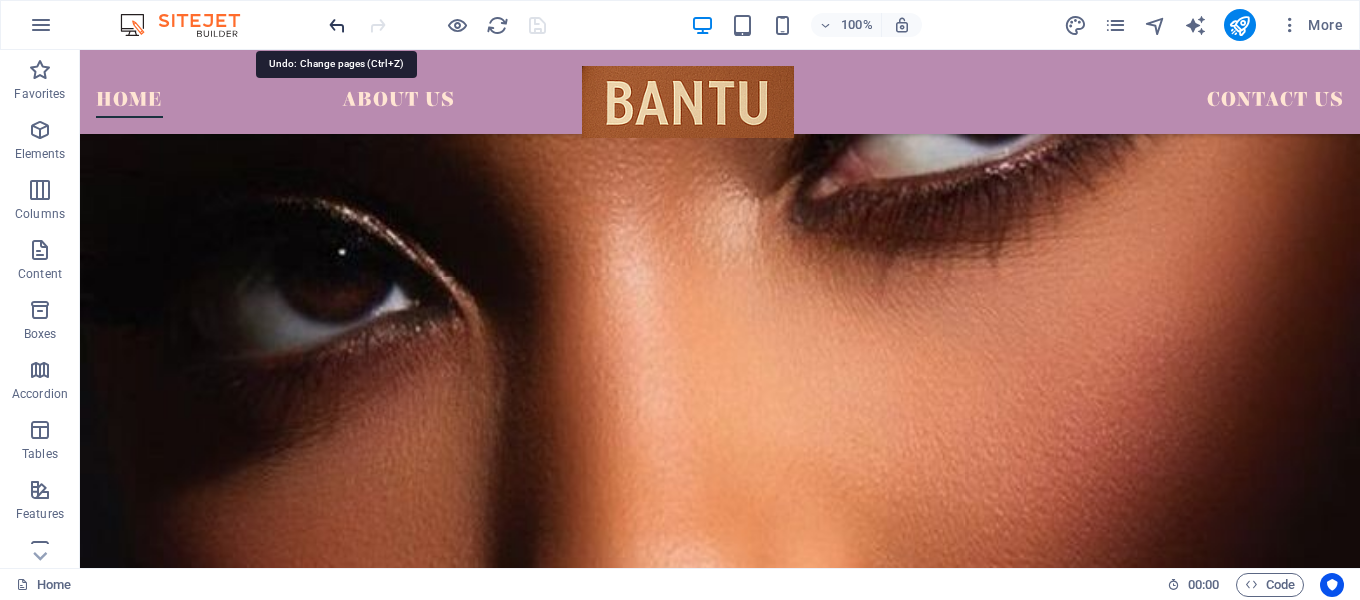 click at bounding box center [337, 25] 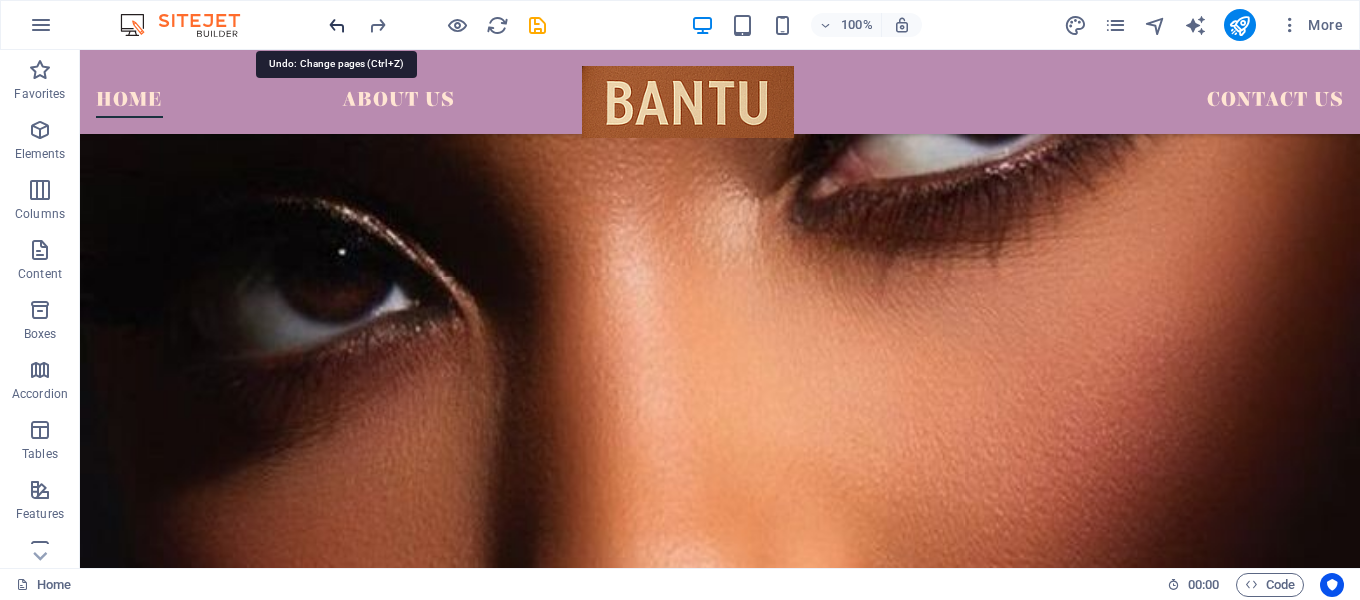 click at bounding box center (337, 25) 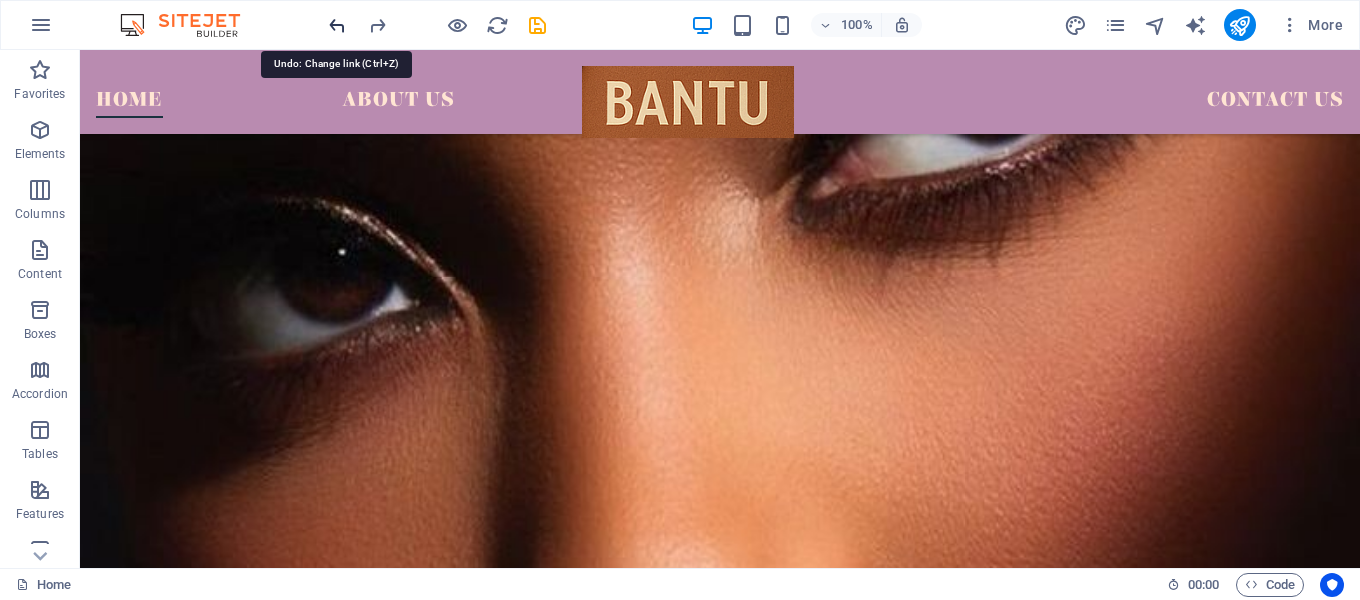 click at bounding box center [337, 25] 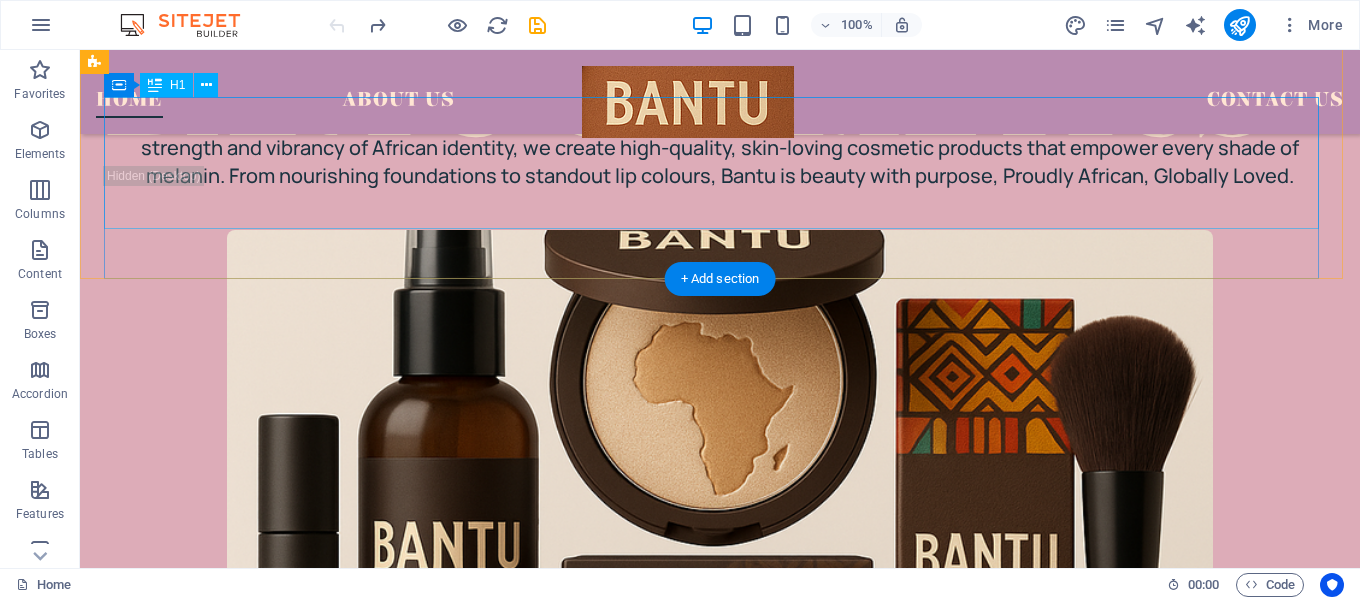 scroll, scrollTop: 500, scrollLeft: 0, axis: vertical 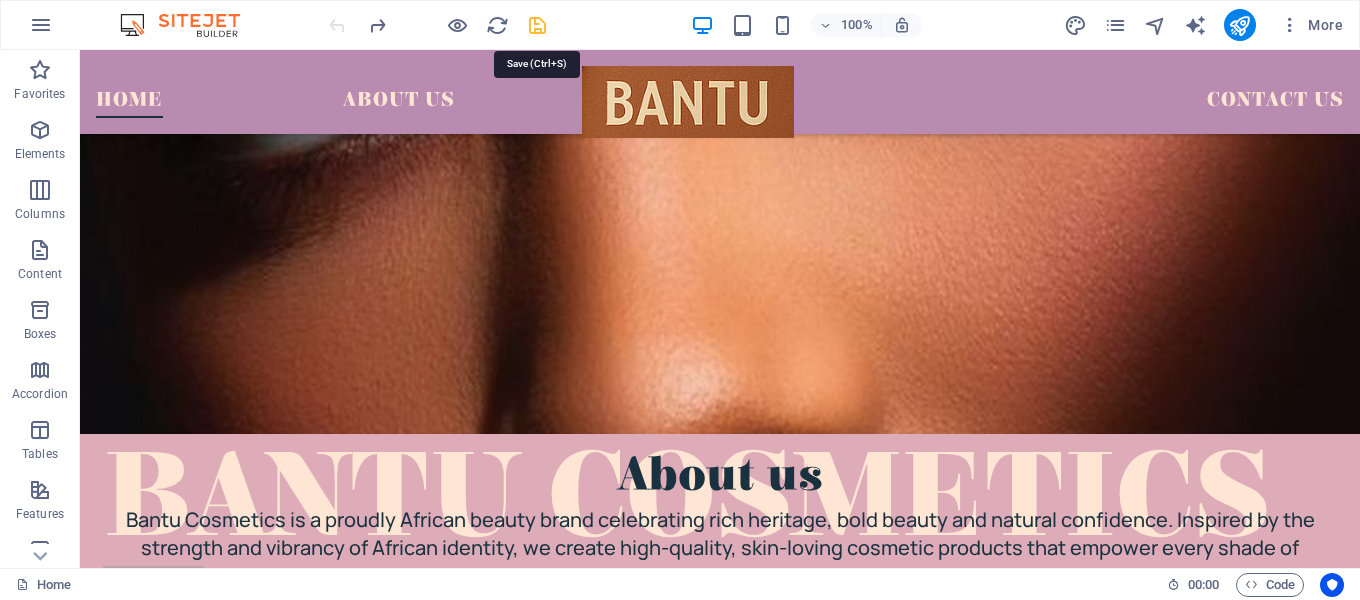 click at bounding box center (537, 25) 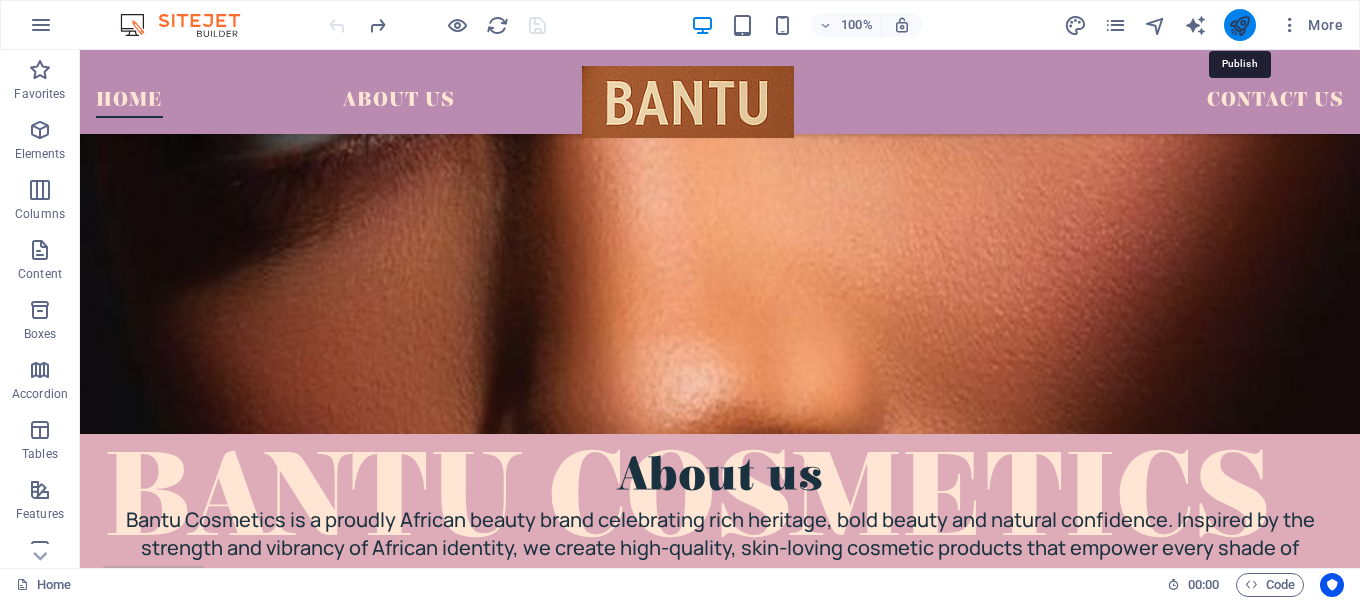 click at bounding box center [1239, 25] 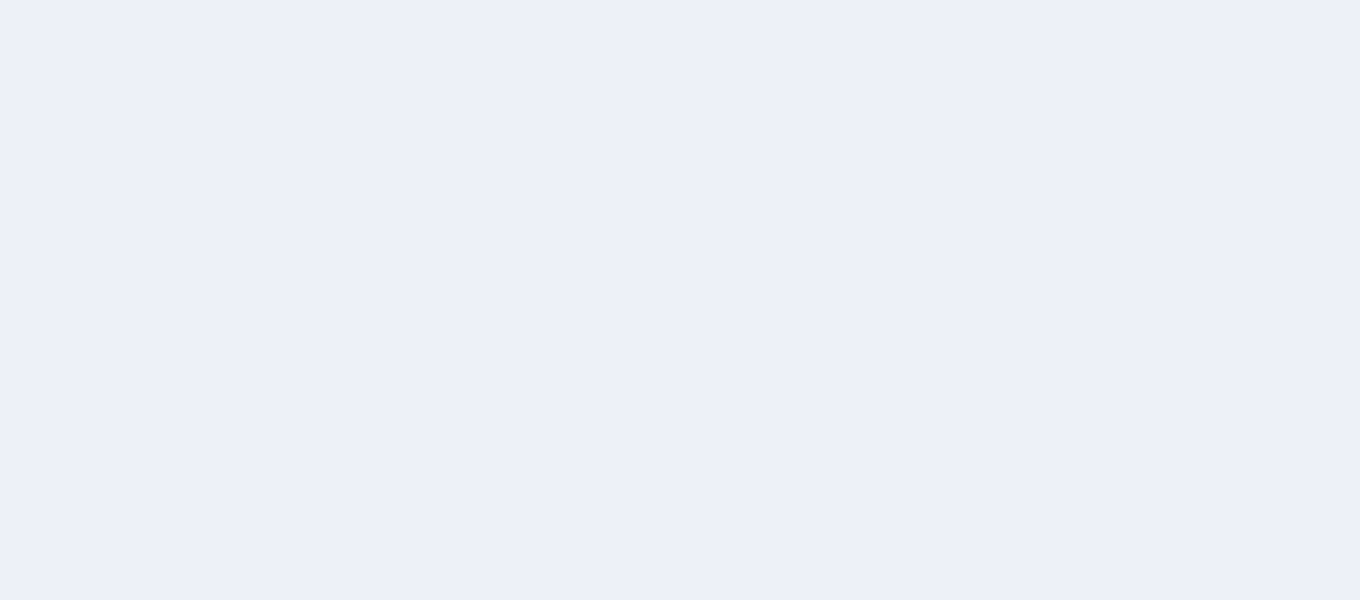 scroll, scrollTop: 0, scrollLeft: 0, axis: both 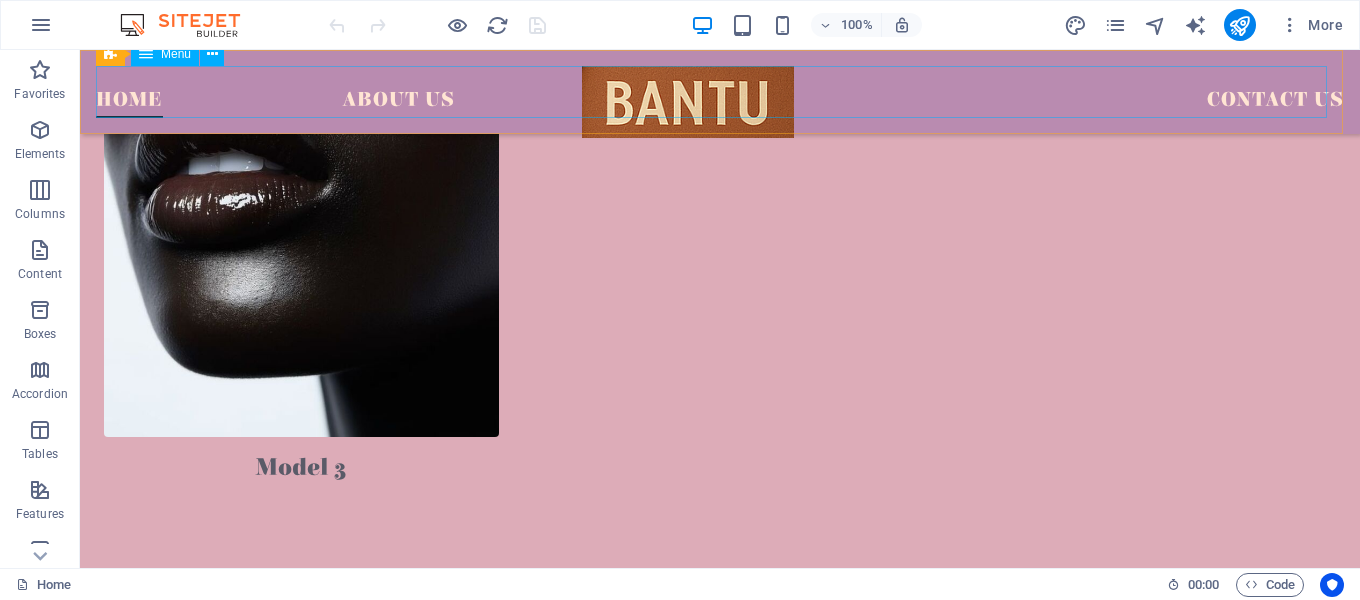 click on "Home About Us Gallery Contact Us" at bounding box center [720, 92] 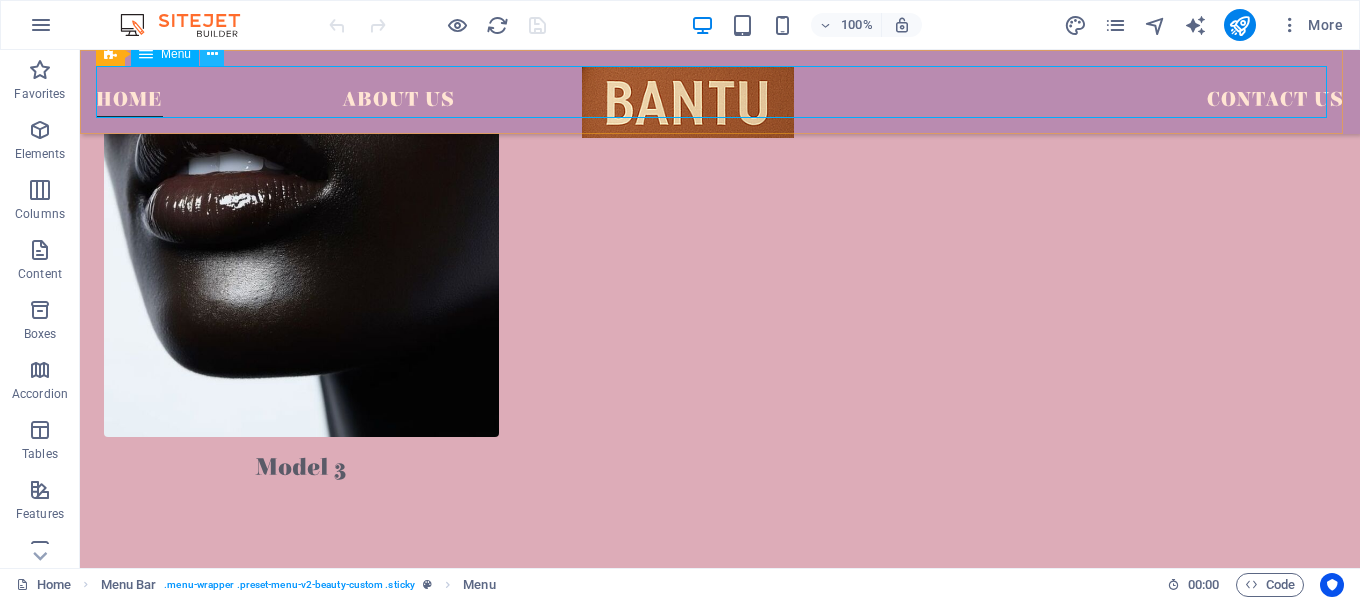 click at bounding box center (212, 54) 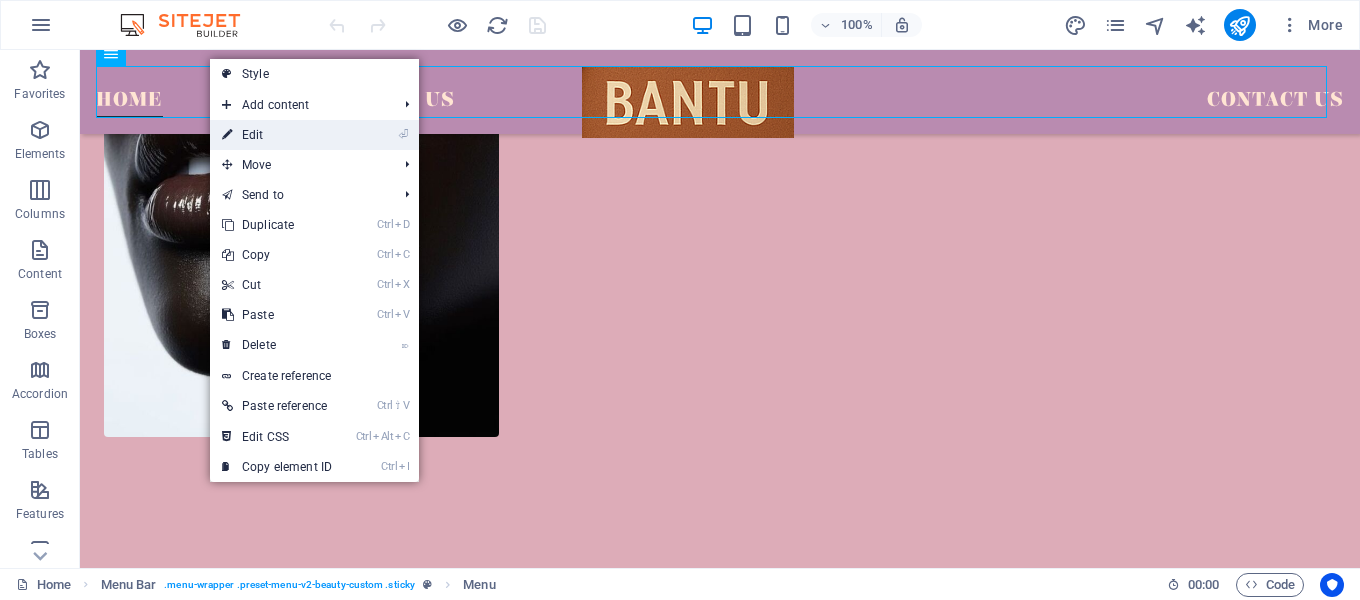 click on "⏎  Edit" at bounding box center (277, 135) 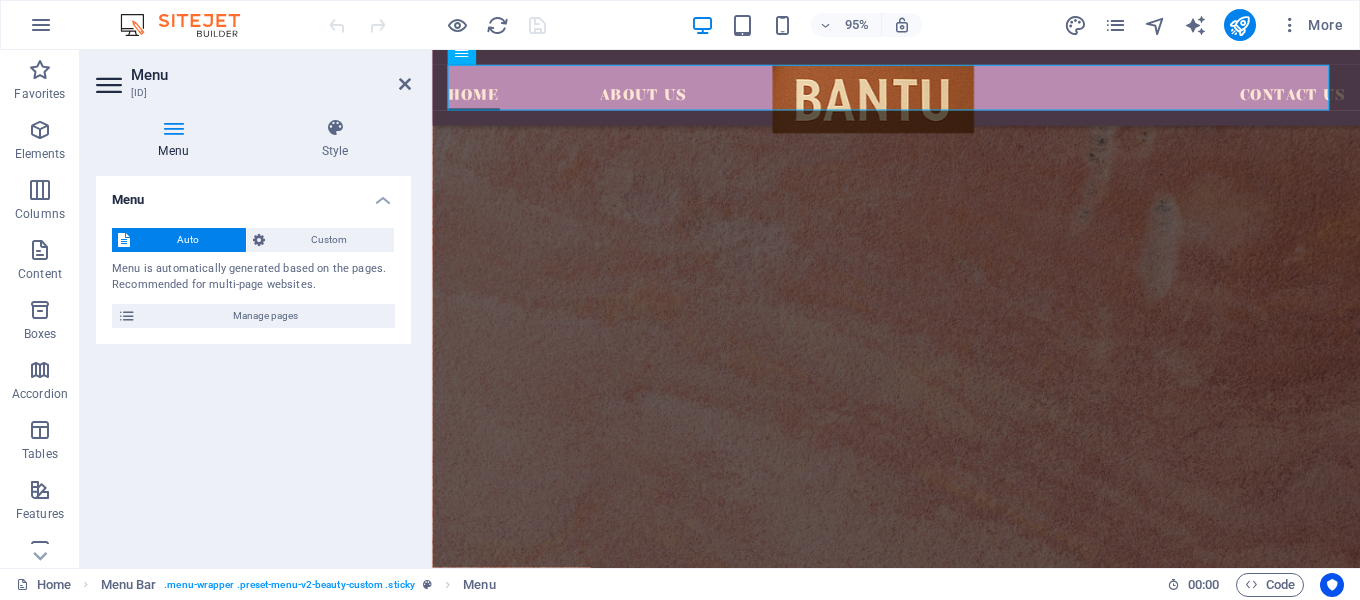 click on "Auto" at bounding box center [188, 240] 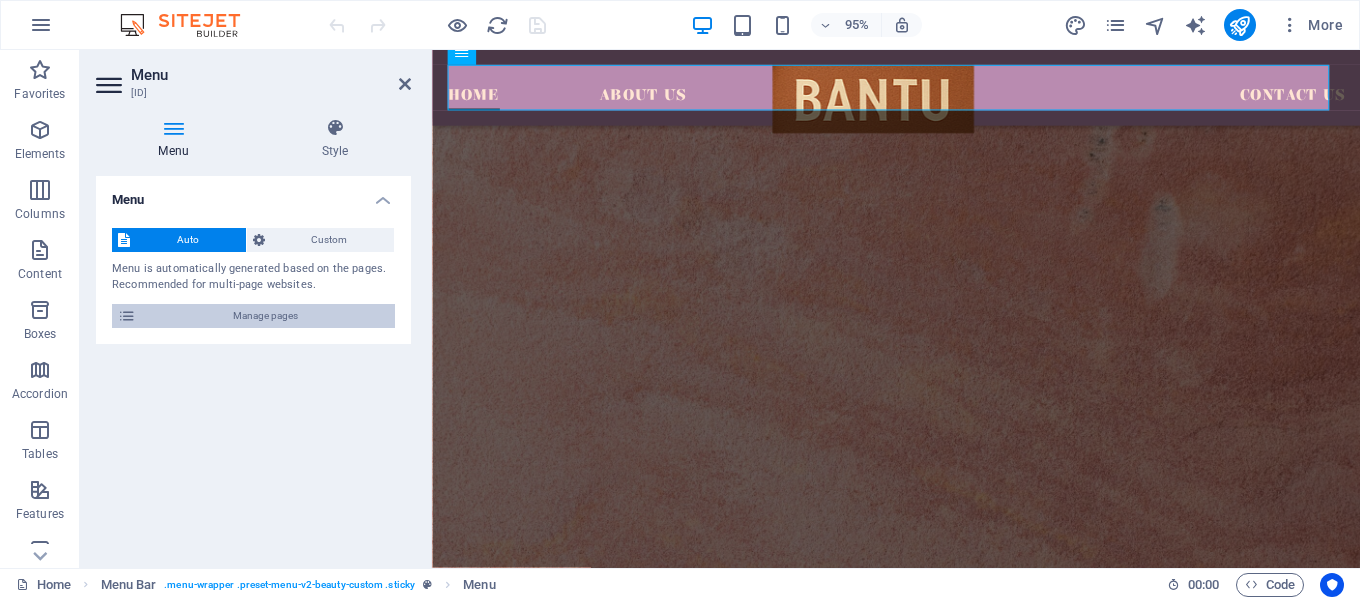 click on "Manage pages" at bounding box center (265, 316) 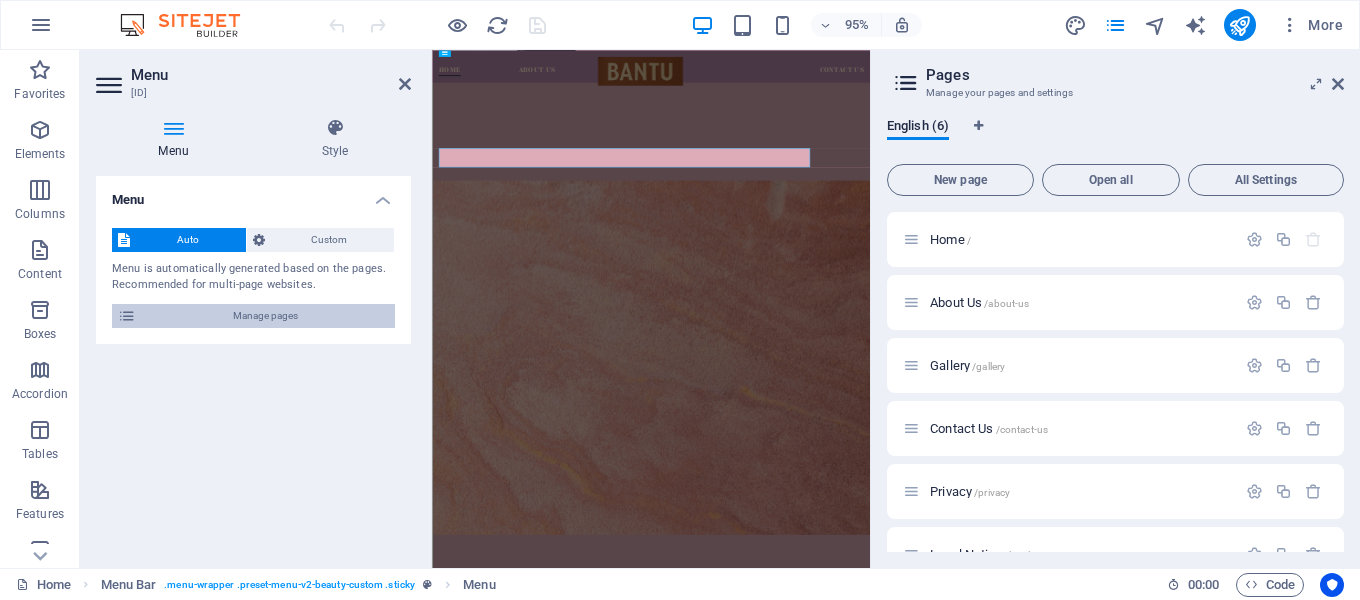 scroll, scrollTop: 3581, scrollLeft: 0, axis: vertical 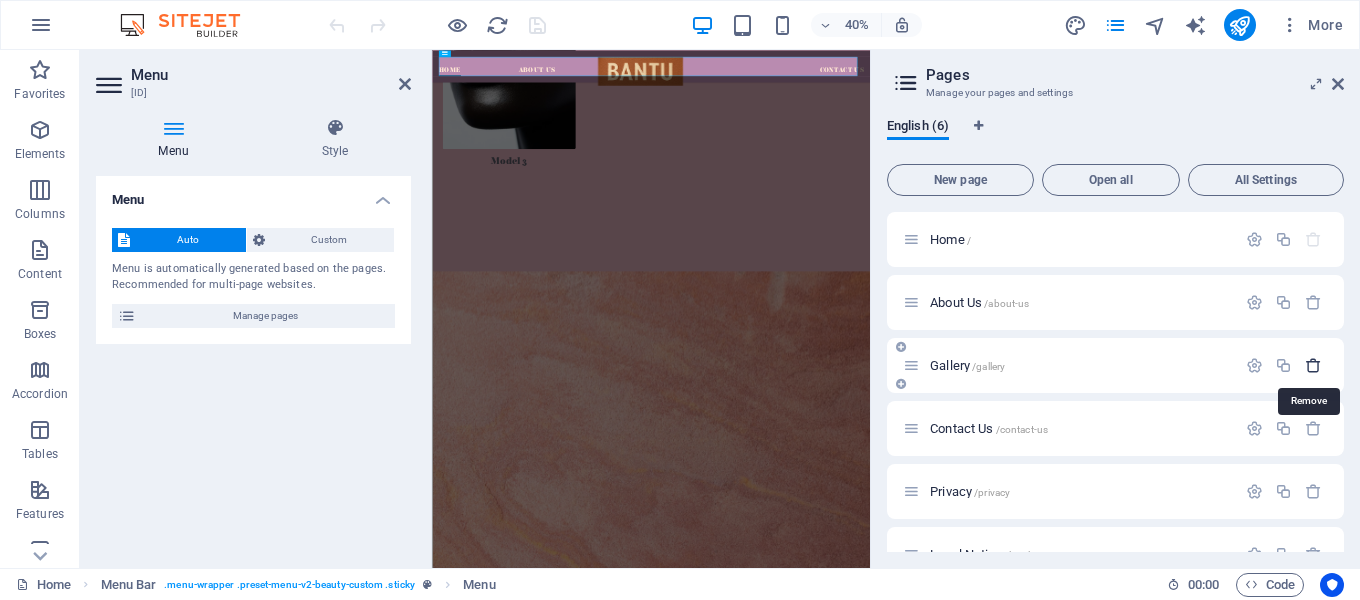 click at bounding box center (1313, 365) 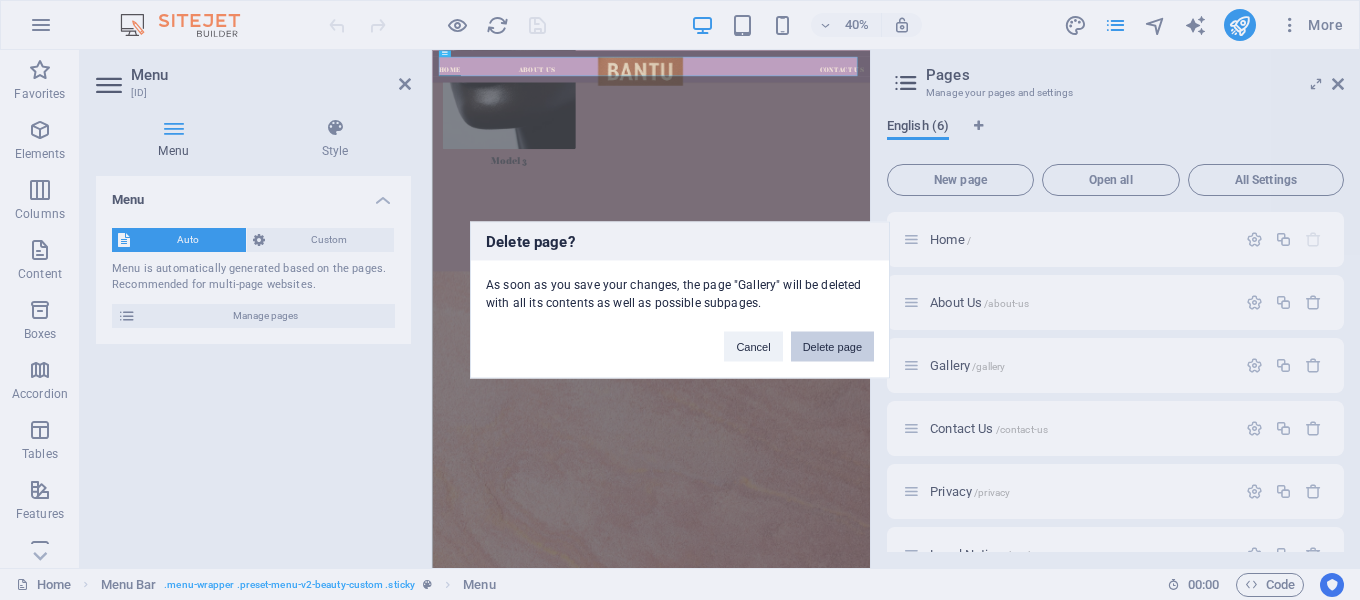drag, startPoint x: 842, startPoint y: 344, endPoint x: 1025, endPoint y: 730, distance: 427.18262 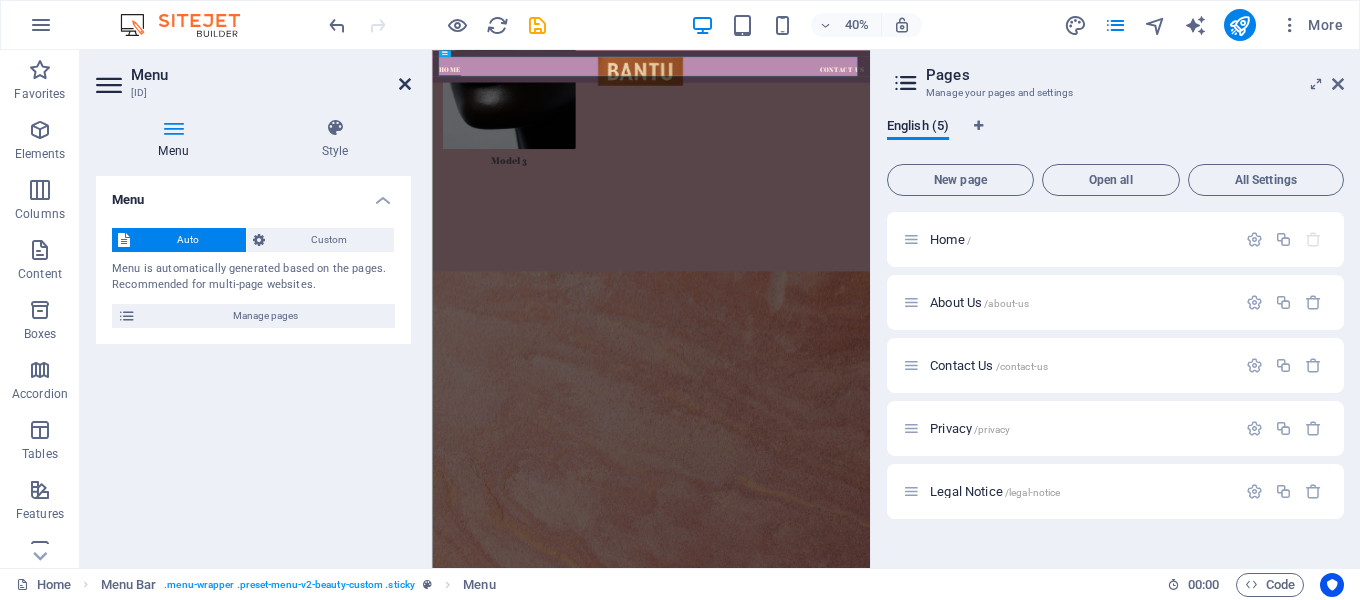 click at bounding box center (405, 84) 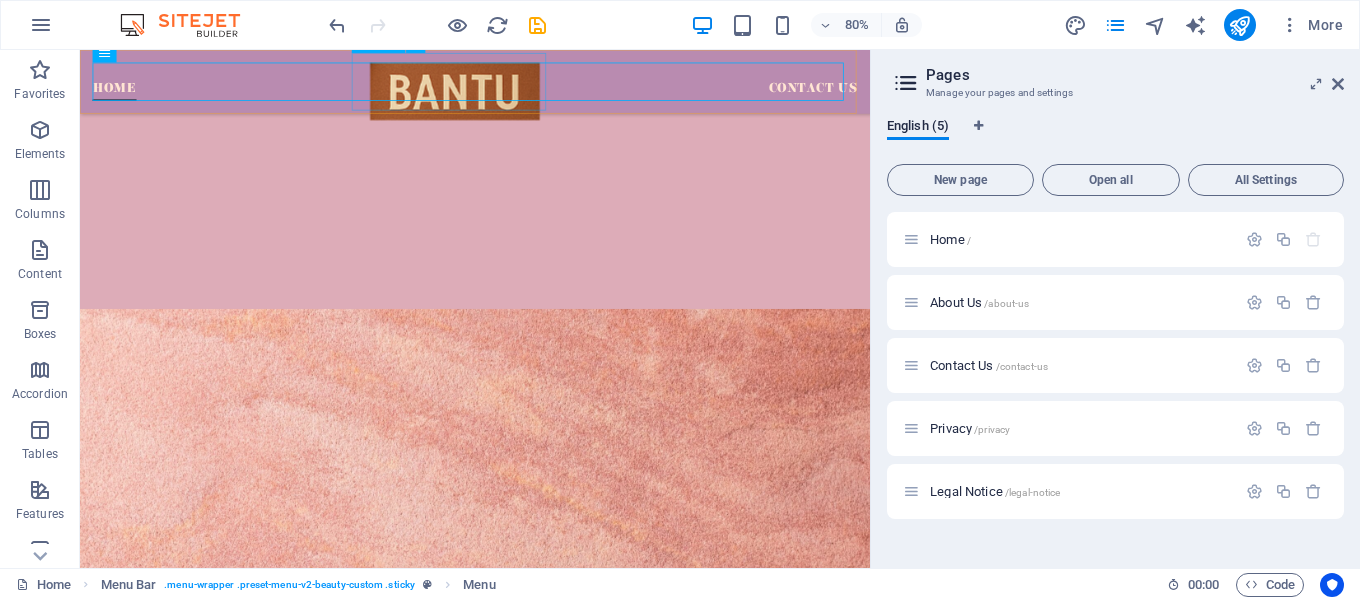 scroll, scrollTop: 3822, scrollLeft: 0, axis: vertical 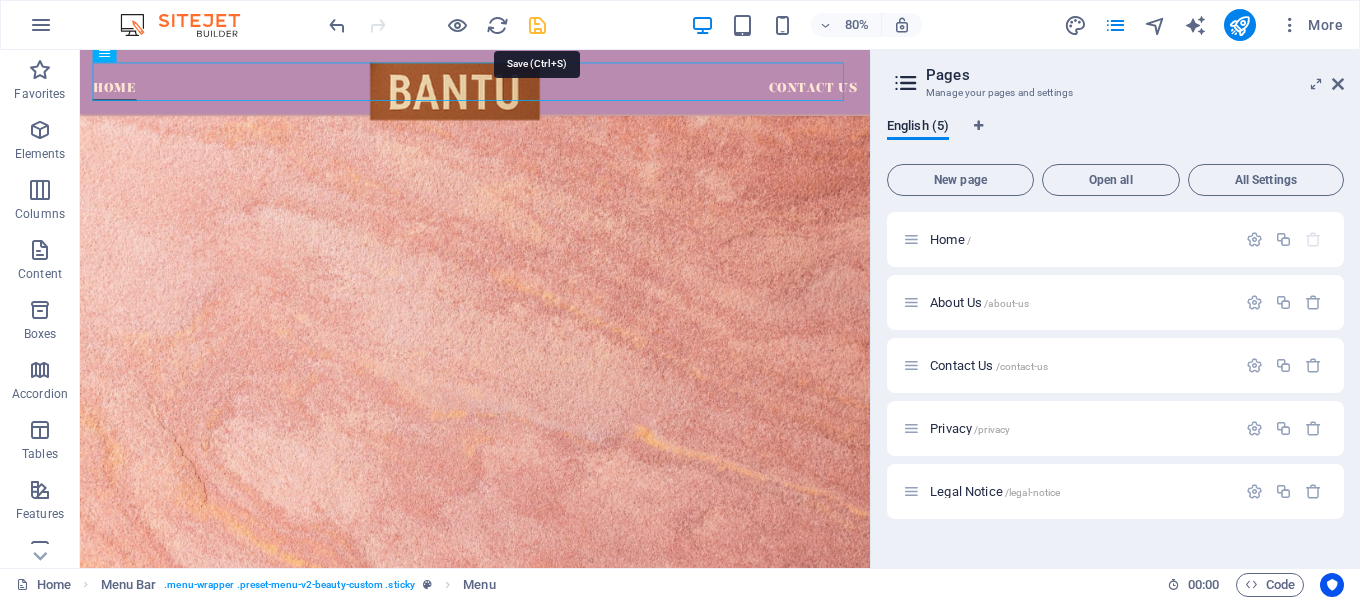click at bounding box center [537, 25] 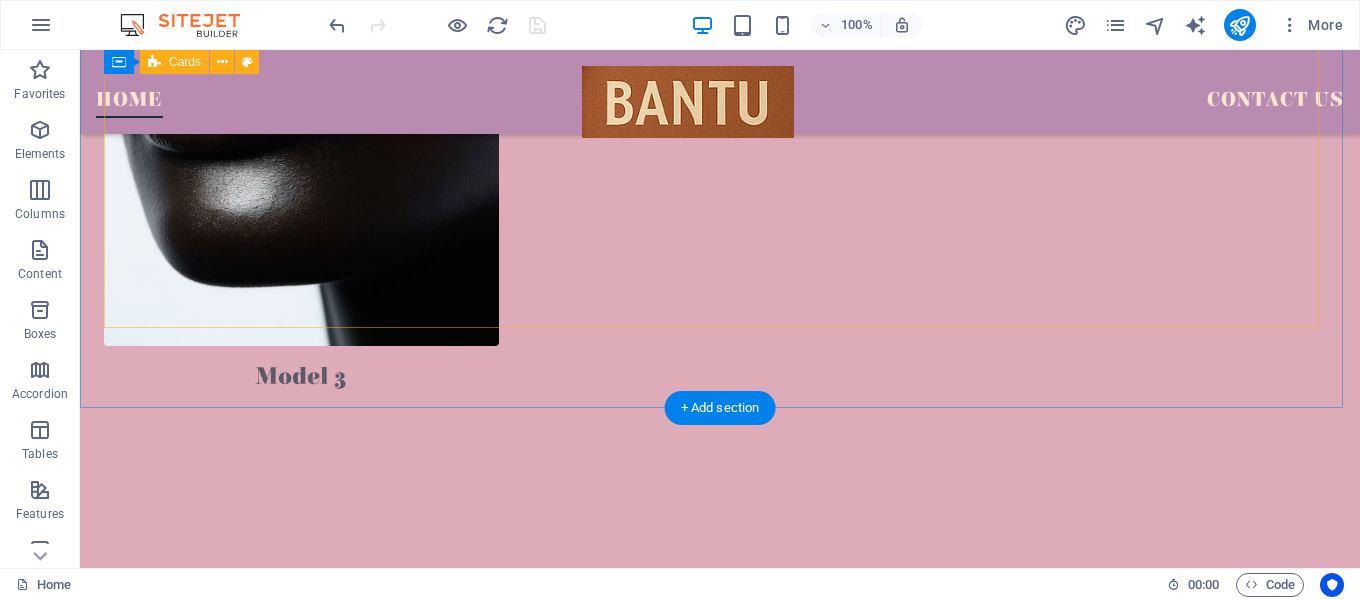scroll, scrollTop: 3700, scrollLeft: 0, axis: vertical 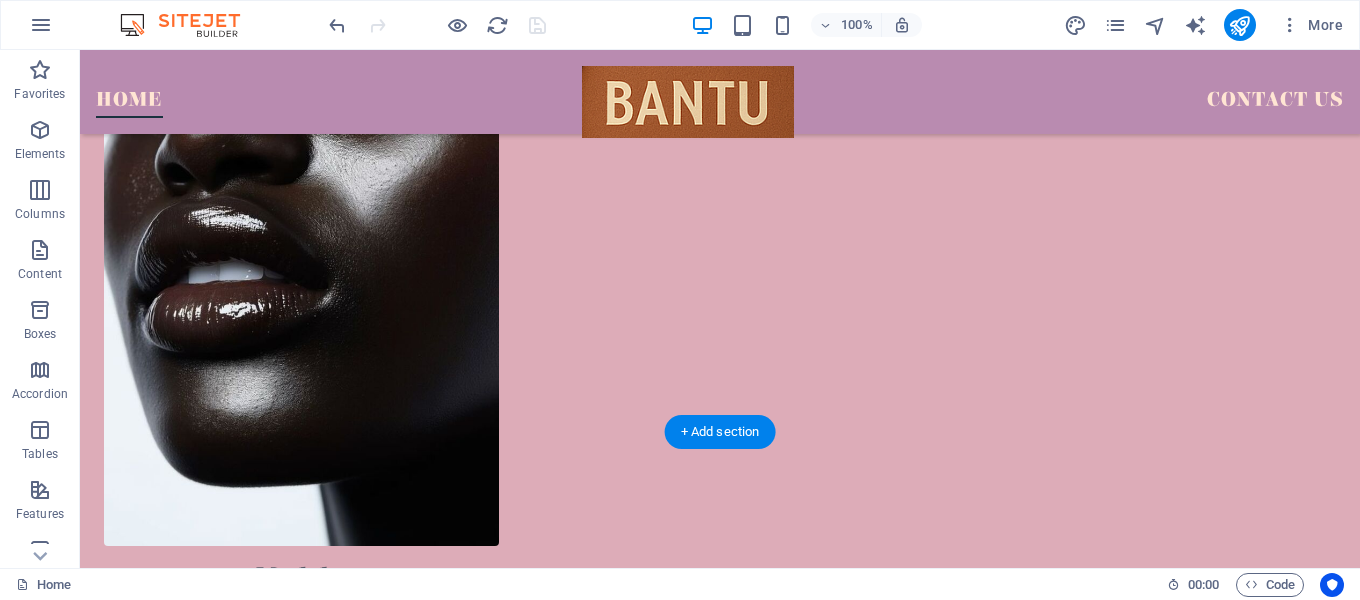 click at bounding box center [720, 1349] 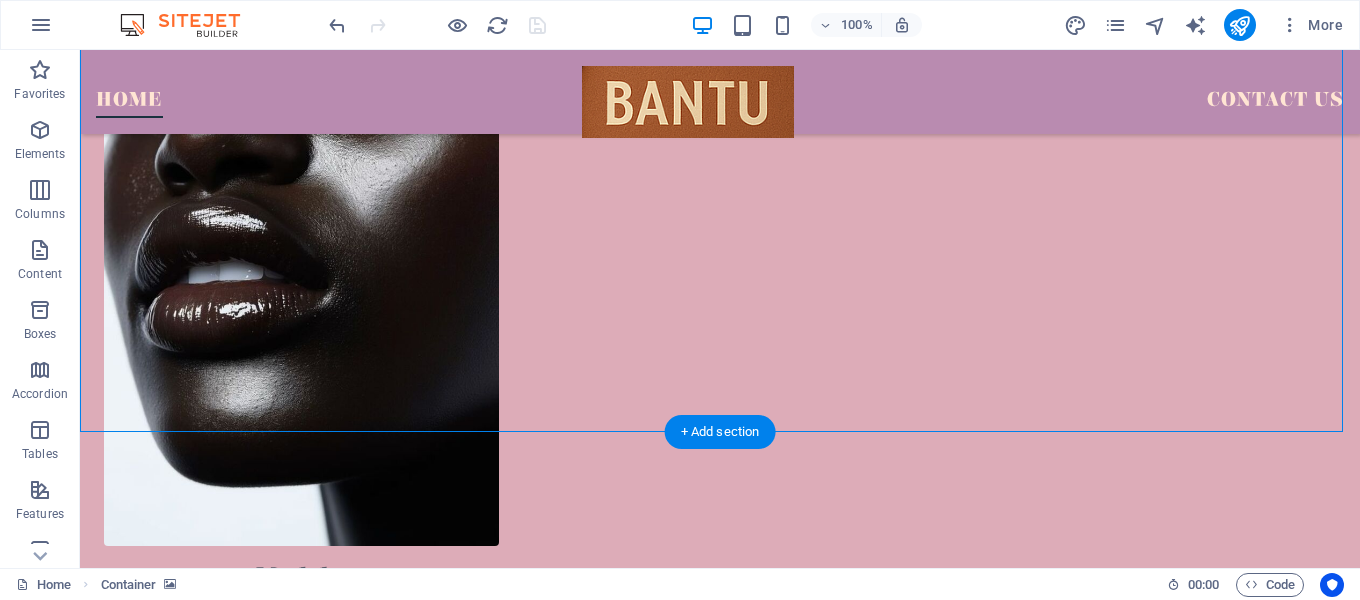 click at bounding box center [720, 1349] 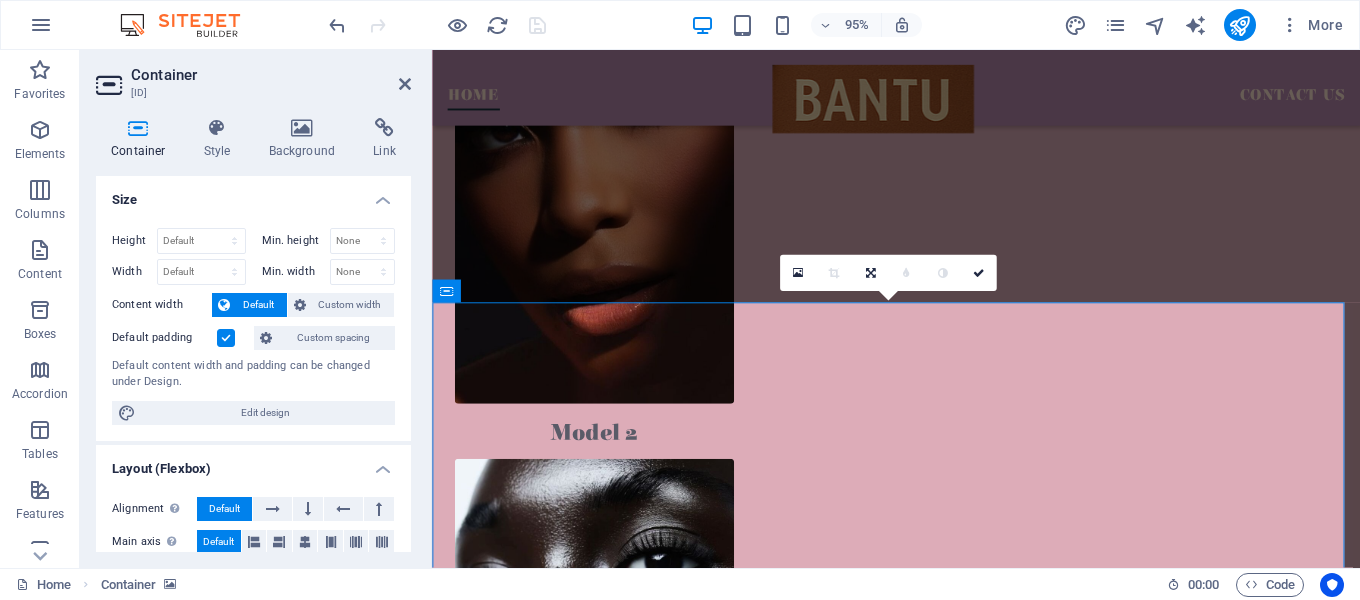 scroll, scrollTop: 2552, scrollLeft: 0, axis: vertical 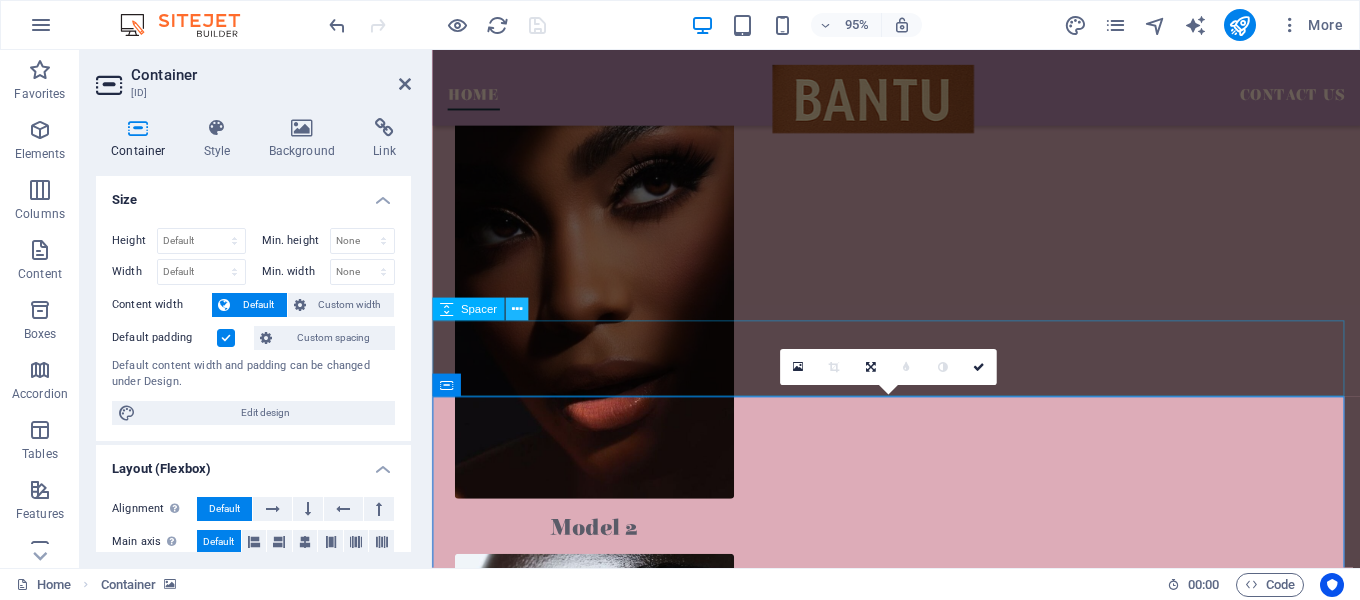 click at bounding box center (516, 310) 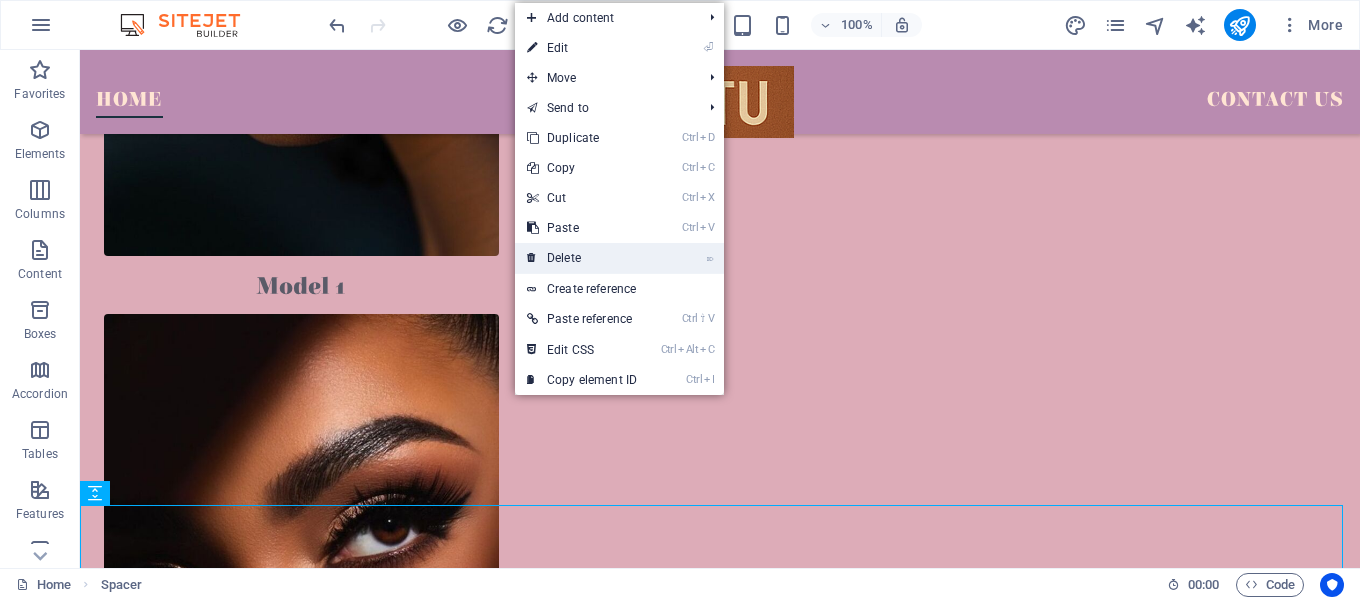 click on "⌦  Delete" at bounding box center (582, 258) 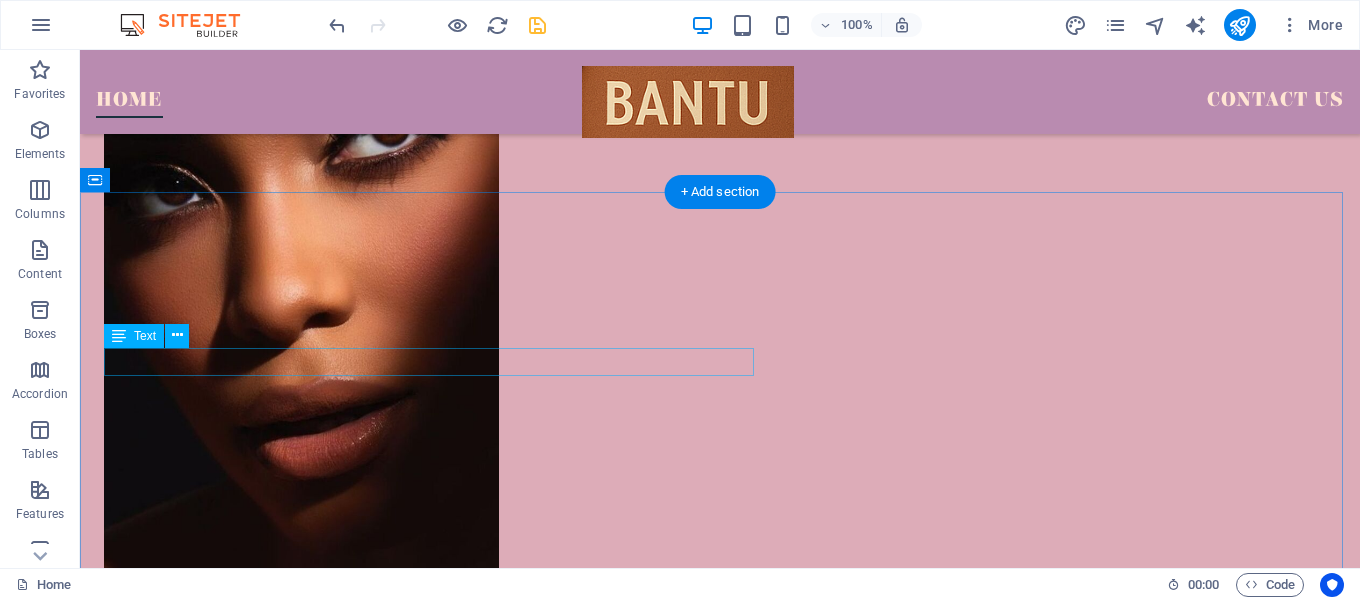scroll, scrollTop: 2852, scrollLeft: 0, axis: vertical 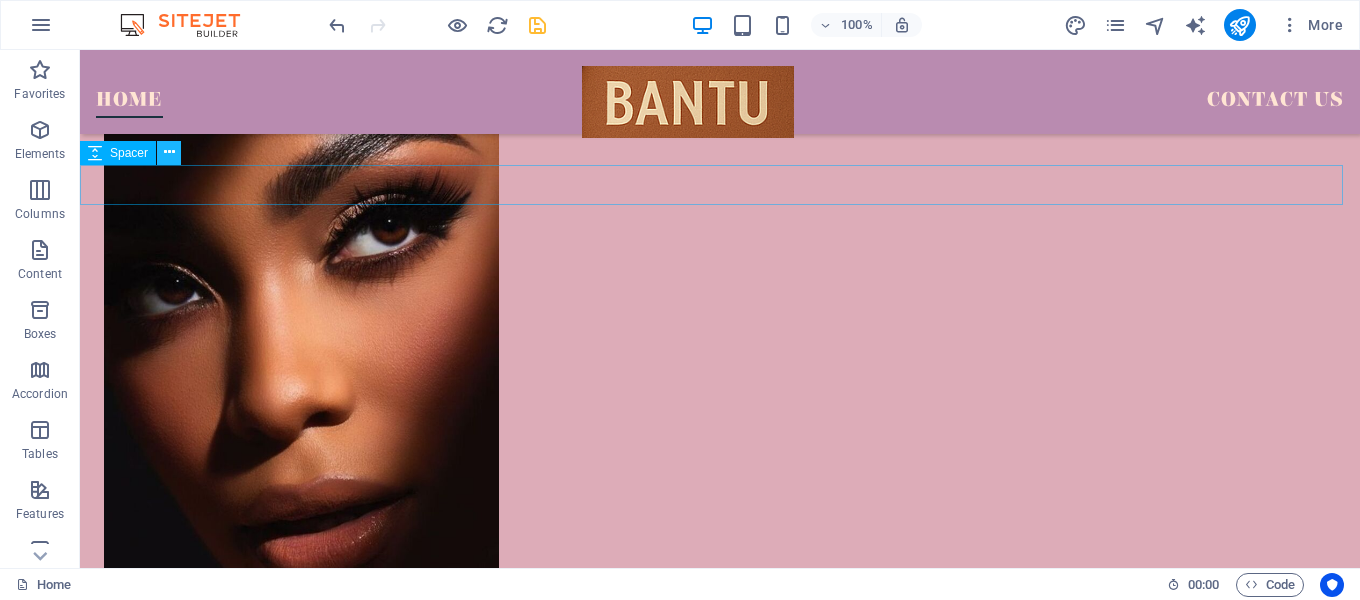 click at bounding box center (169, 152) 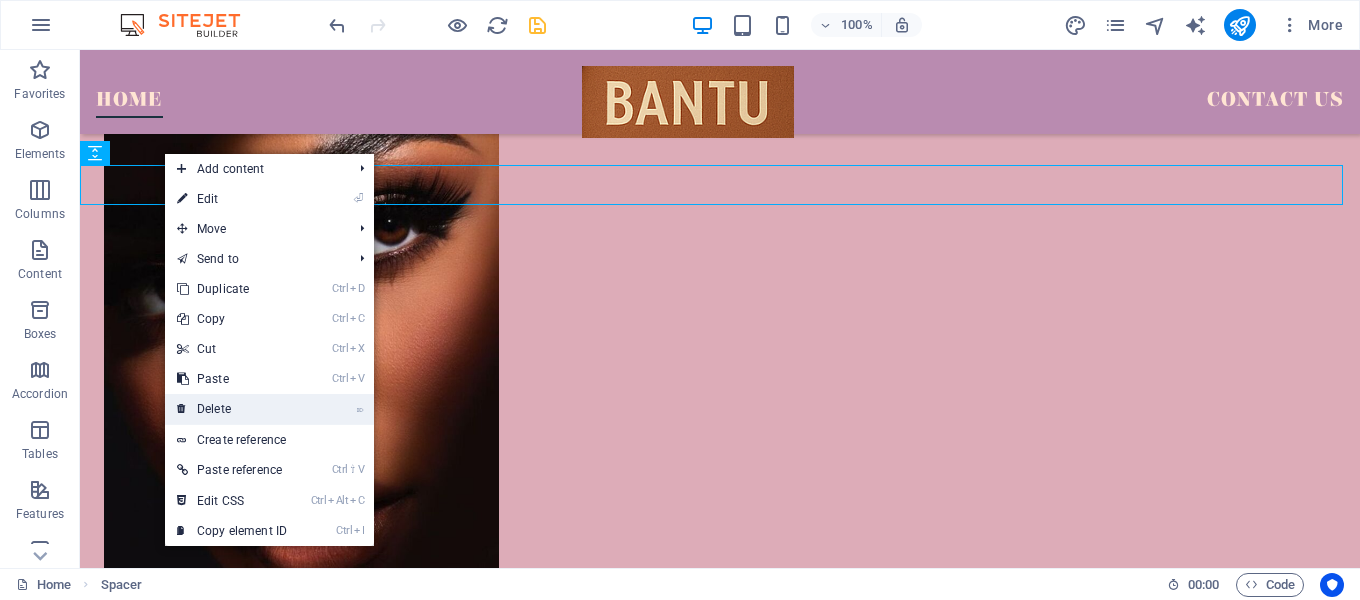 drag, startPoint x: 232, startPoint y: 403, endPoint x: 156, endPoint y: 354, distance: 90.426765 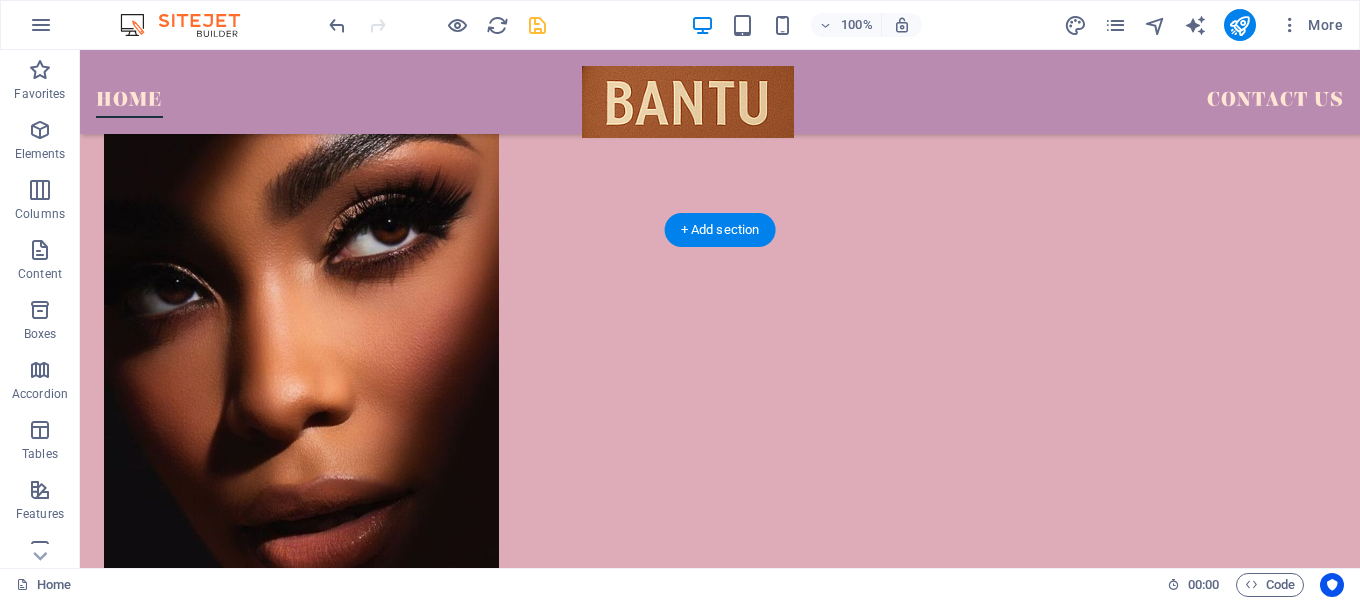 scroll, scrollTop: 2552, scrollLeft: 0, axis: vertical 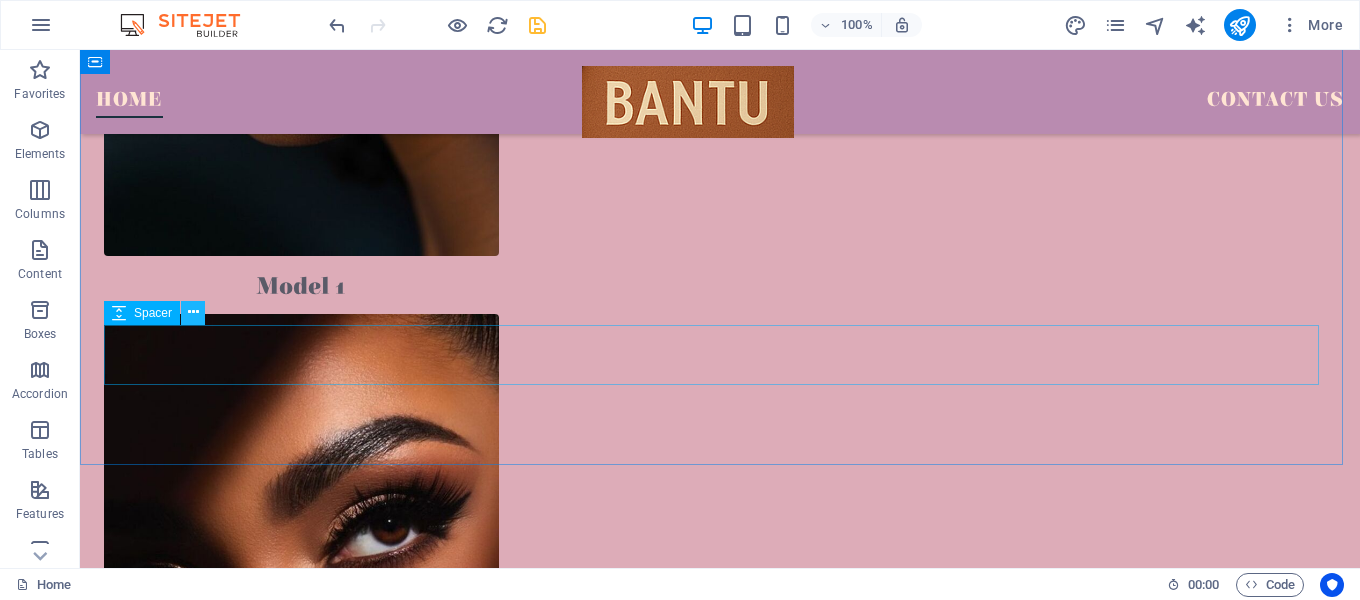 click at bounding box center (193, 312) 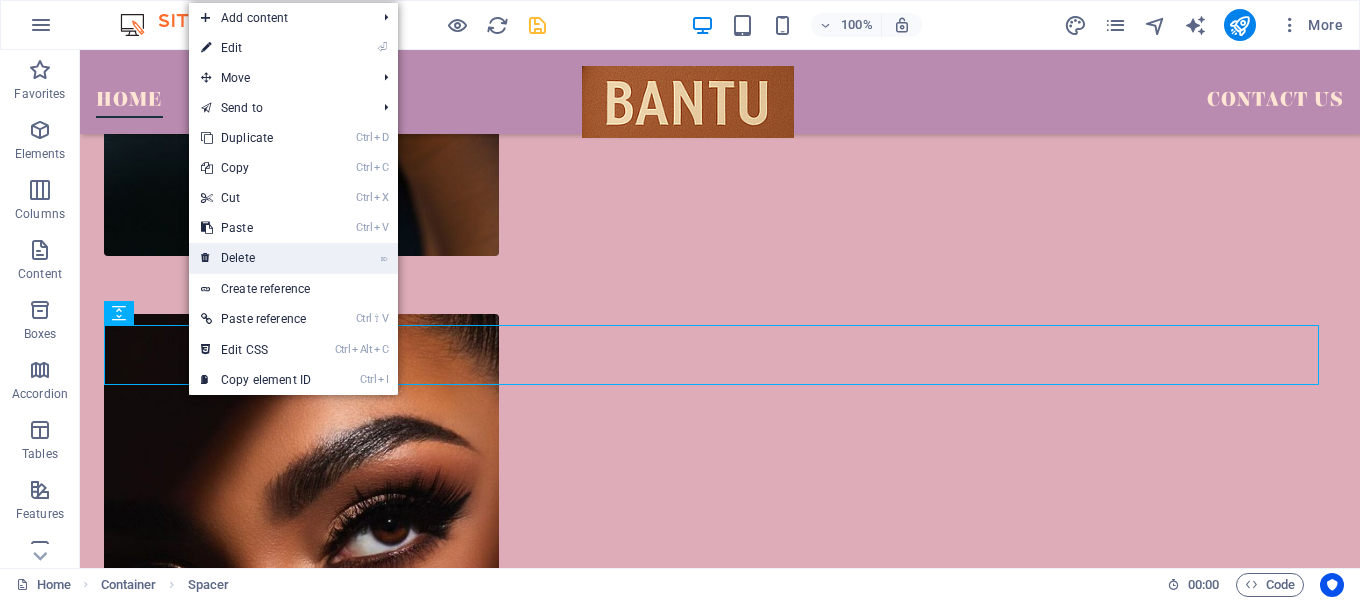click on "⌦  Delete" at bounding box center (256, 258) 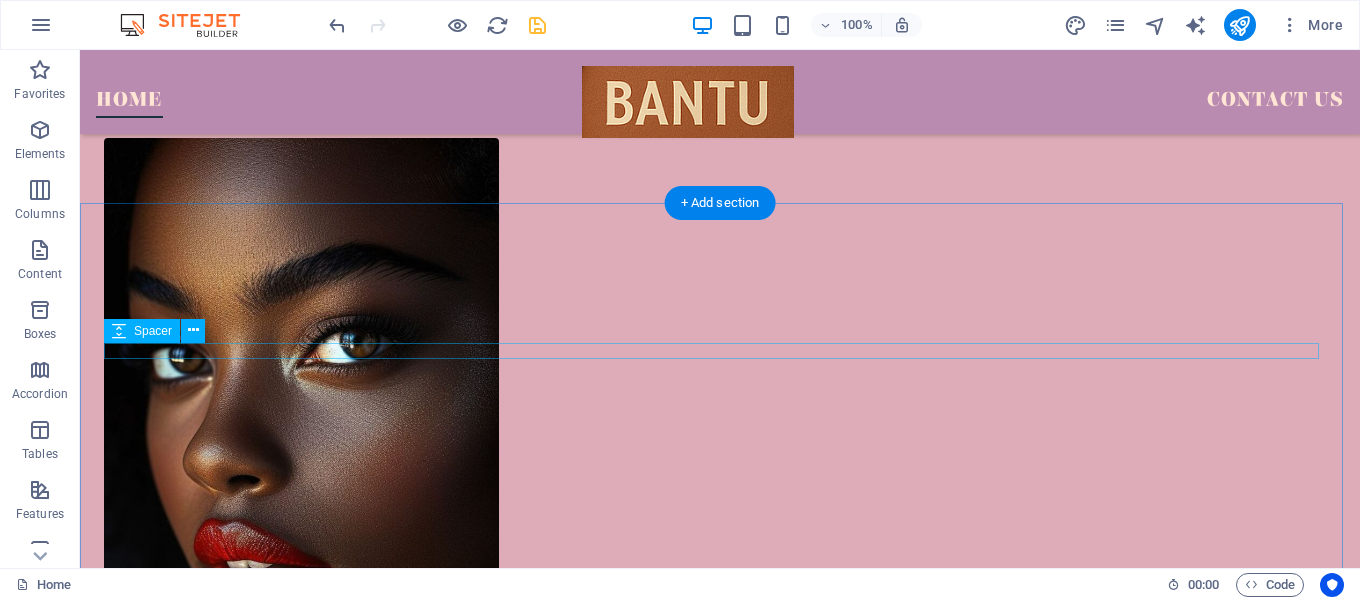 scroll, scrollTop: 1752, scrollLeft: 0, axis: vertical 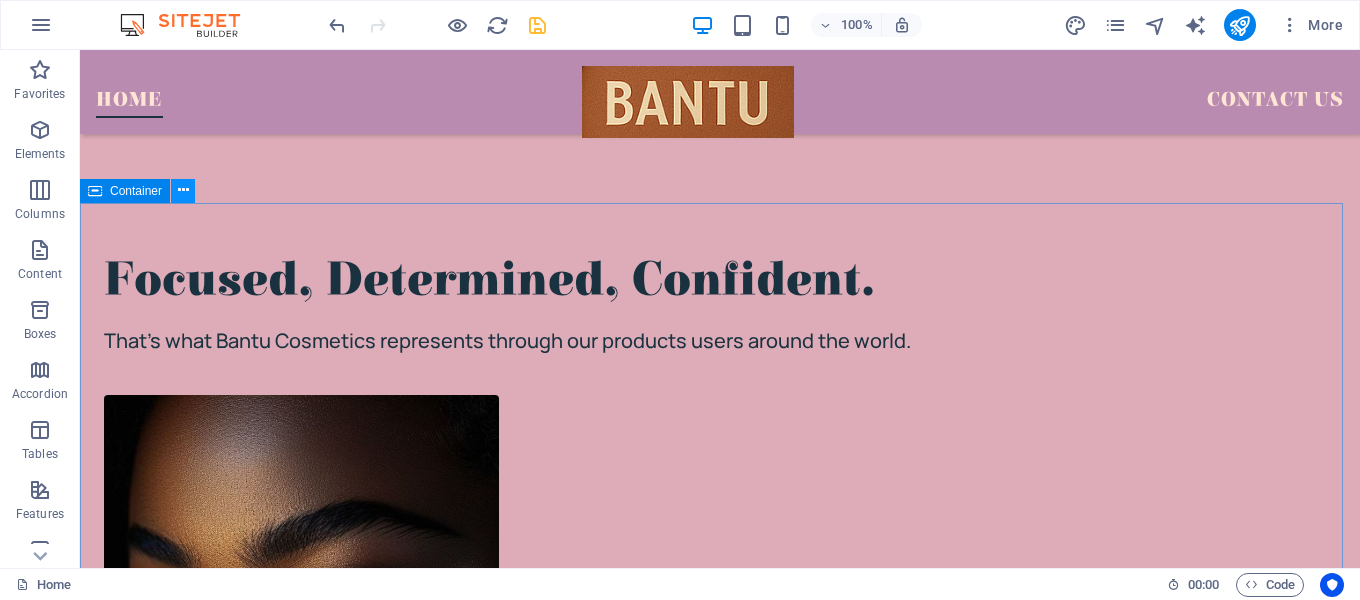 click at bounding box center [183, 190] 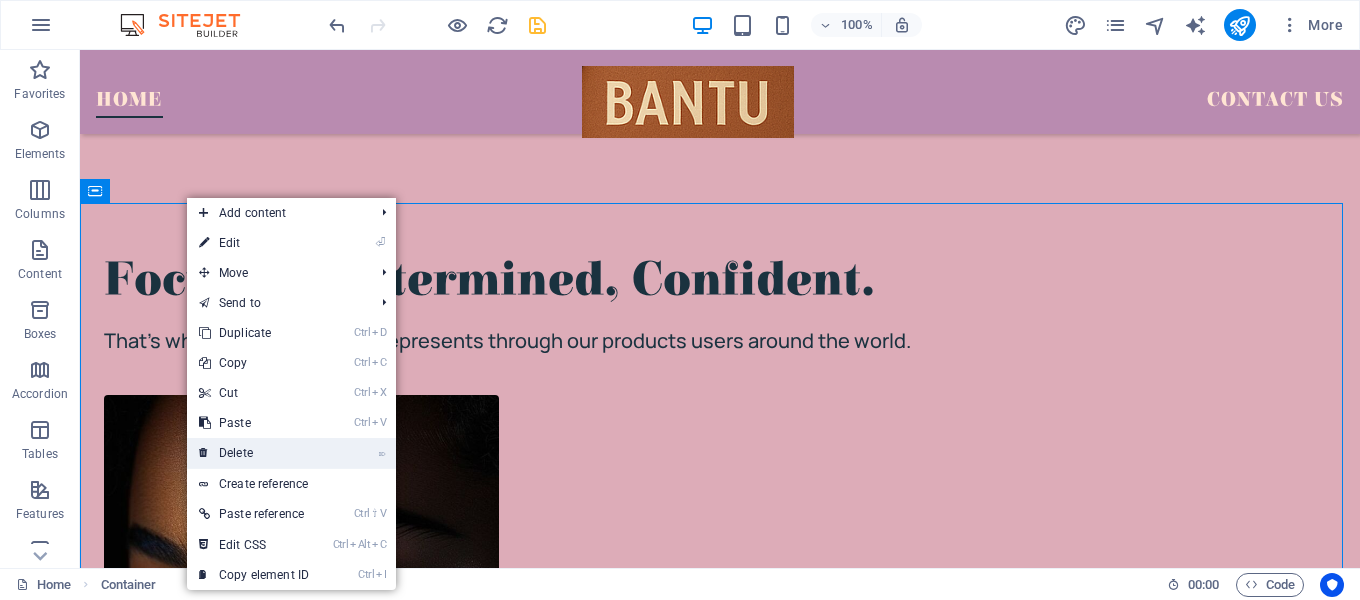 click on "⌦  Delete" at bounding box center (254, 453) 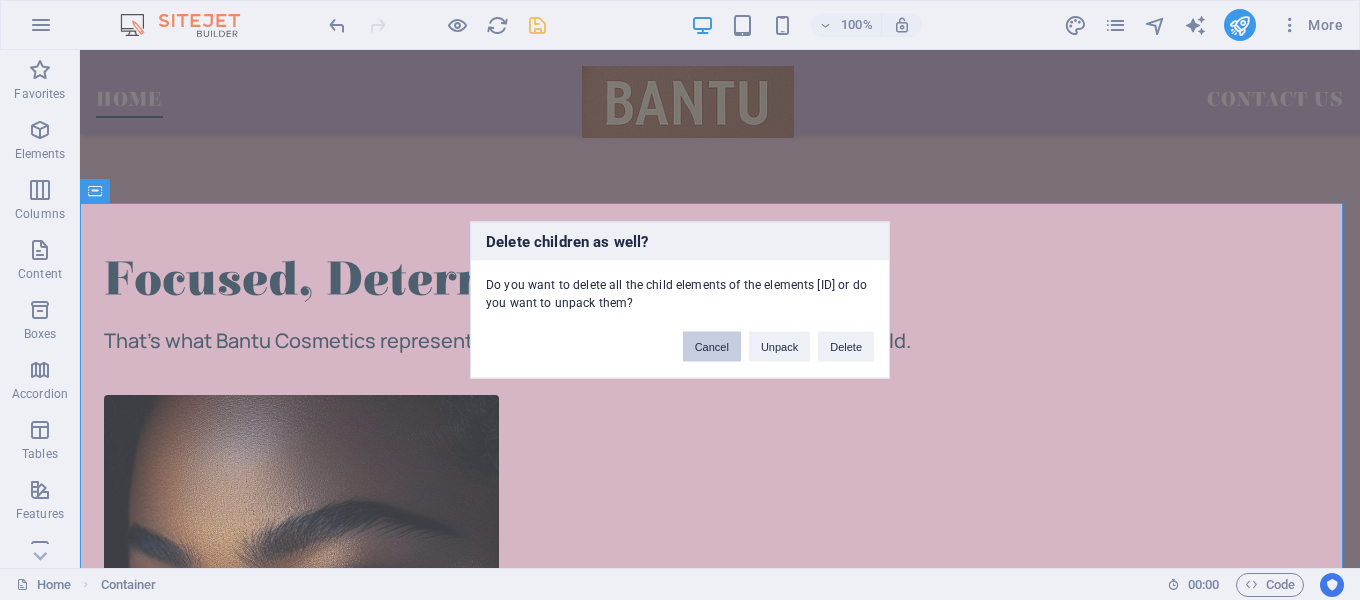 click on "Cancel" at bounding box center [712, 347] 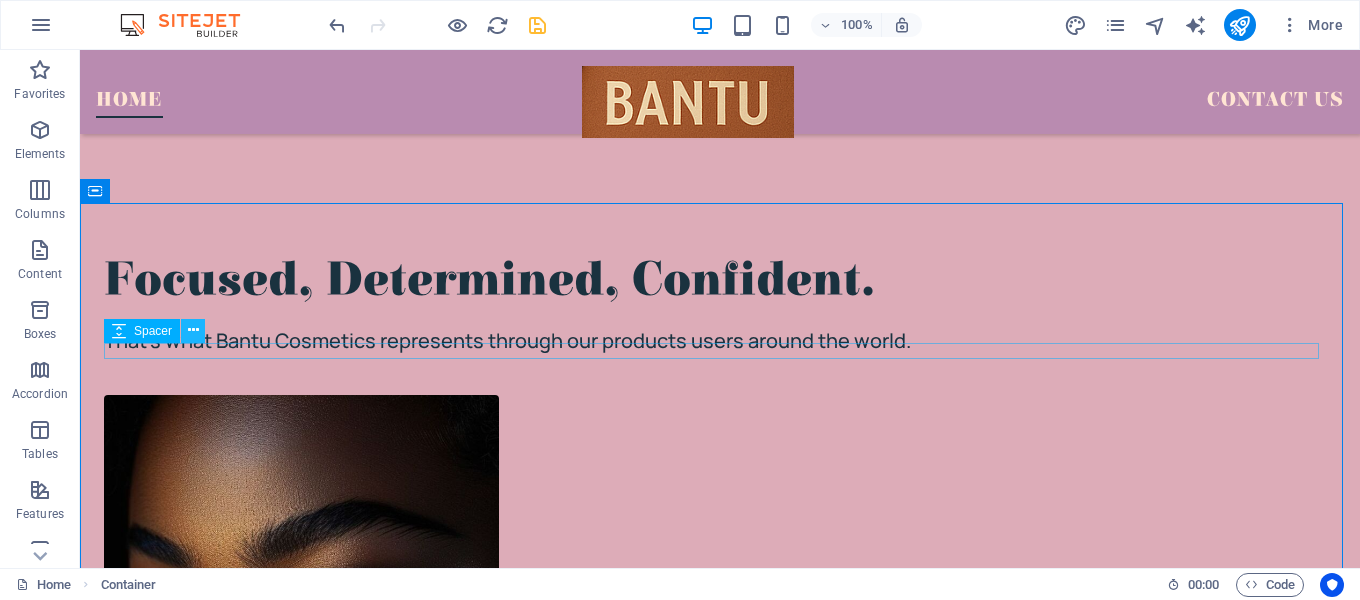 click at bounding box center [193, 330] 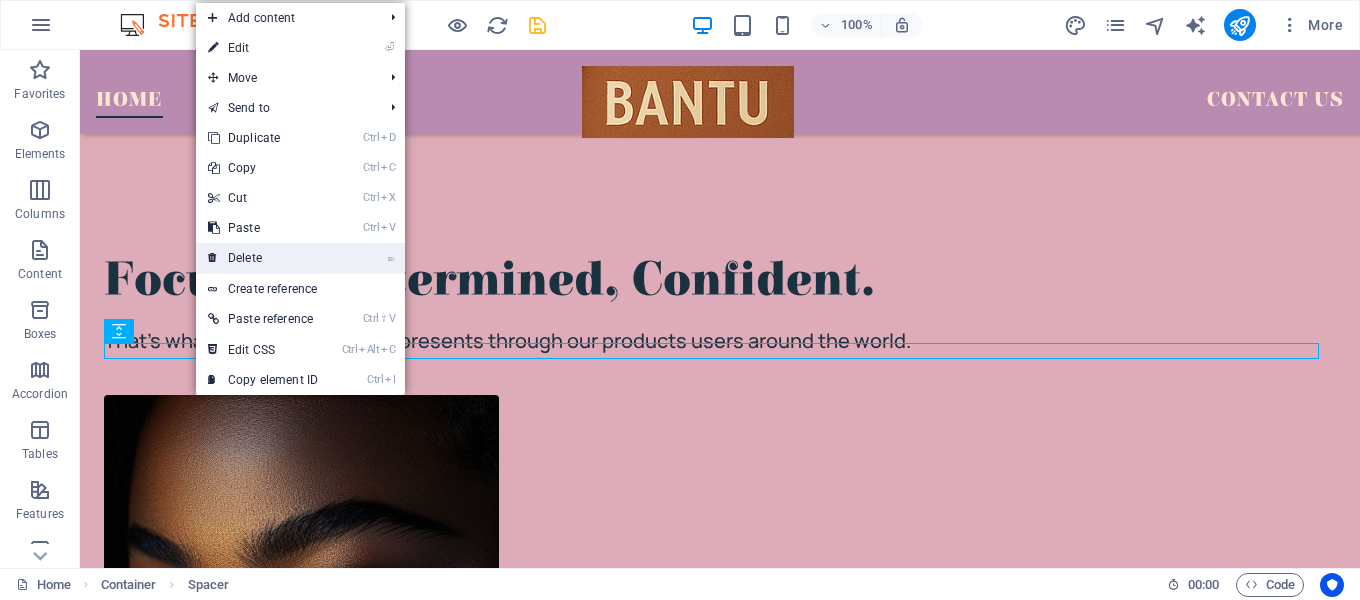 click on "⌦  Delete" at bounding box center [263, 258] 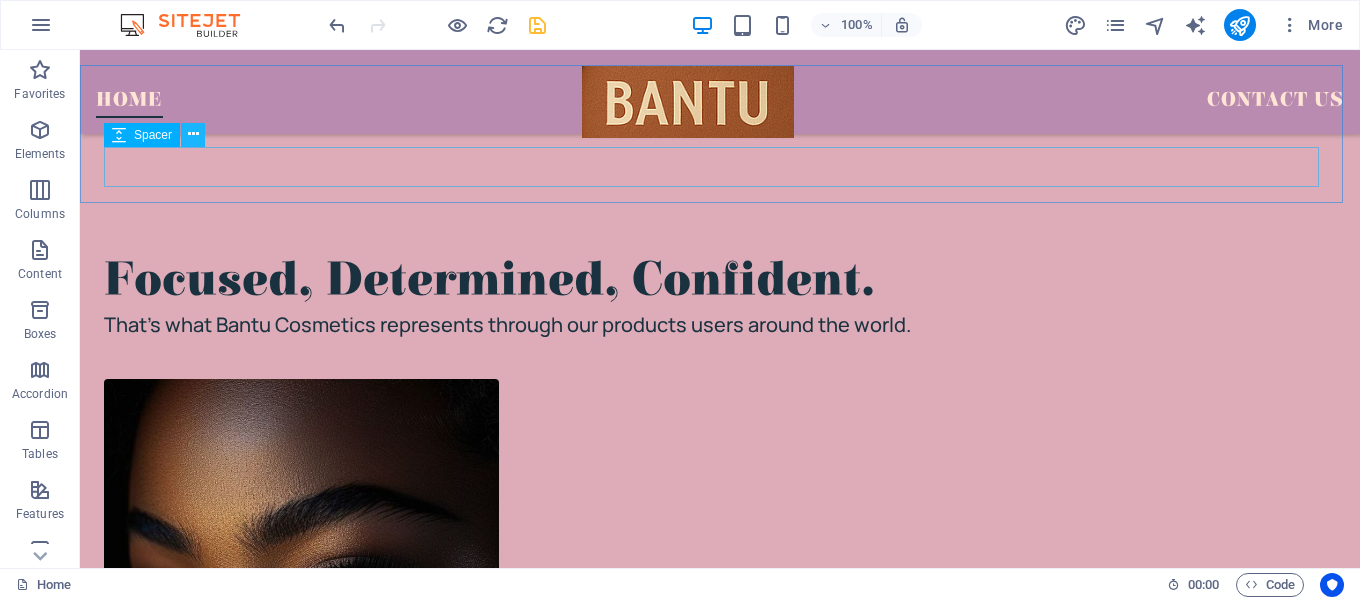 click at bounding box center [193, 134] 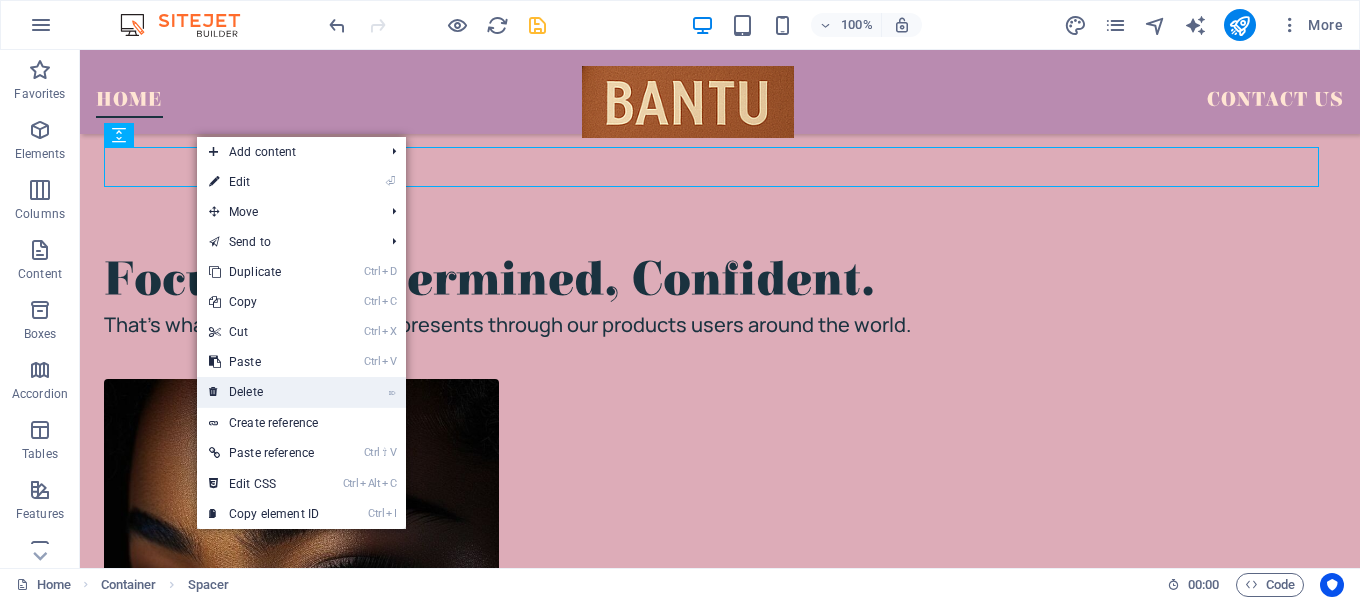 click on "⌦  Delete" at bounding box center (264, 392) 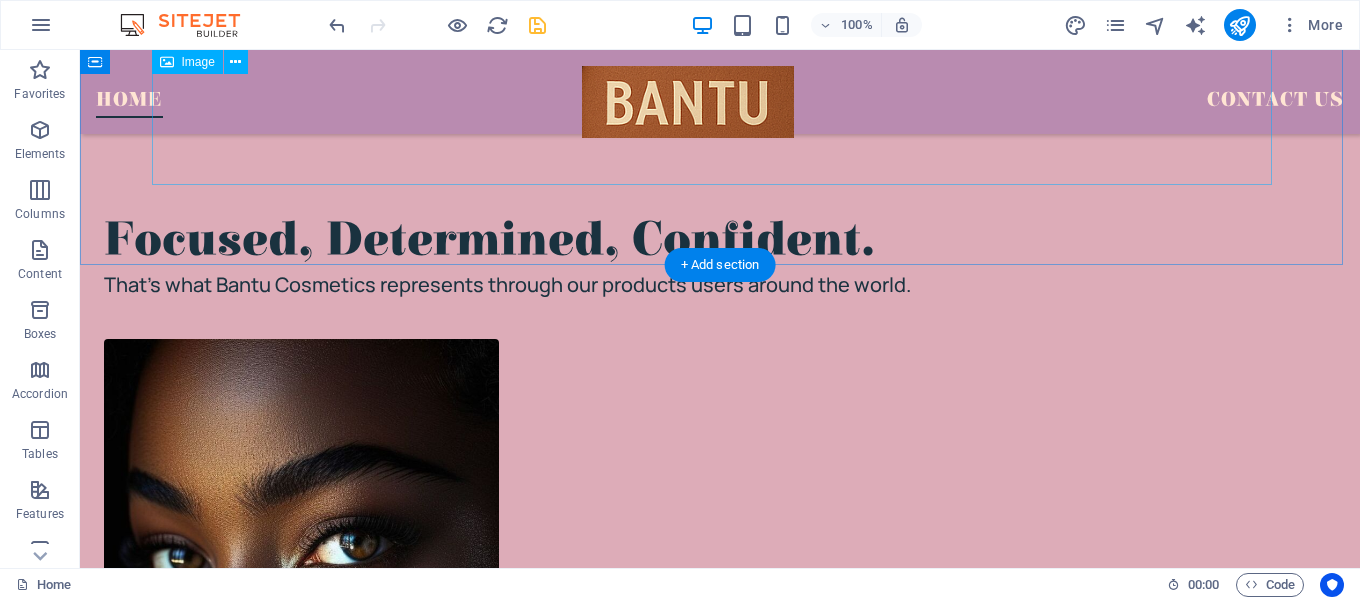 scroll, scrollTop: 1552, scrollLeft: 0, axis: vertical 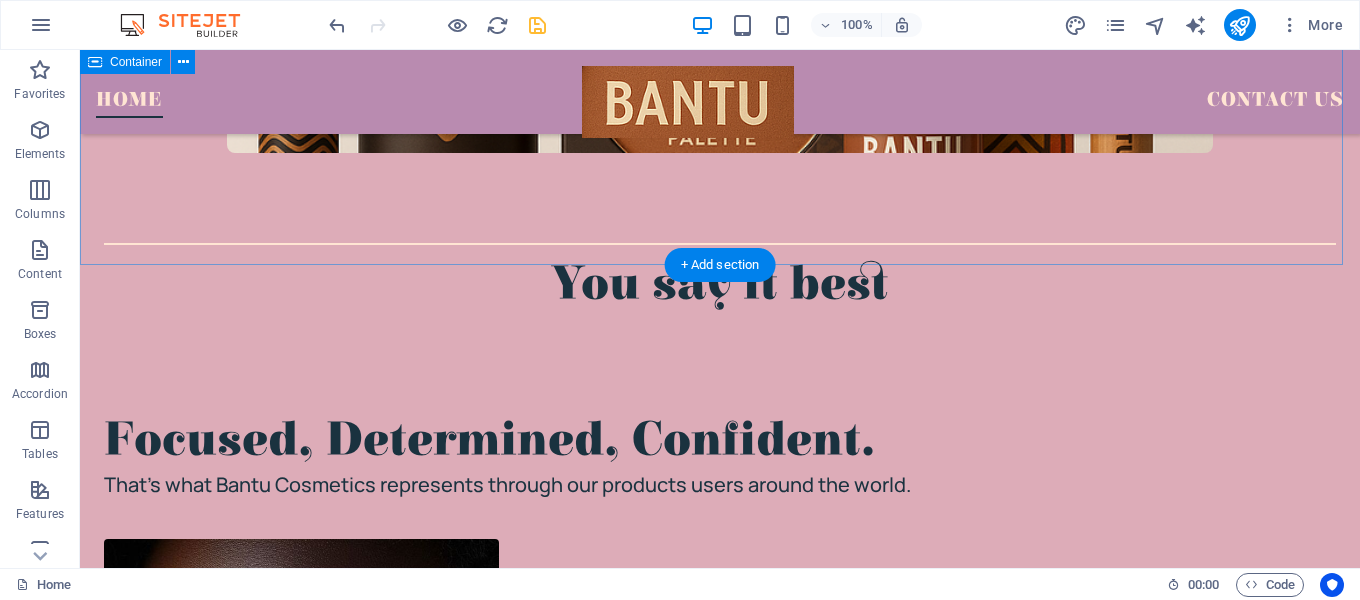 click on "About us Bantu Cosmetics is a proudly African beauty brand celebrating rich heritage, bold beauty and natural confidence. Inspired by the strength and vibrancy of African identity, we create high-quality, skin-loving cosmetic products that empower every shade of melanin. From nourishing foundations to standout lip colours, Bantu is beauty with purpose, Proudly African, Globally Loved." at bounding box center (720, -235) 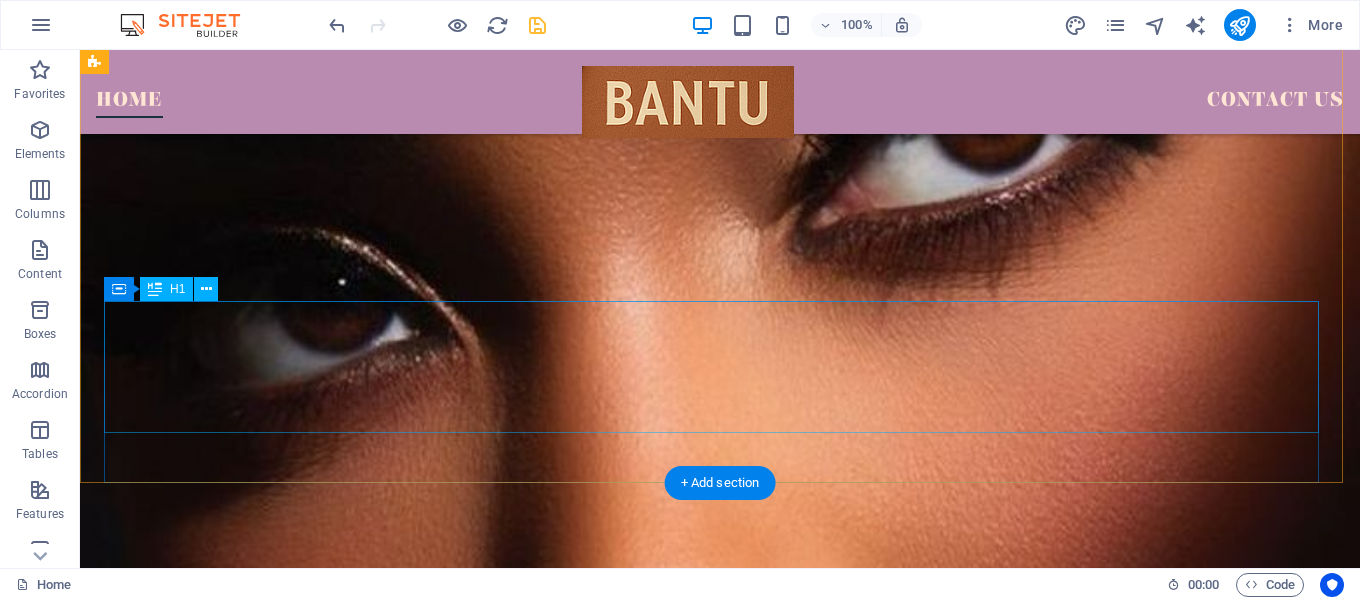scroll, scrollTop: 452, scrollLeft: 0, axis: vertical 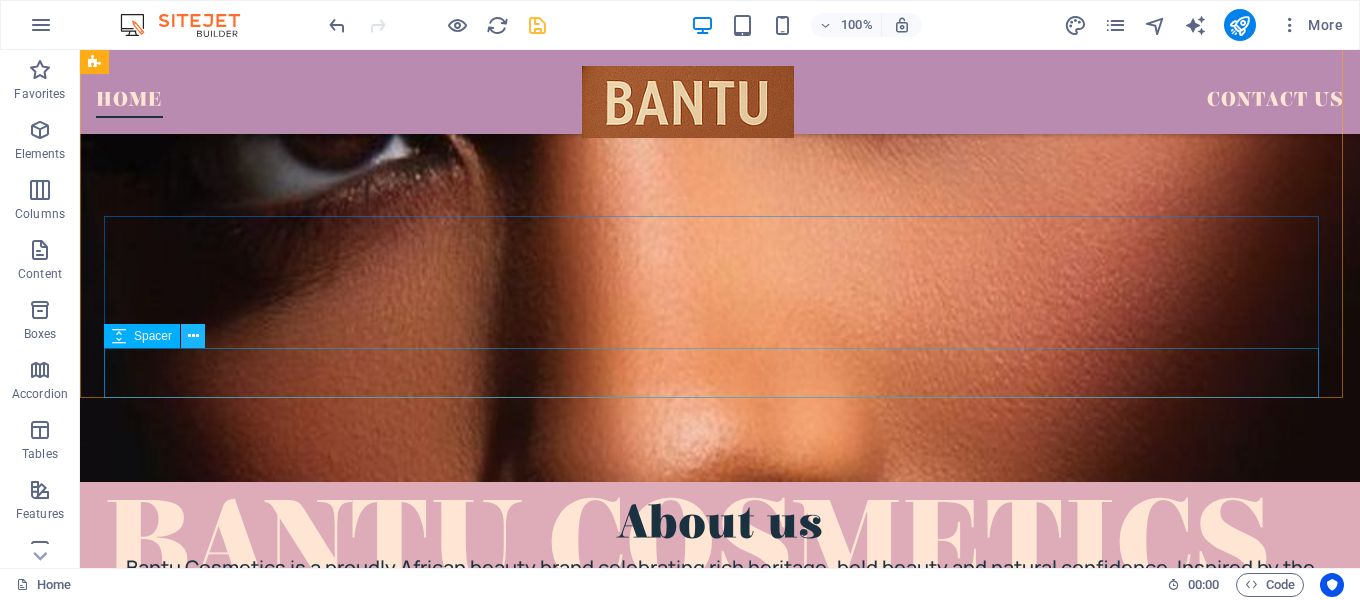 click at bounding box center (193, 336) 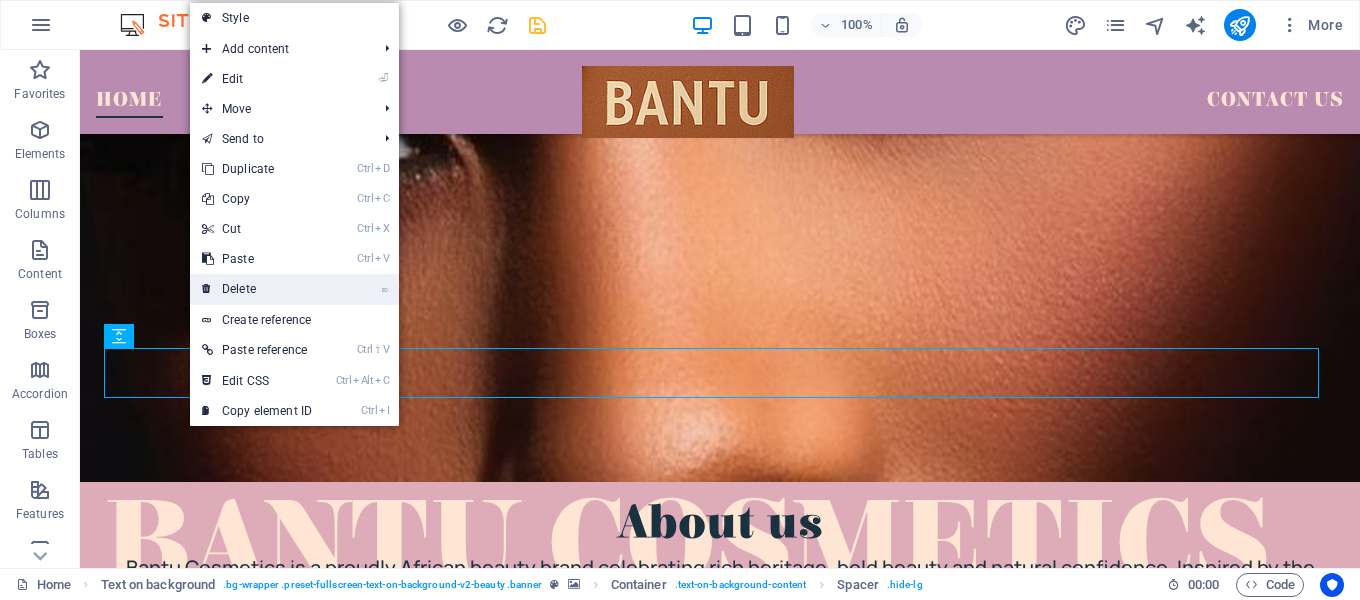 click on "⌦  Delete" at bounding box center [257, 289] 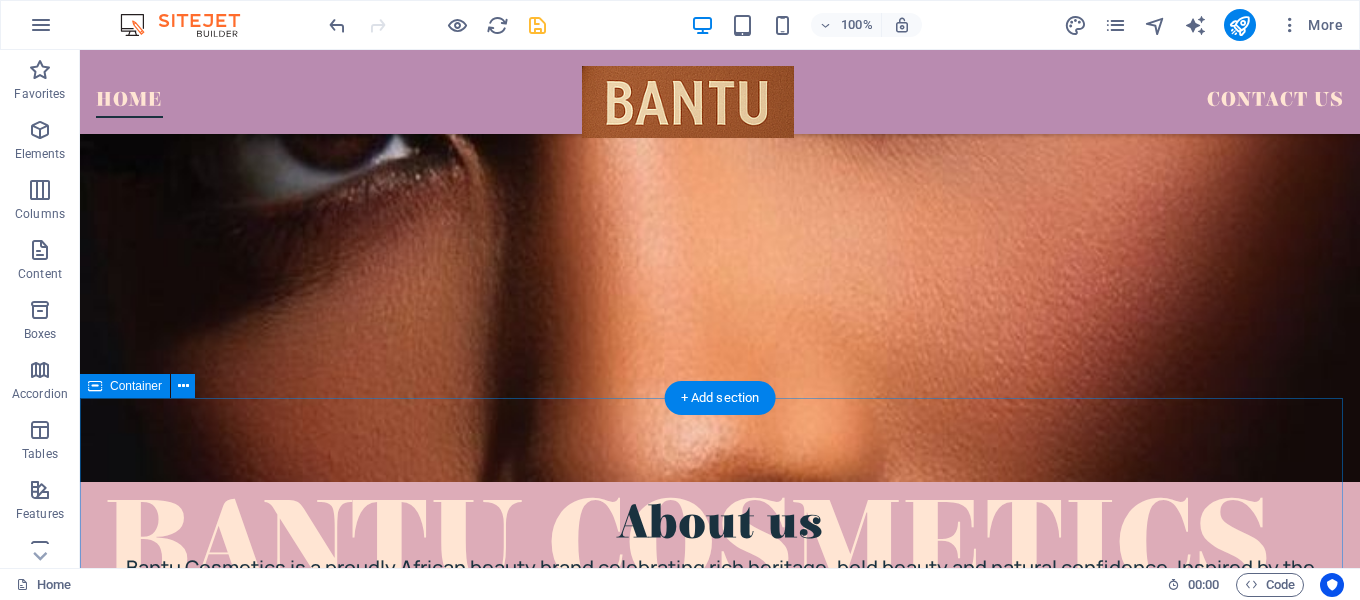click on "About us Bantu Cosmetics is a proudly African beauty brand celebrating rich heritage, bold beauty and natural confidence. Inspired by the strength and vibrancy of African identity, we create high-quality, skin-loving cosmetic products that empower every shade of melanin. From nourishing foundations to standout lip colours, Bantu is beauty with purpose, Proudly African, Globally Loved." at bounding box center [720, 865] 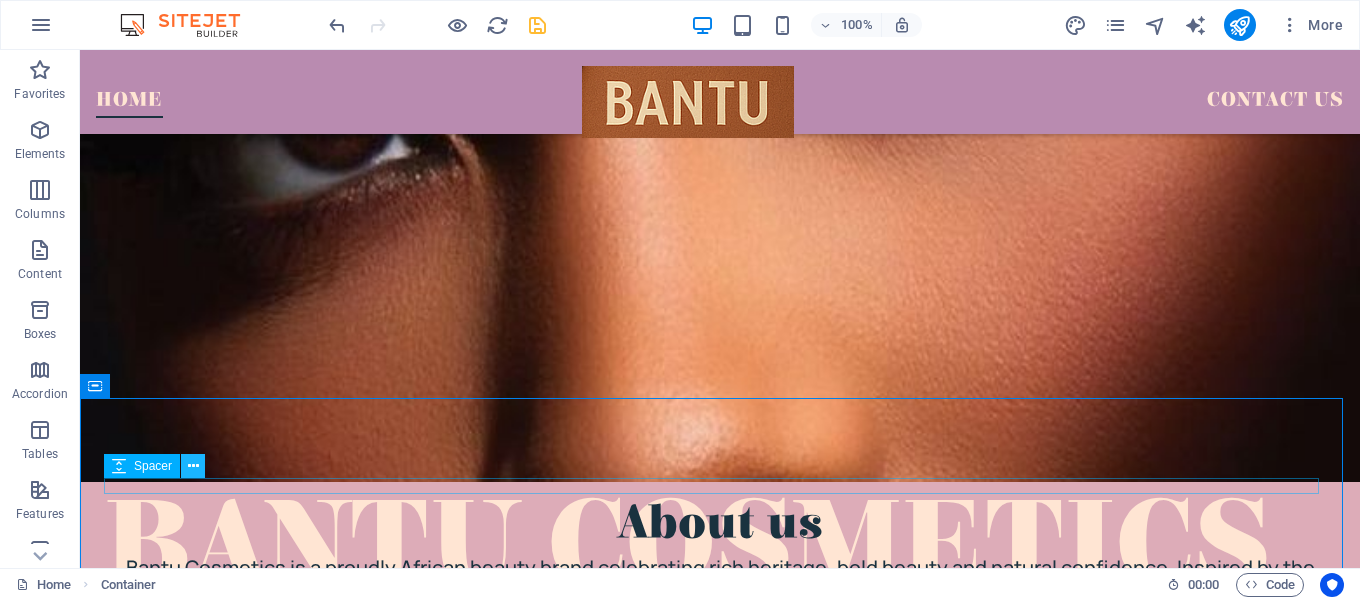 click at bounding box center [193, 466] 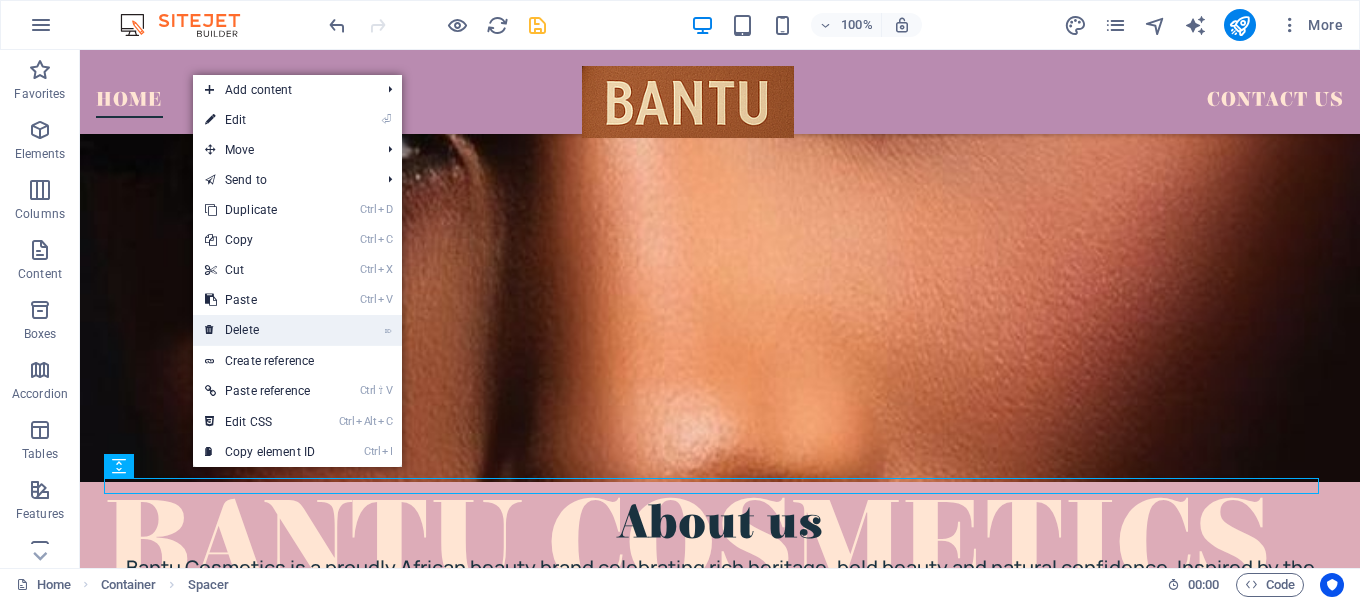 click on "⌦  Delete" at bounding box center [260, 330] 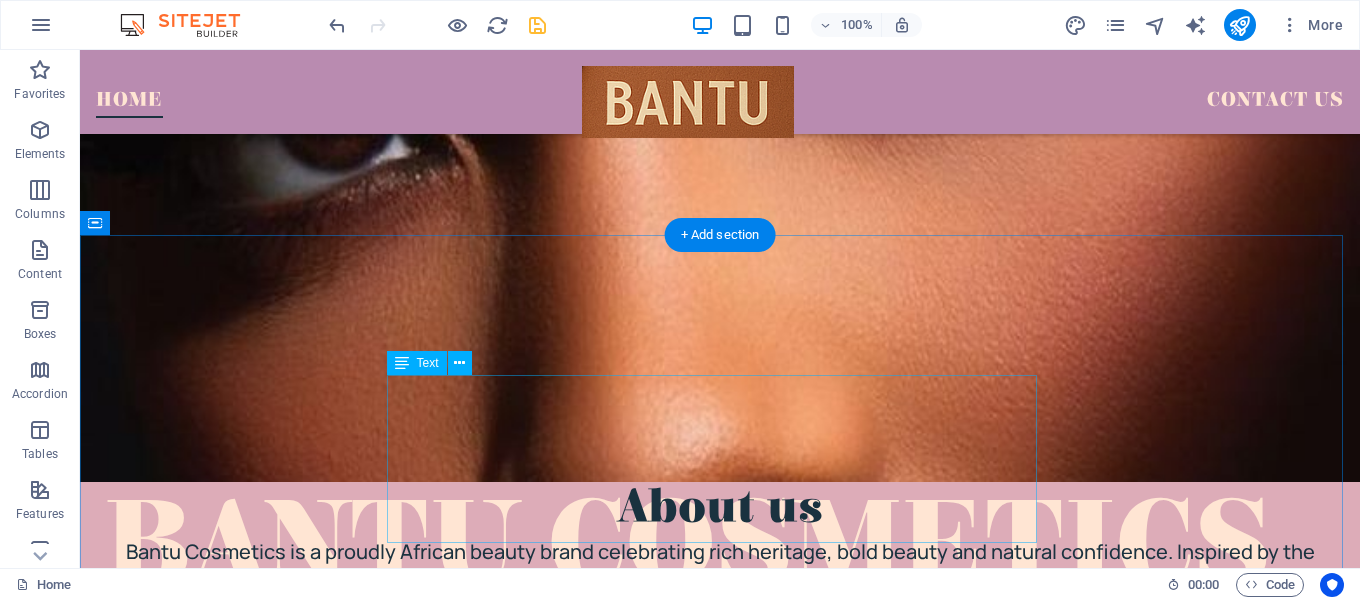scroll, scrollTop: 752, scrollLeft: 0, axis: vertical 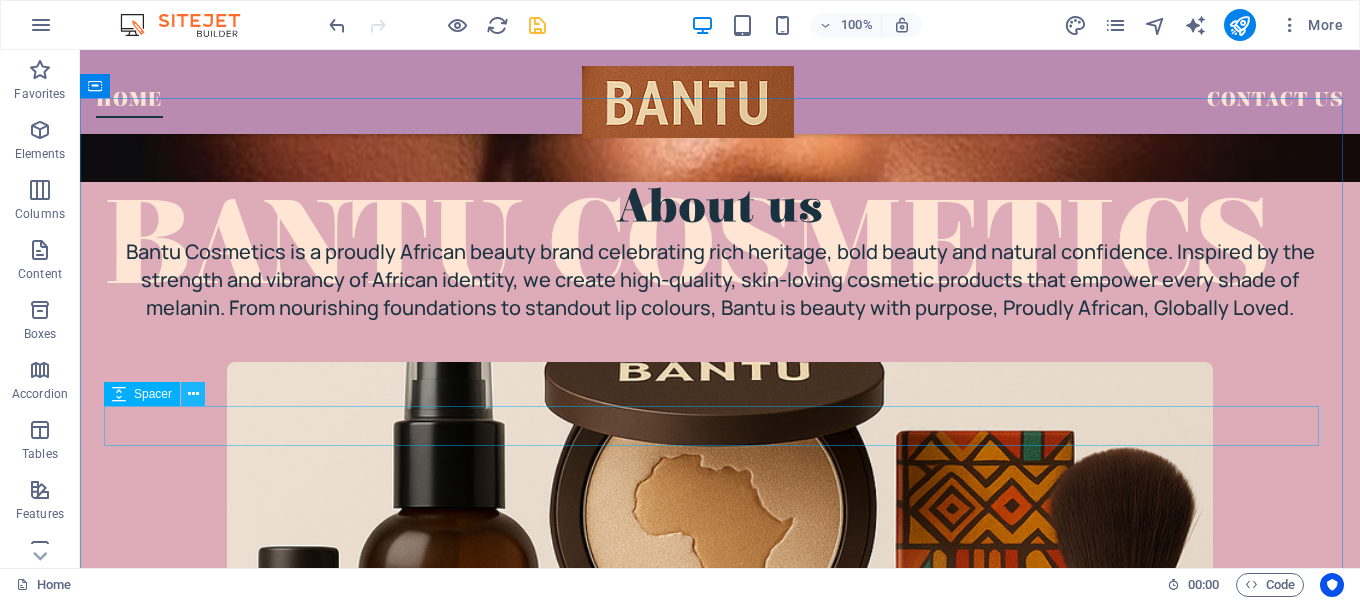 click at bounding box center (193, 394) 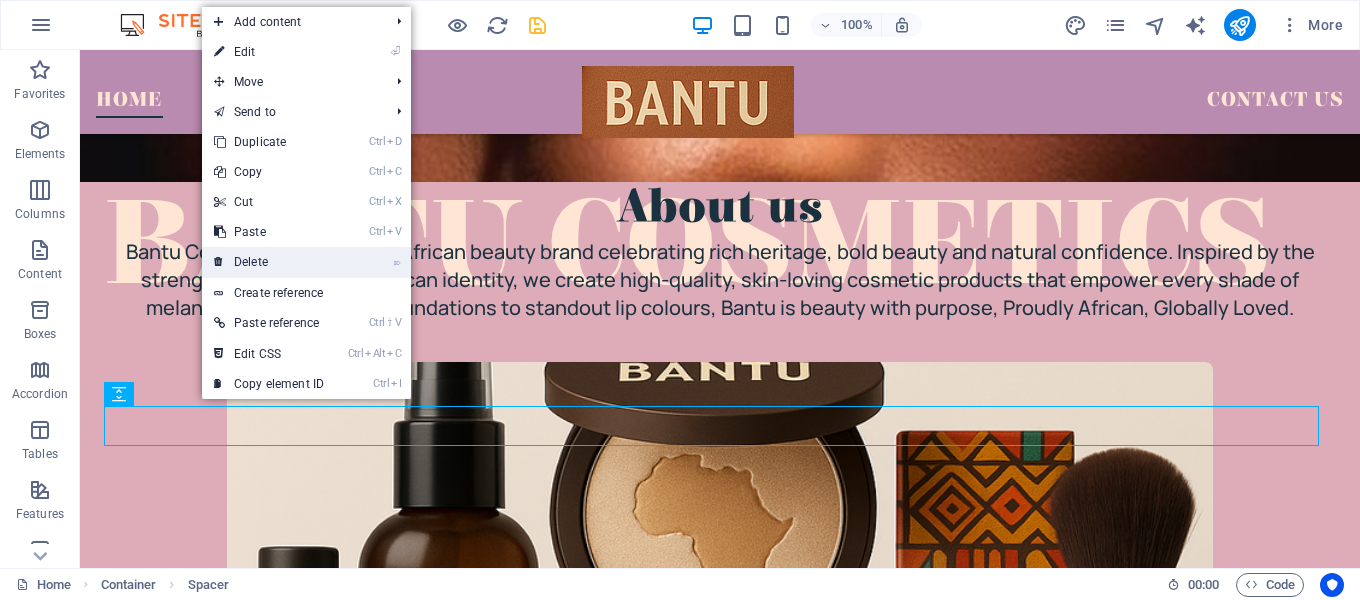 click on "⌦  Delete" at bounding box center (269, 262) 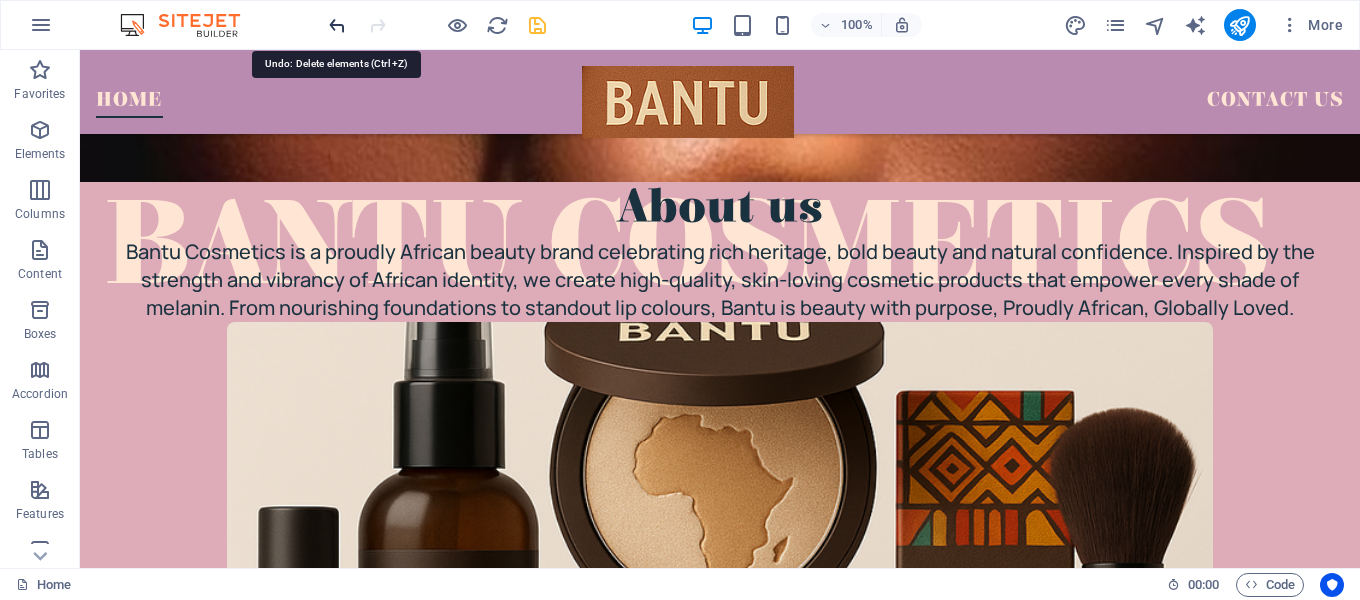 click at bounding box center [337, 25] 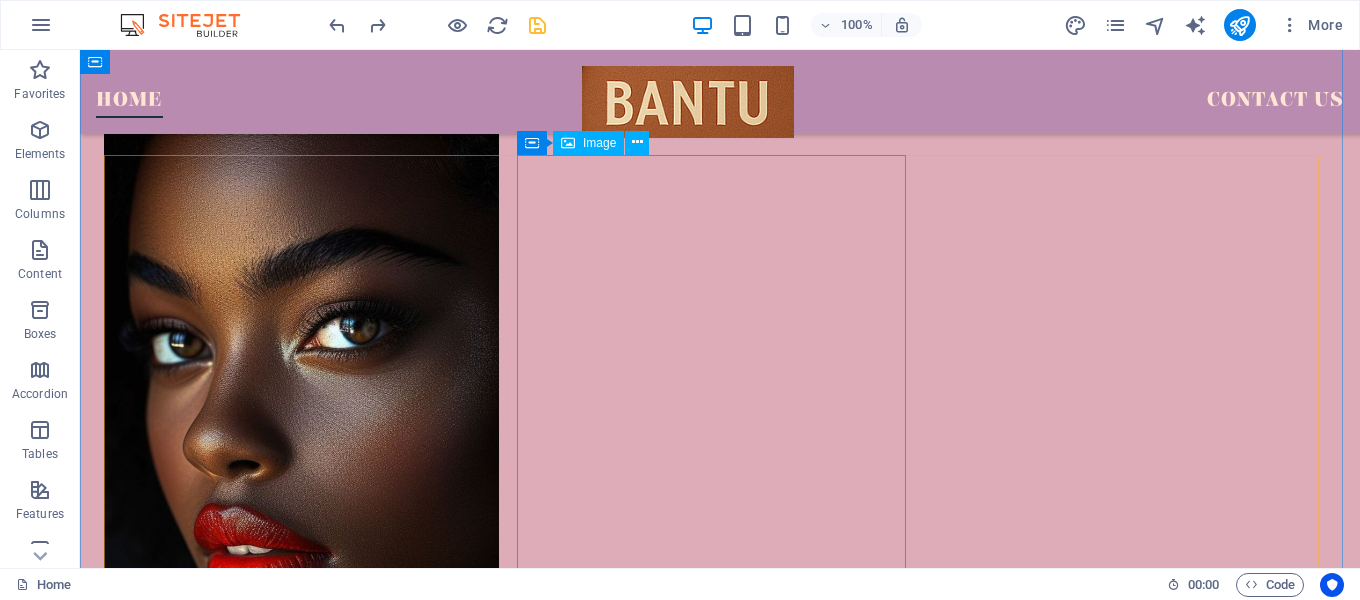 scroll, scrollTop: 1852, scrollLeft: 0, axis: vertical 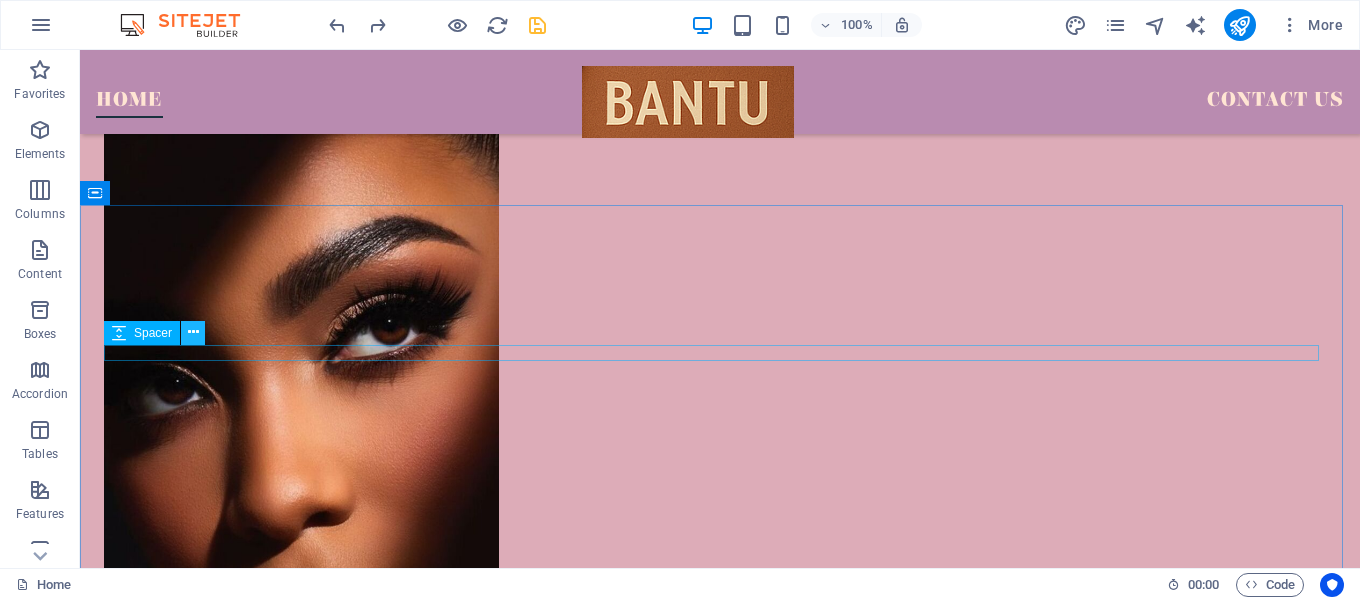 click at bounding box center (193, 332) 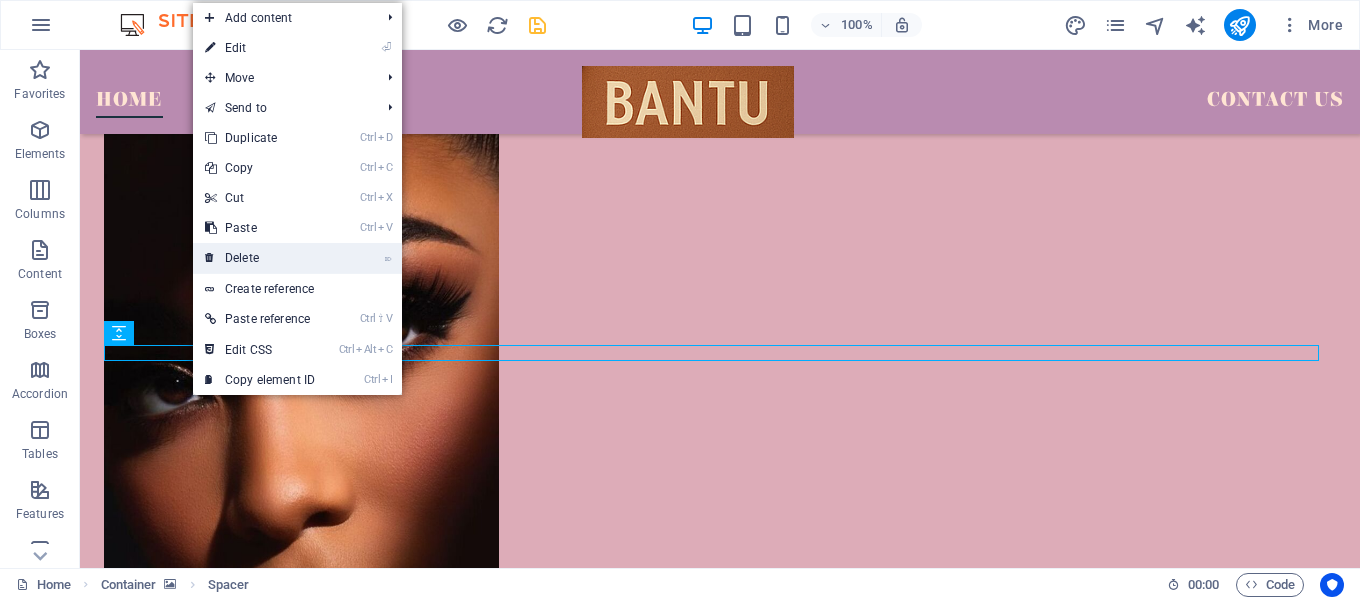 click on "⌦  Delete" at bounding box center (260, 258) 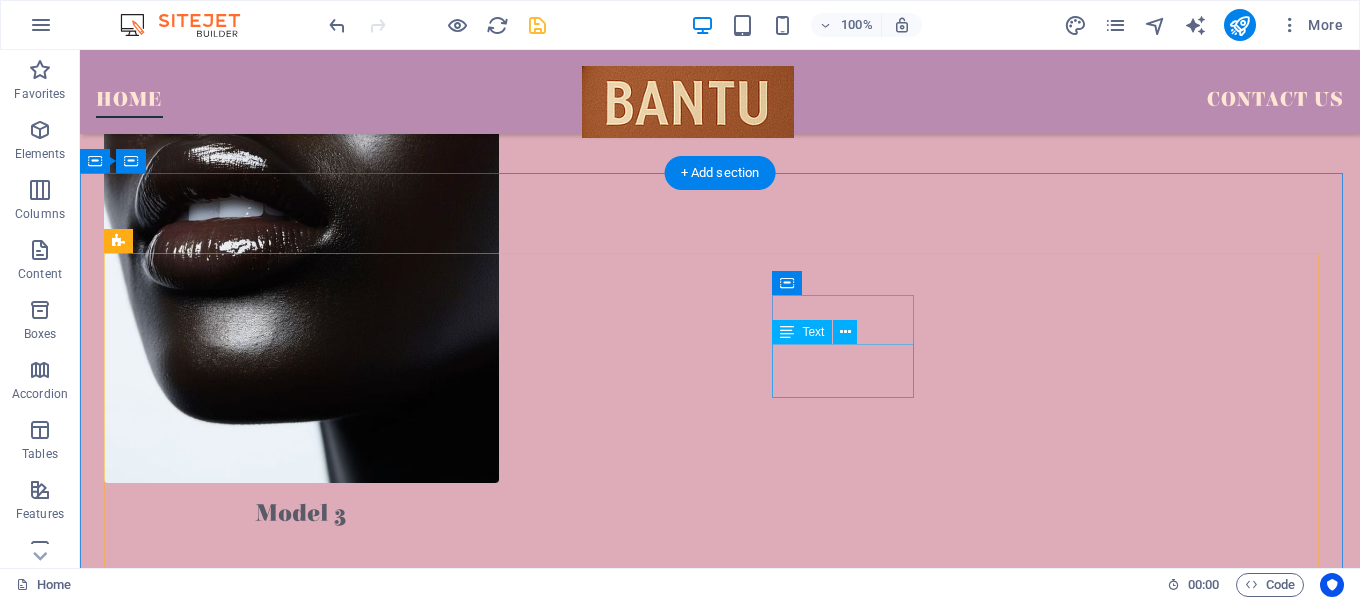 scroll, scrollTop: 3580, scrollLeft: 0, axis: vertical 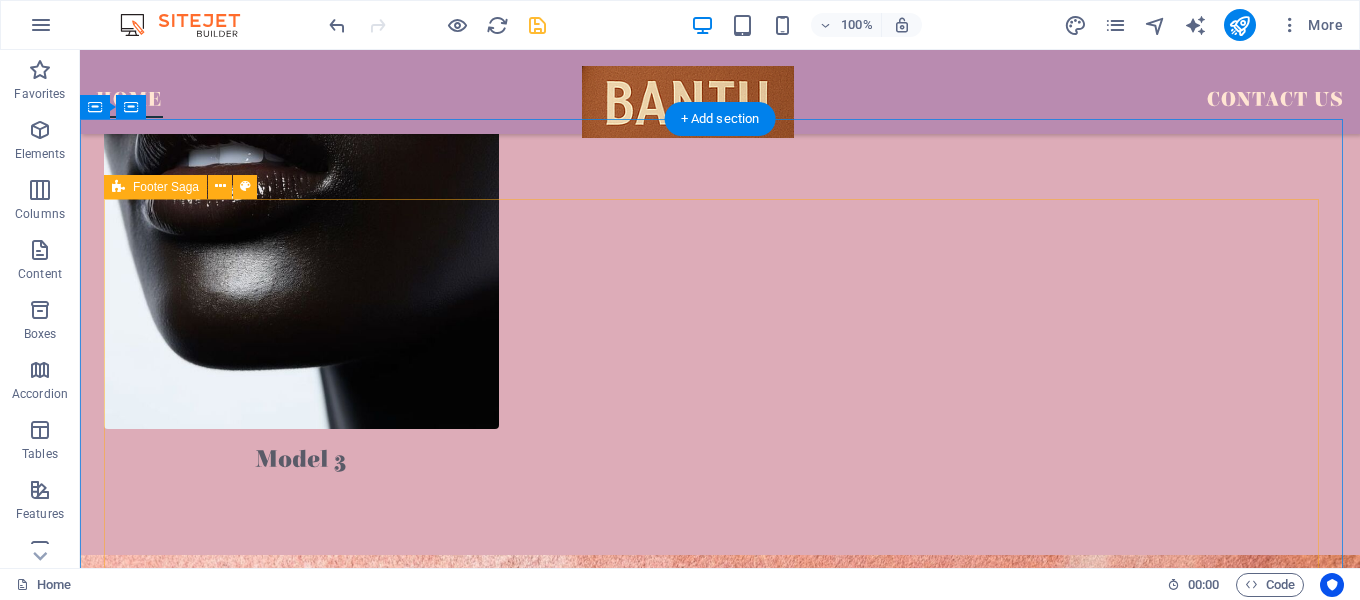 click on "Subscribe to our newsletter       I have read and understand the privacy policy. Unreadable? Load new With Bantu, we treat you to a relaxing and rejuvenating beauty experience. Quick Links Home About Us Contact Us Details Legal Notice Privacy Policy Contact +27872653038 info@bantucosmetics.com 08:00 AM - 07:00 PM" at bounding box center (720, 6147) 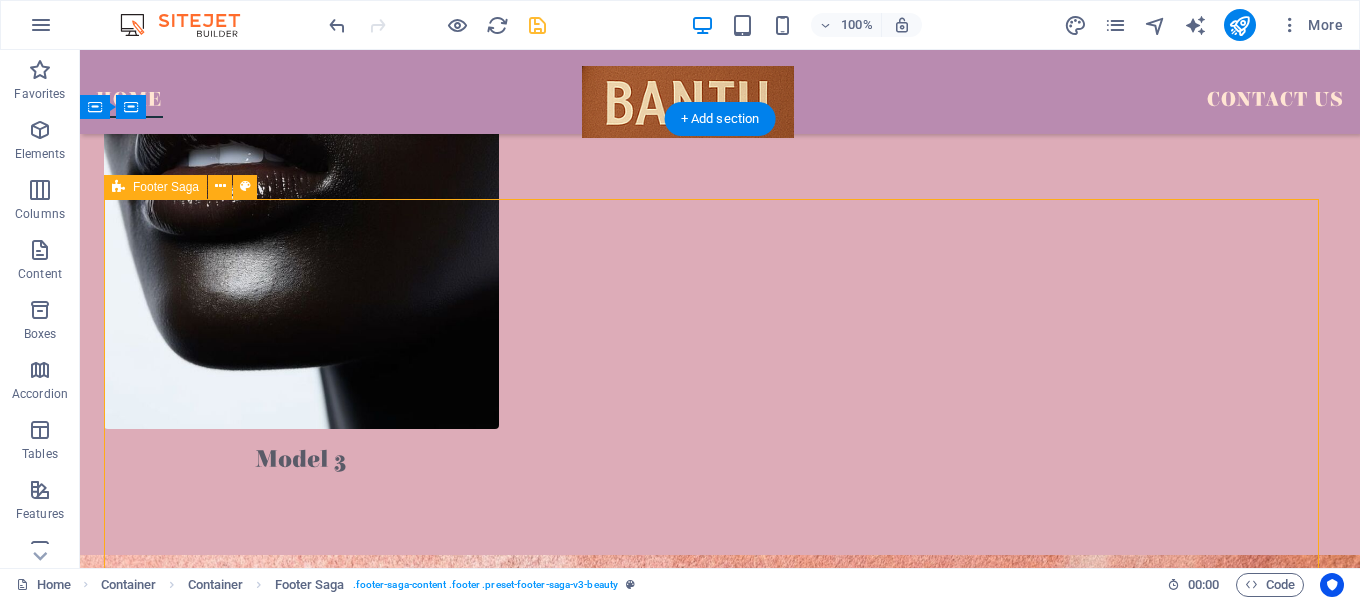 click on "Subscribe to our newsletter       I have read and understand the privacy policy. Unreadable? Load new With Bantu, we treat you to a relaxing and rejuvenating beauty experience. Quick Links Home About Us Contact Us Details Legal Notice Privacy Policy Contact +27872653038 info@bantucosmetics.com 08:00 AM - 07:00 PM" at bounding box center [720, 6147] 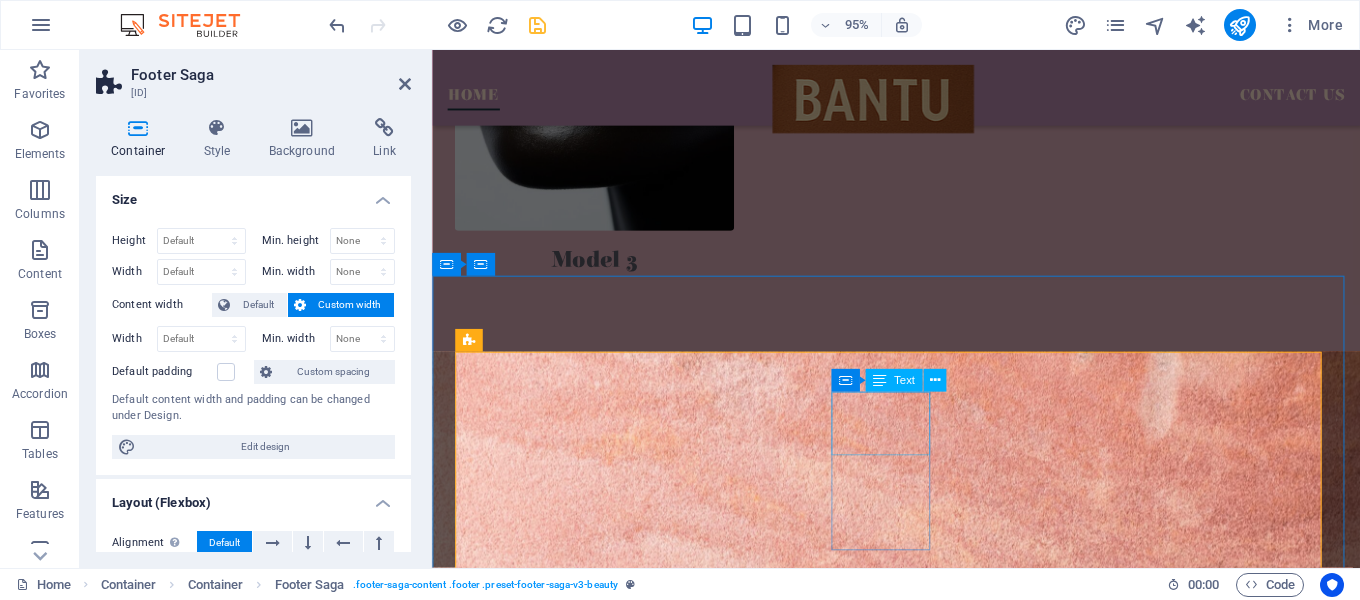 scroll, scrollTop: 3227, scrollLeft: 0, axis: vertical 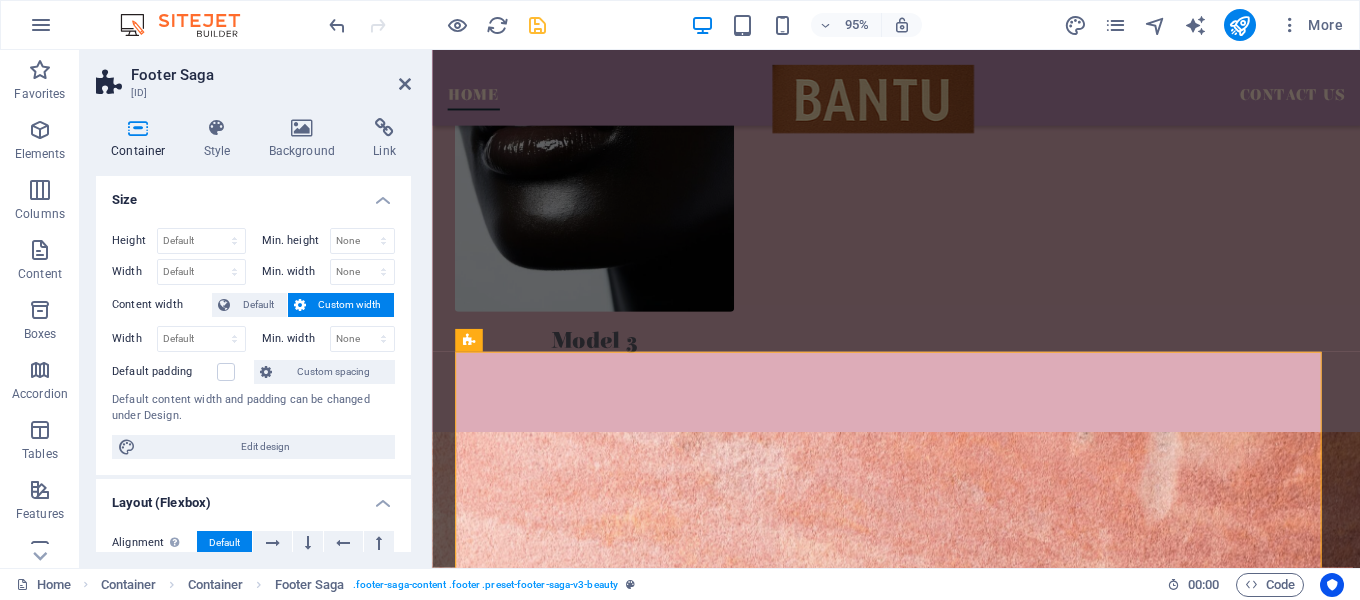 click at bounding box center [920, 852] 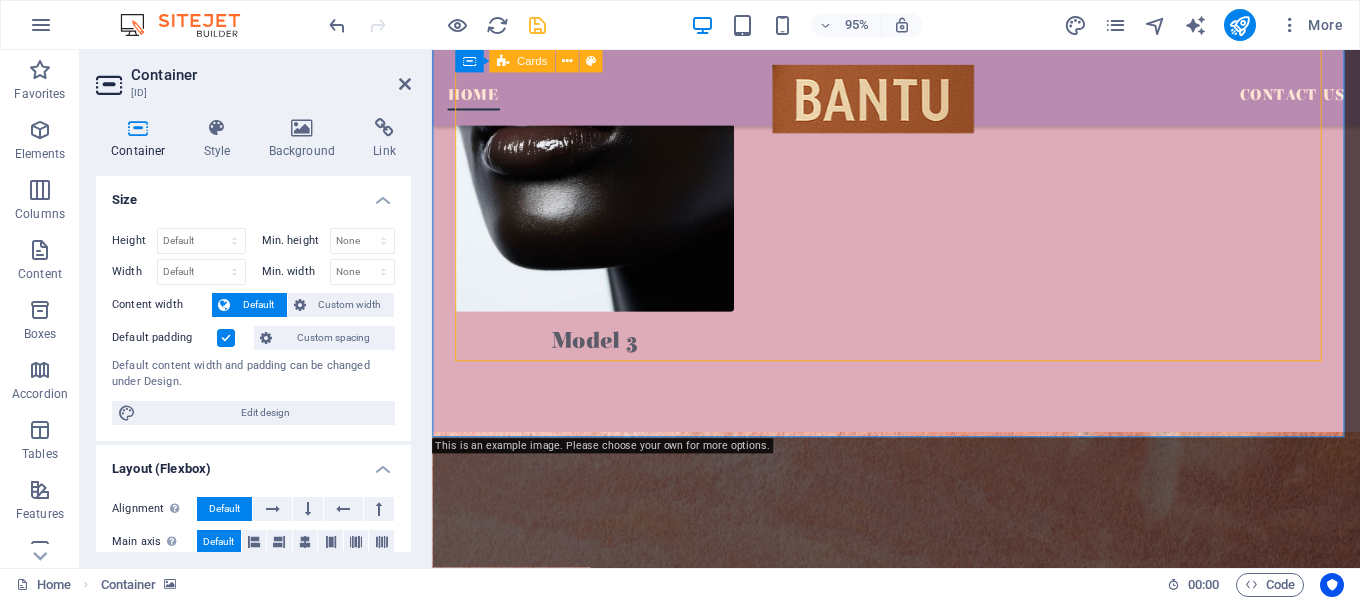 click at bounding box center (920, 2832) 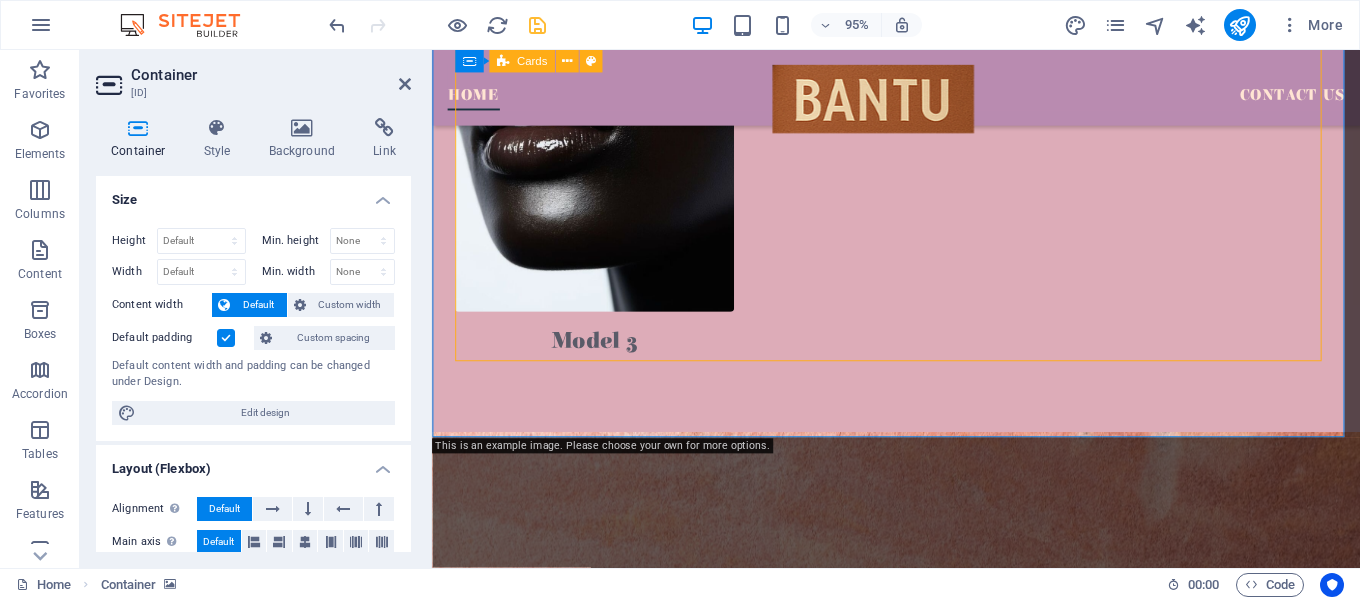 scroll, scrollTop: 3057, scrollLeft: 0, axis: vertical 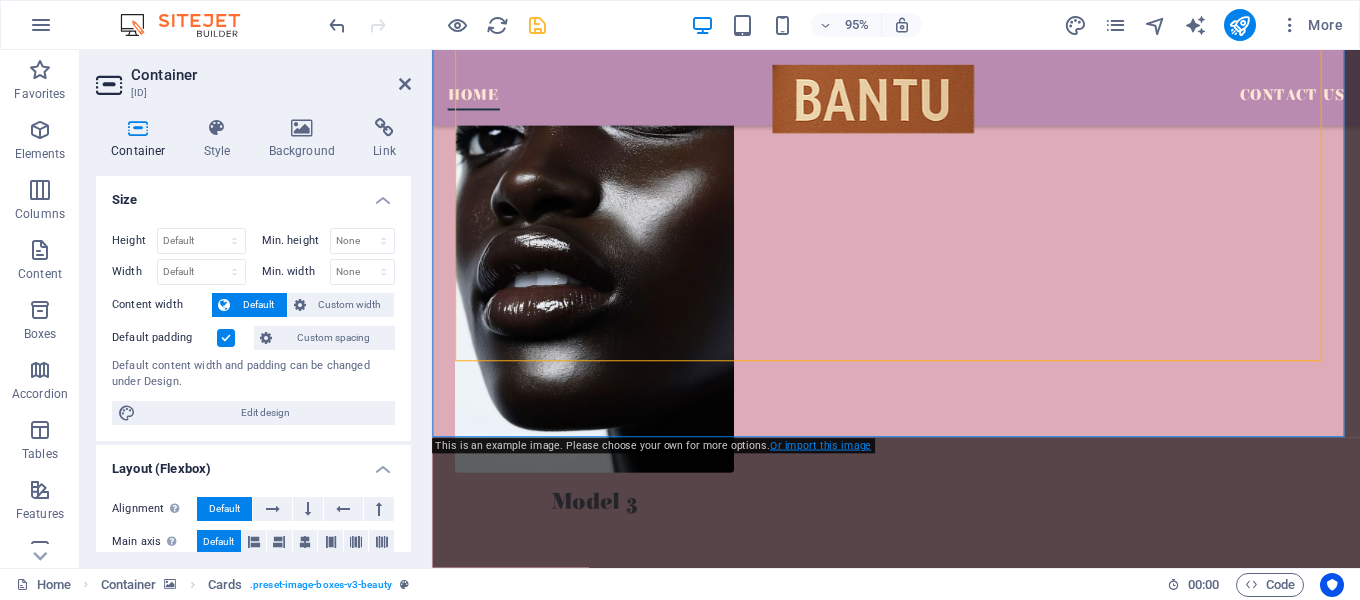 click on "Or import this image" at bounding box center [819, 446] 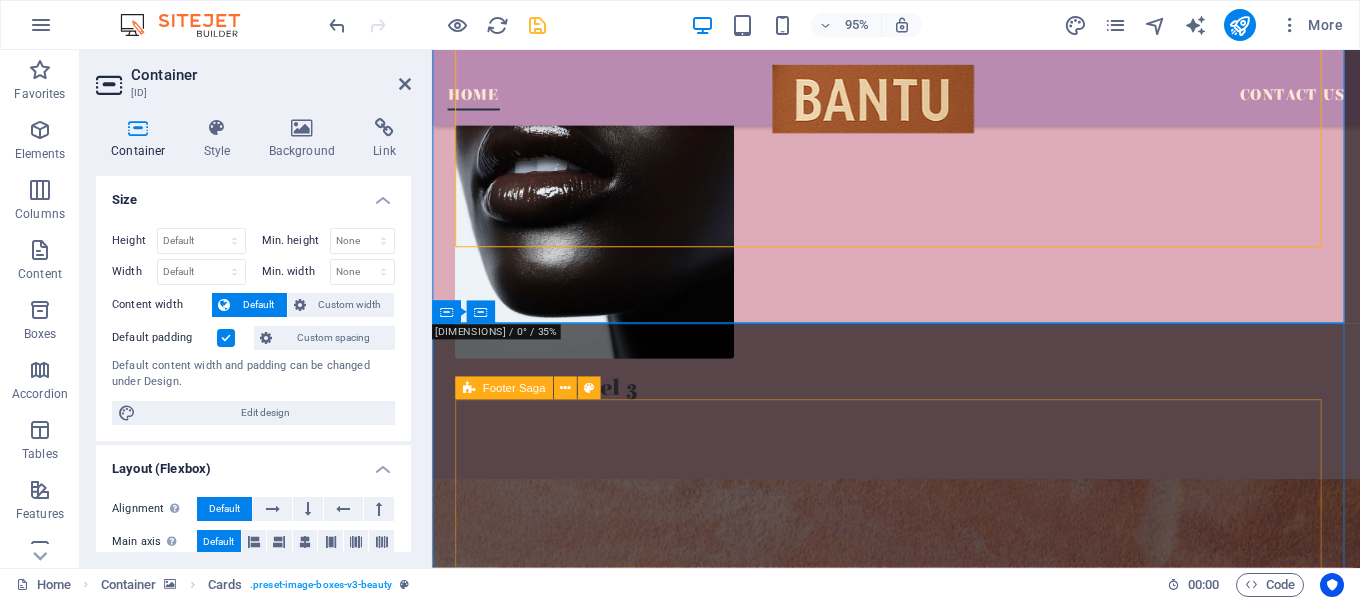 scroll, scrollTop: 3057, scrollLeft: 0, axis: vertical 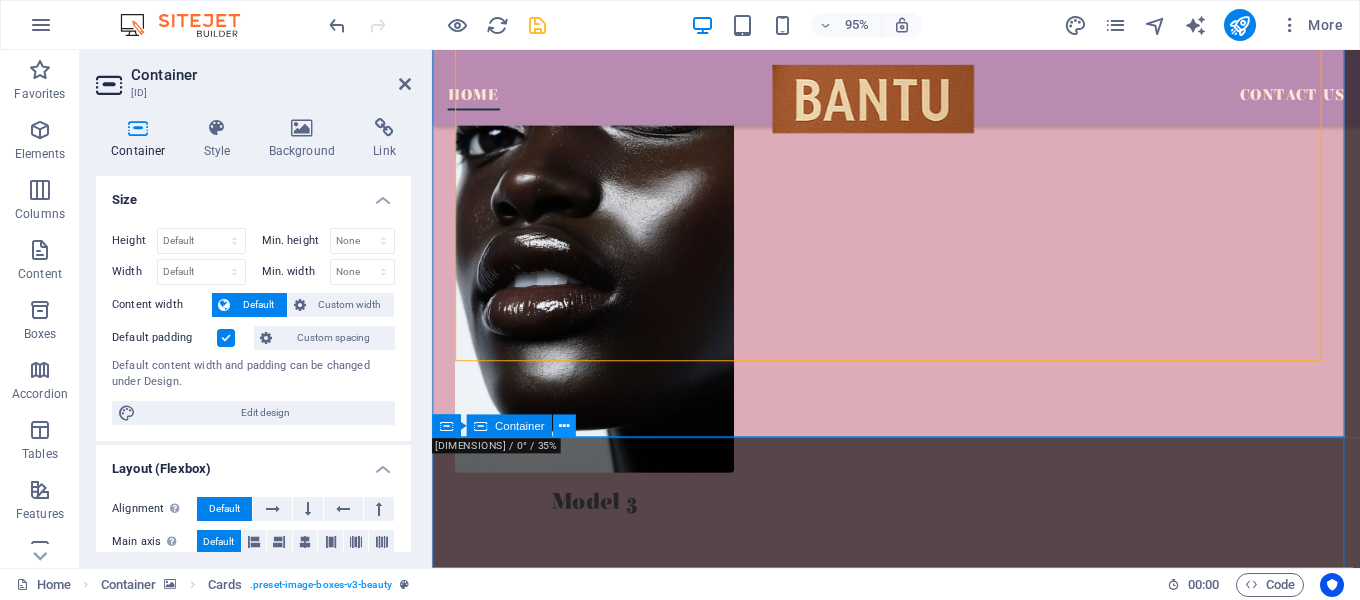 click at bounding box center (564, 426) 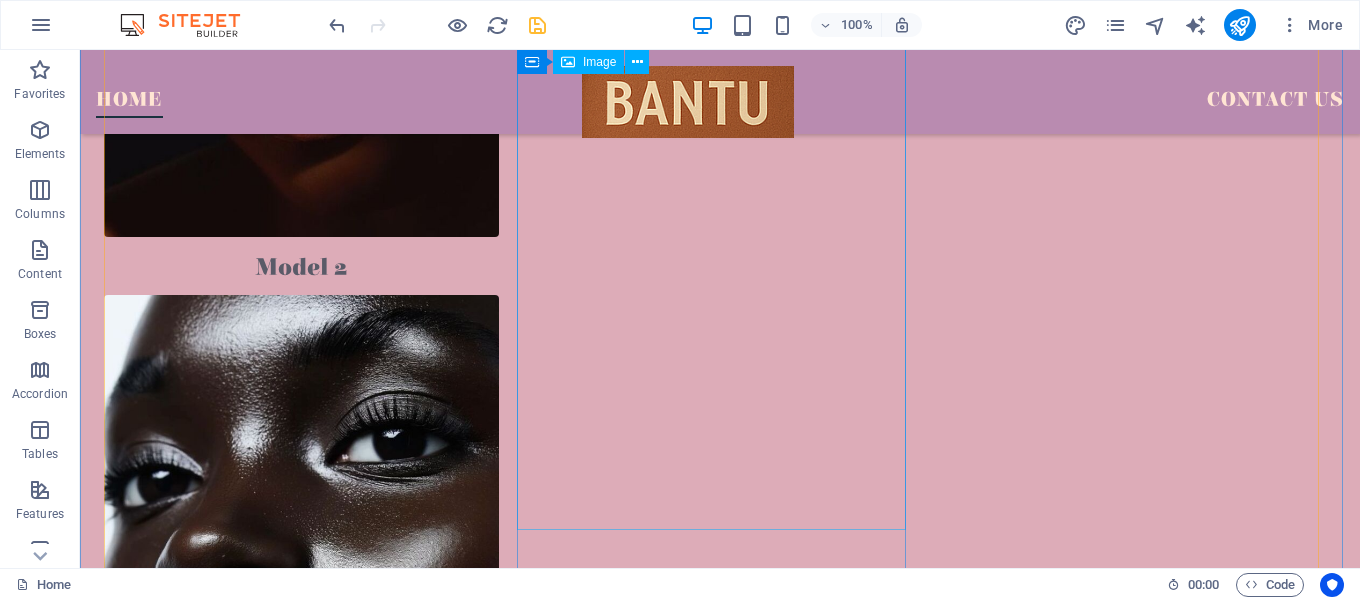 scroll, scrollTop: 2818, scrollLeft: 0, axis: vertical 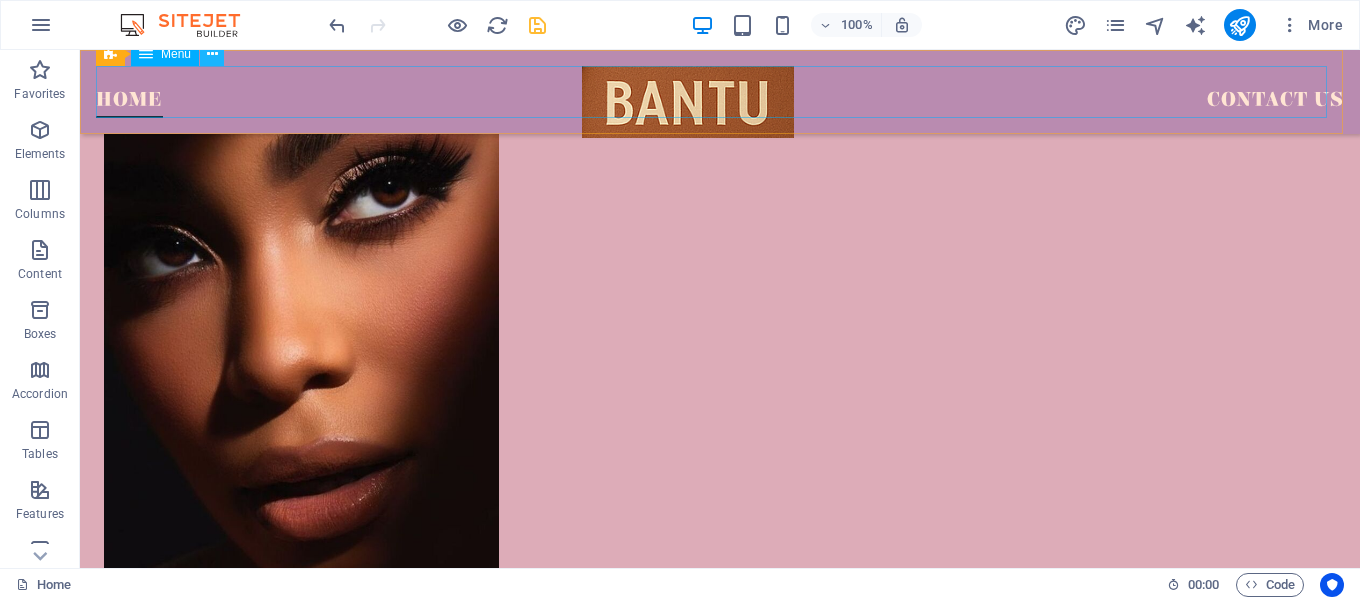 click at bounding box center [212, 54] 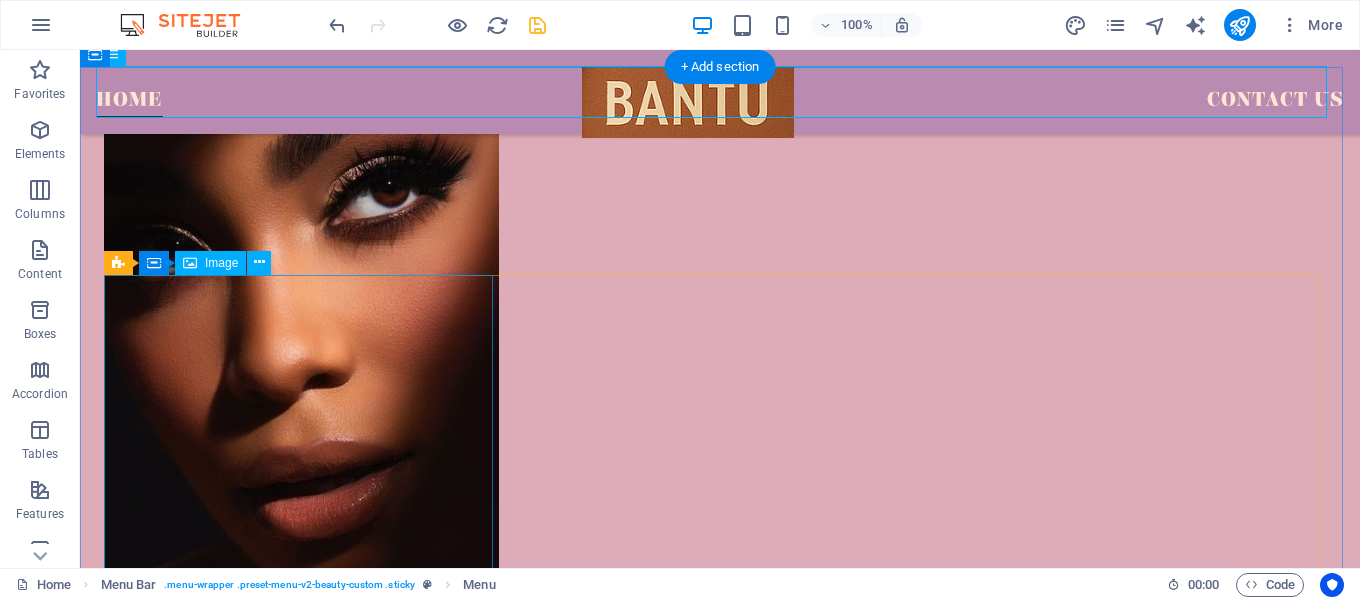 click on "Quality showcased by naturally beautiful women." at bounding box center (720, 2615) 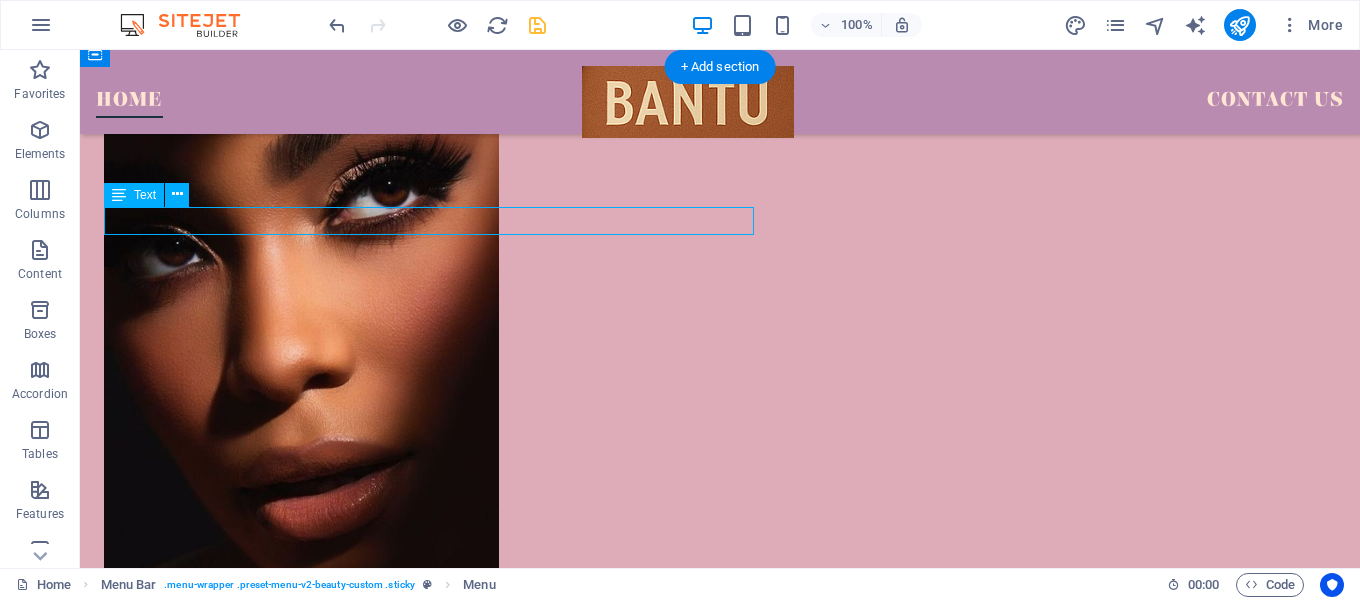 click at bounding box center [720, 1971] 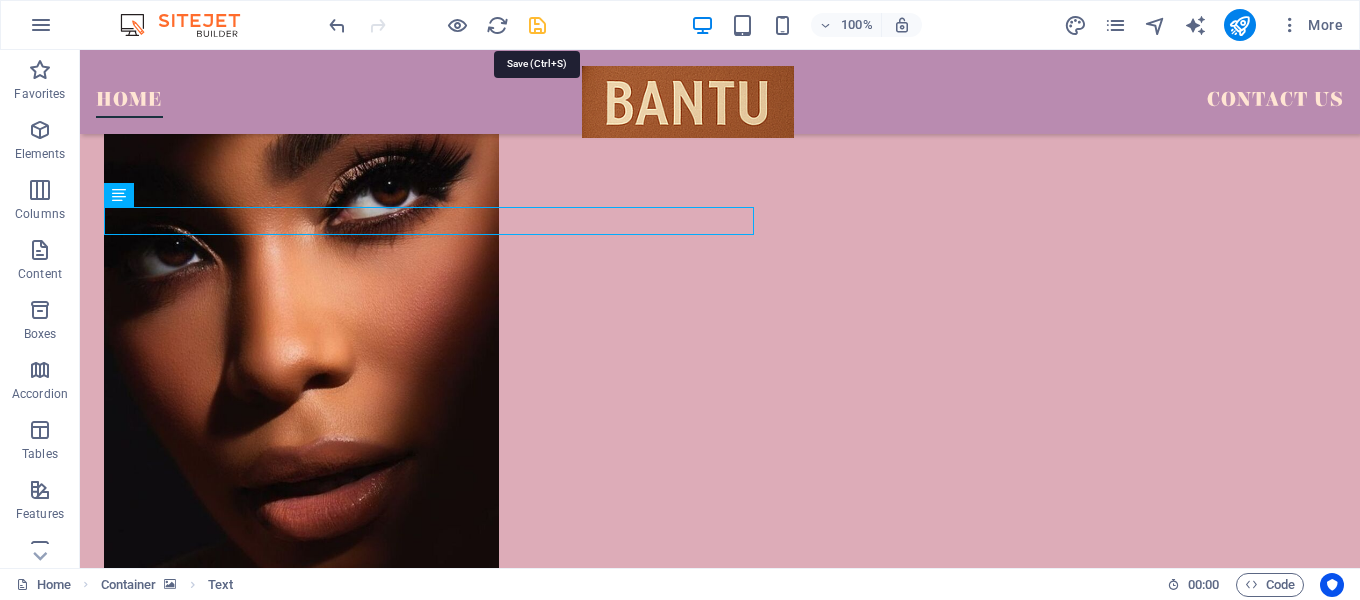click at bounding box center [537, 25] 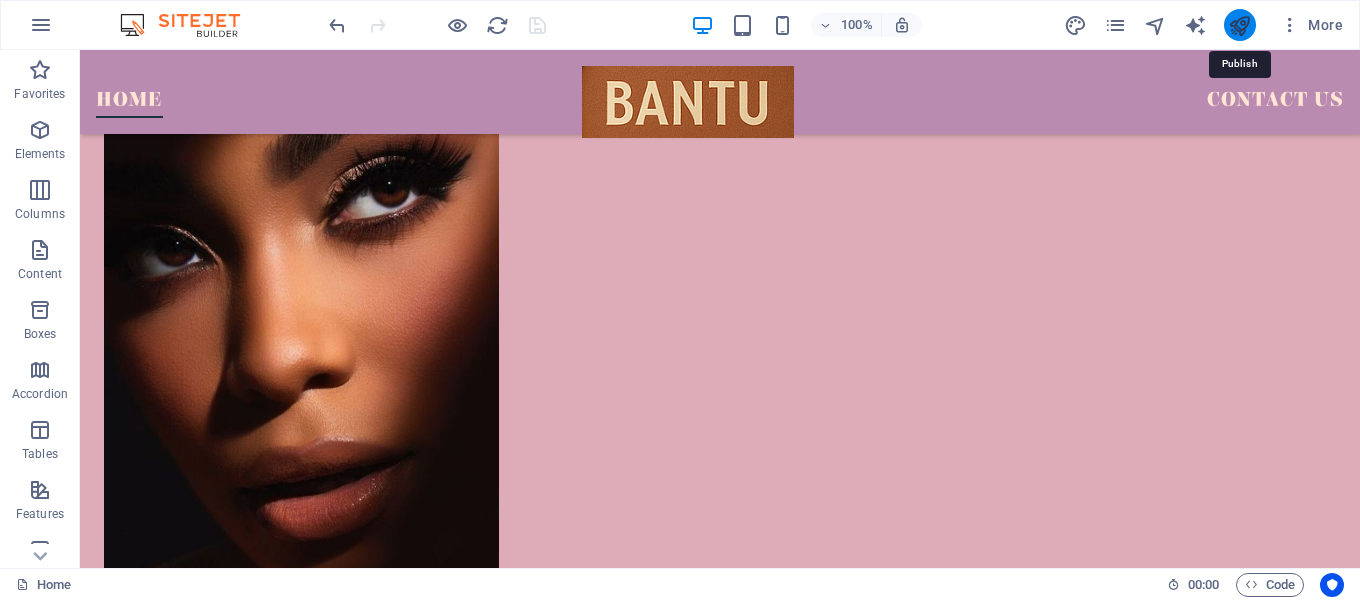 click at bounding box center [1239, 25] 